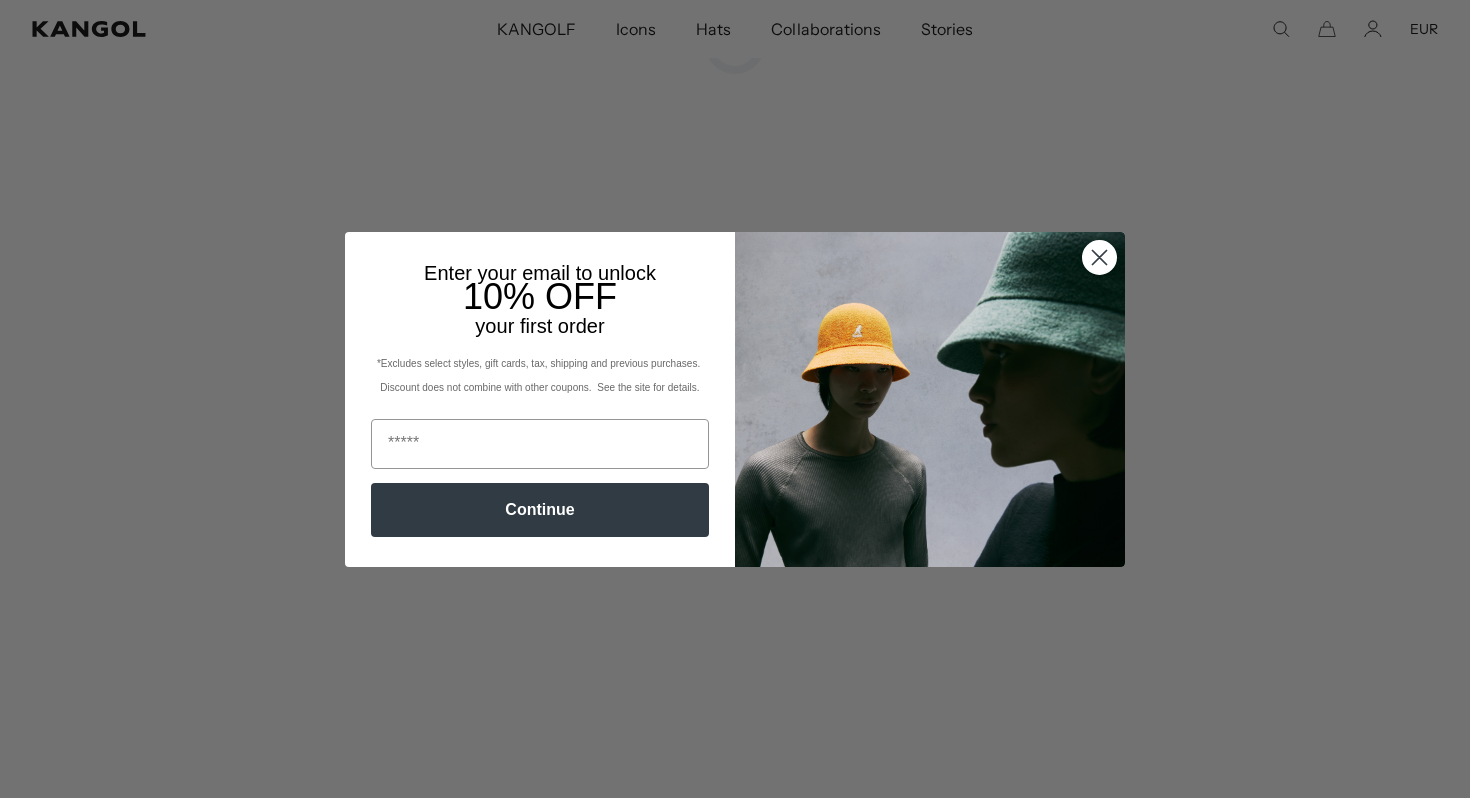 scroll, scrollTop: 326, scrollLeft: 0, axis: vertical 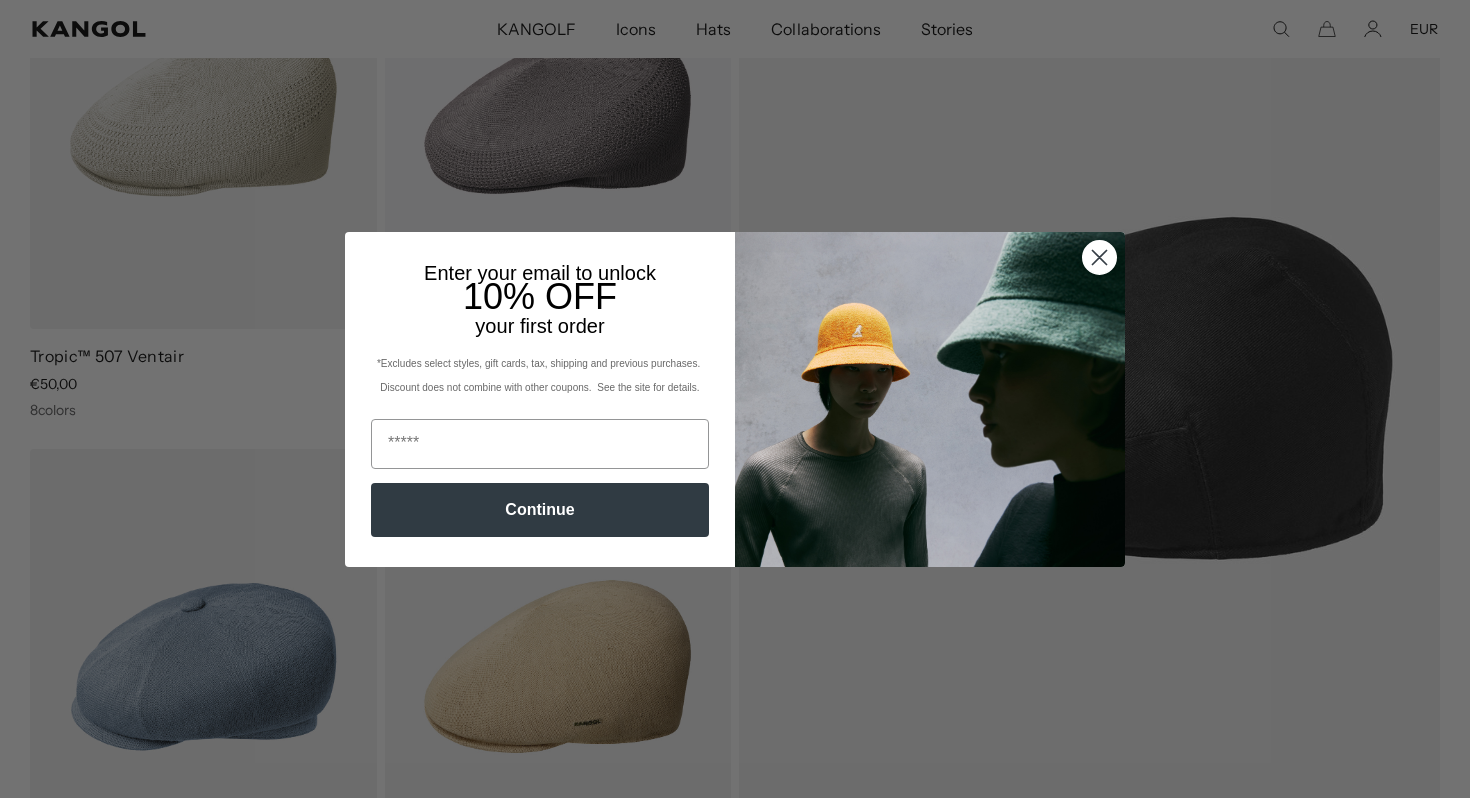 click 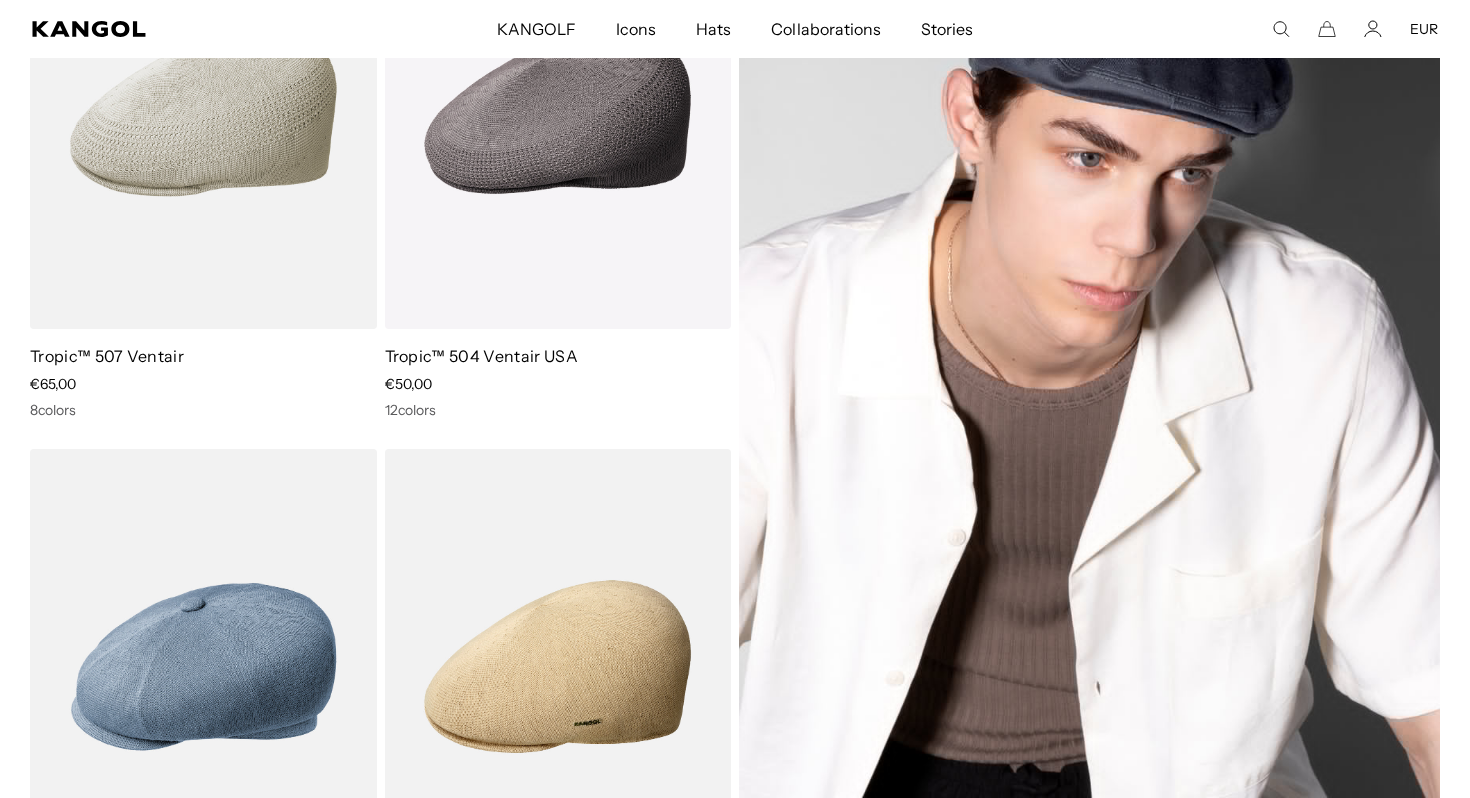 scroll, scrollTop: 0, scrollLeft: 412, axis: horizontal 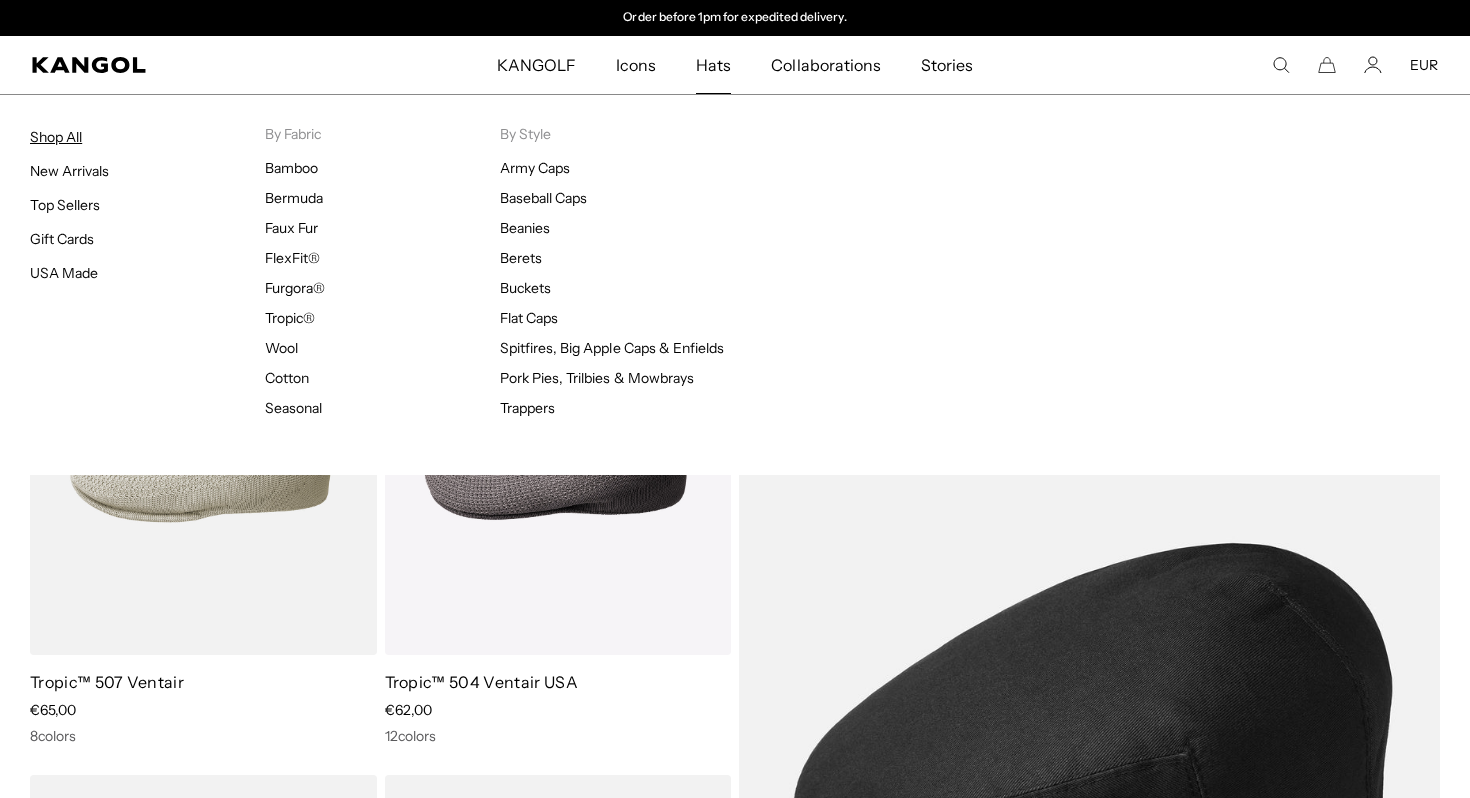 click on "Shop All" at bounding box center (56, 137) 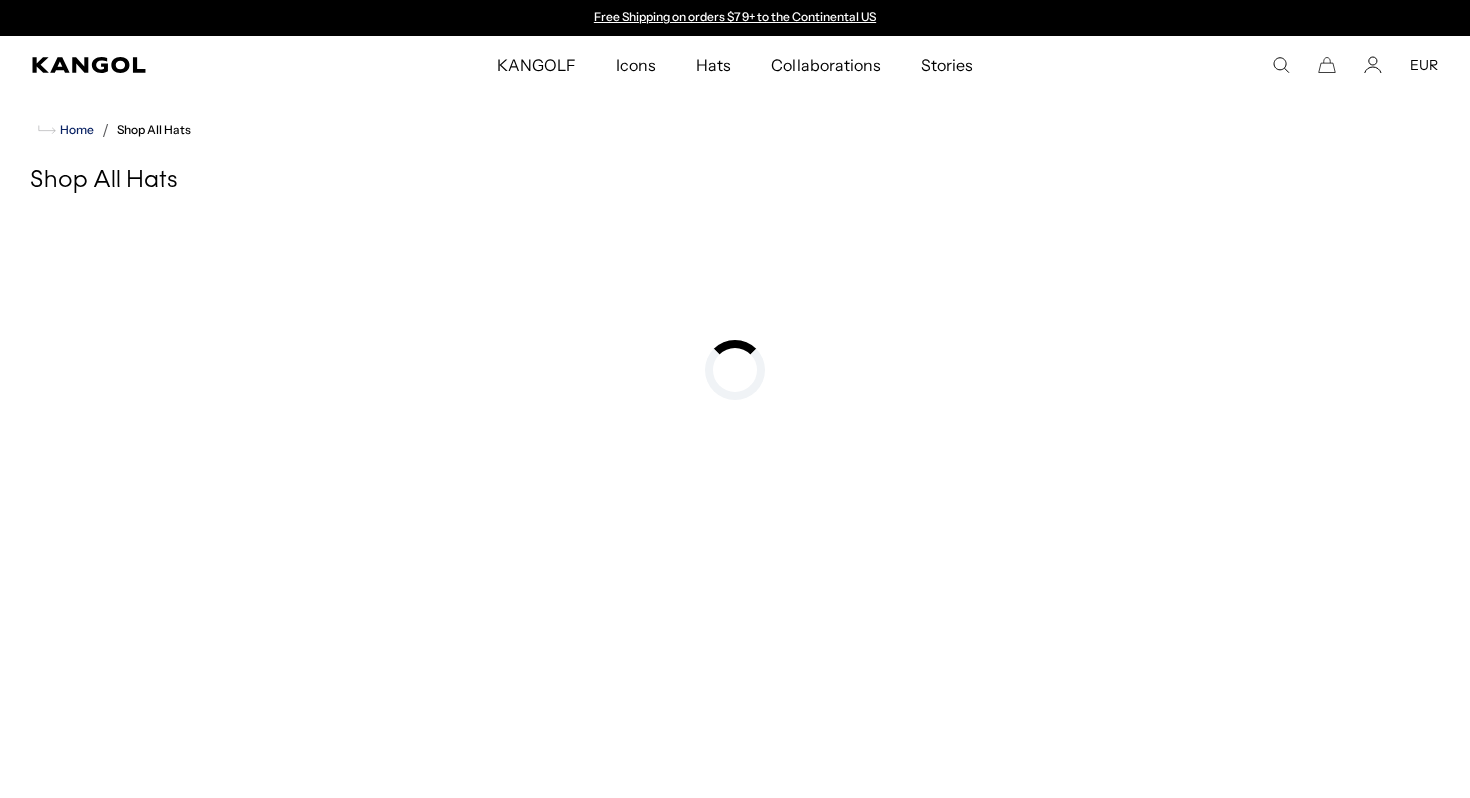 scroll, scrollTop: 0, scrollLeft: 0, axis: both 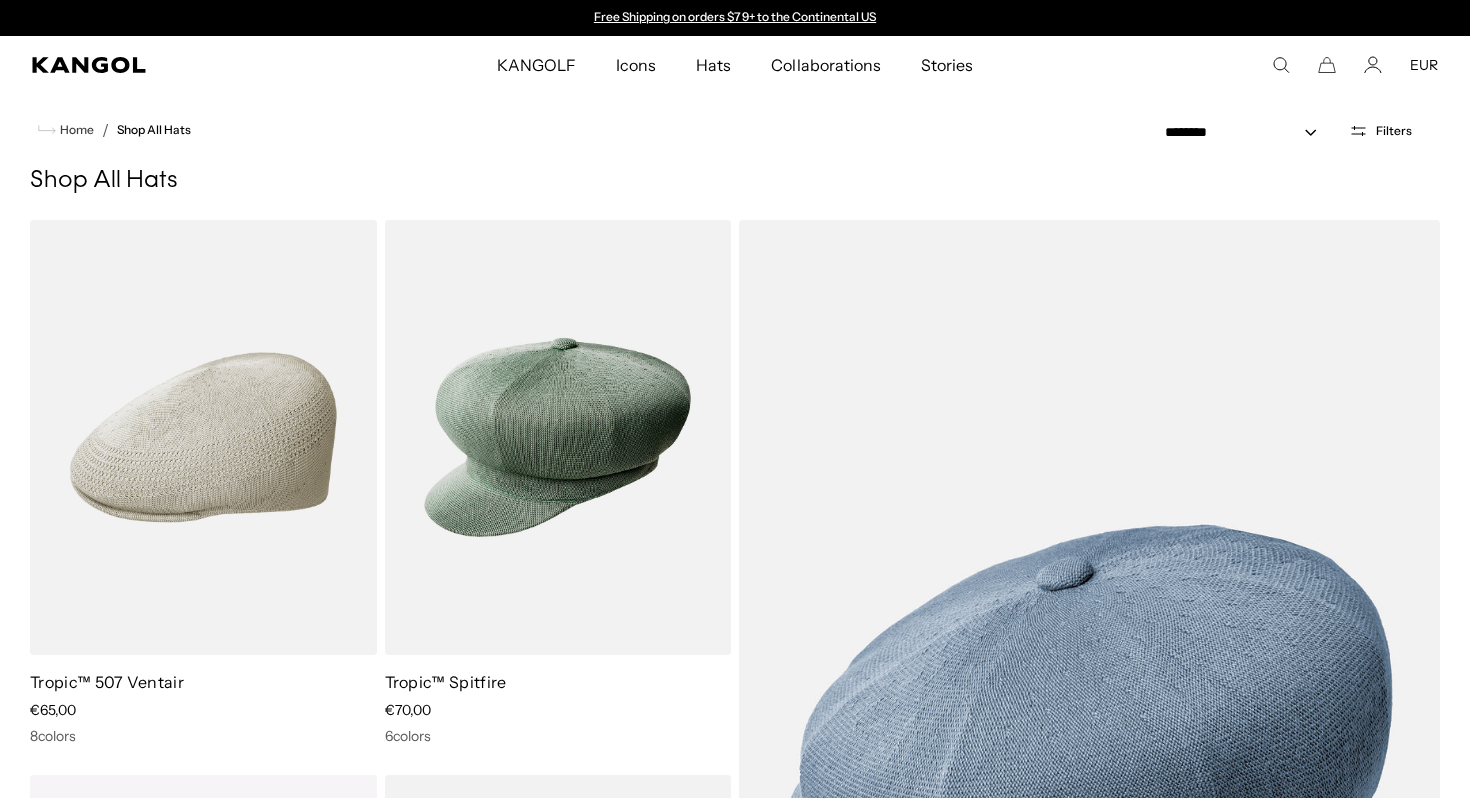 click on "Filters" at bounding box center [1394, 131] 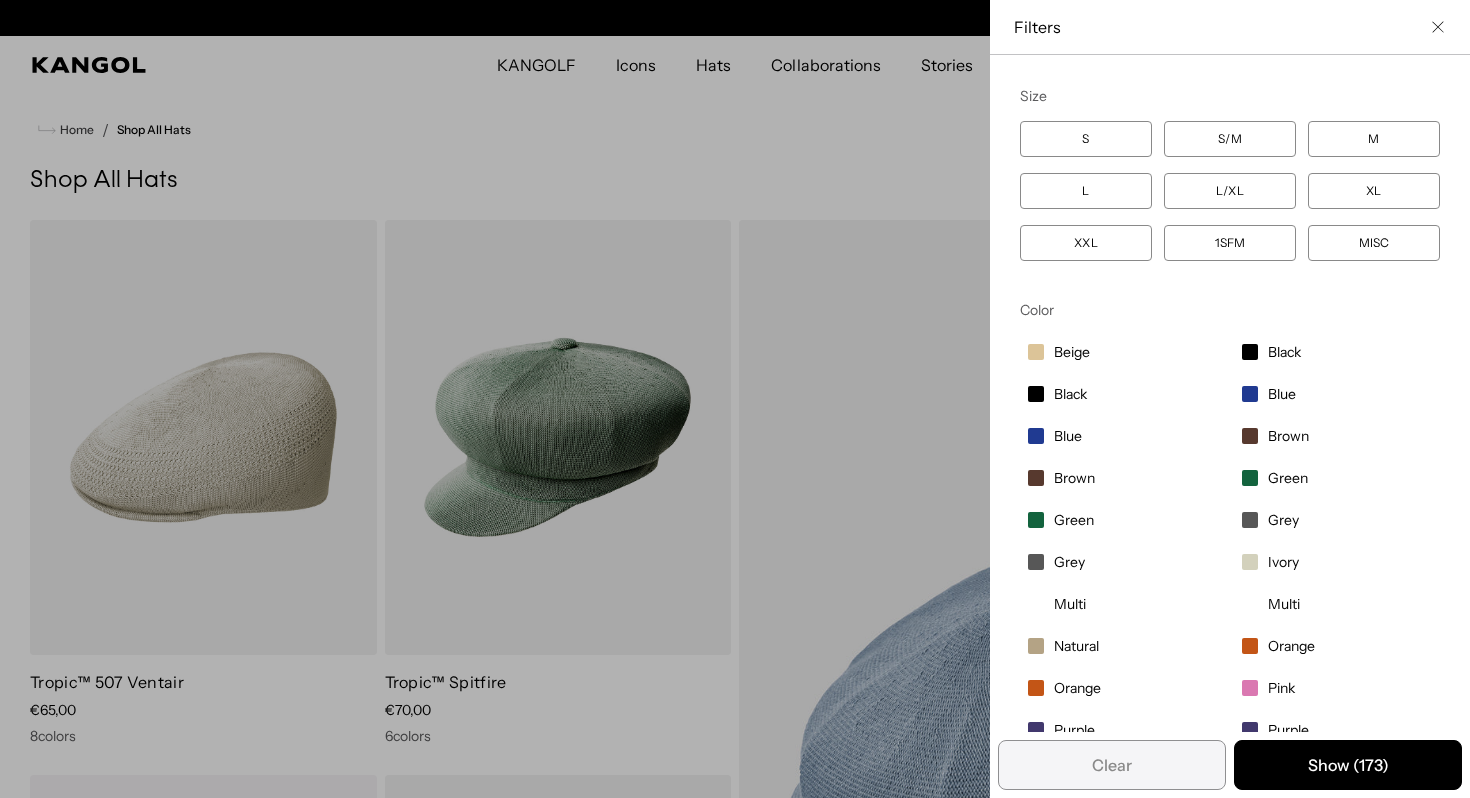 scroll, scrollTop: 0, scrollLeft: 412, axis: horizontal 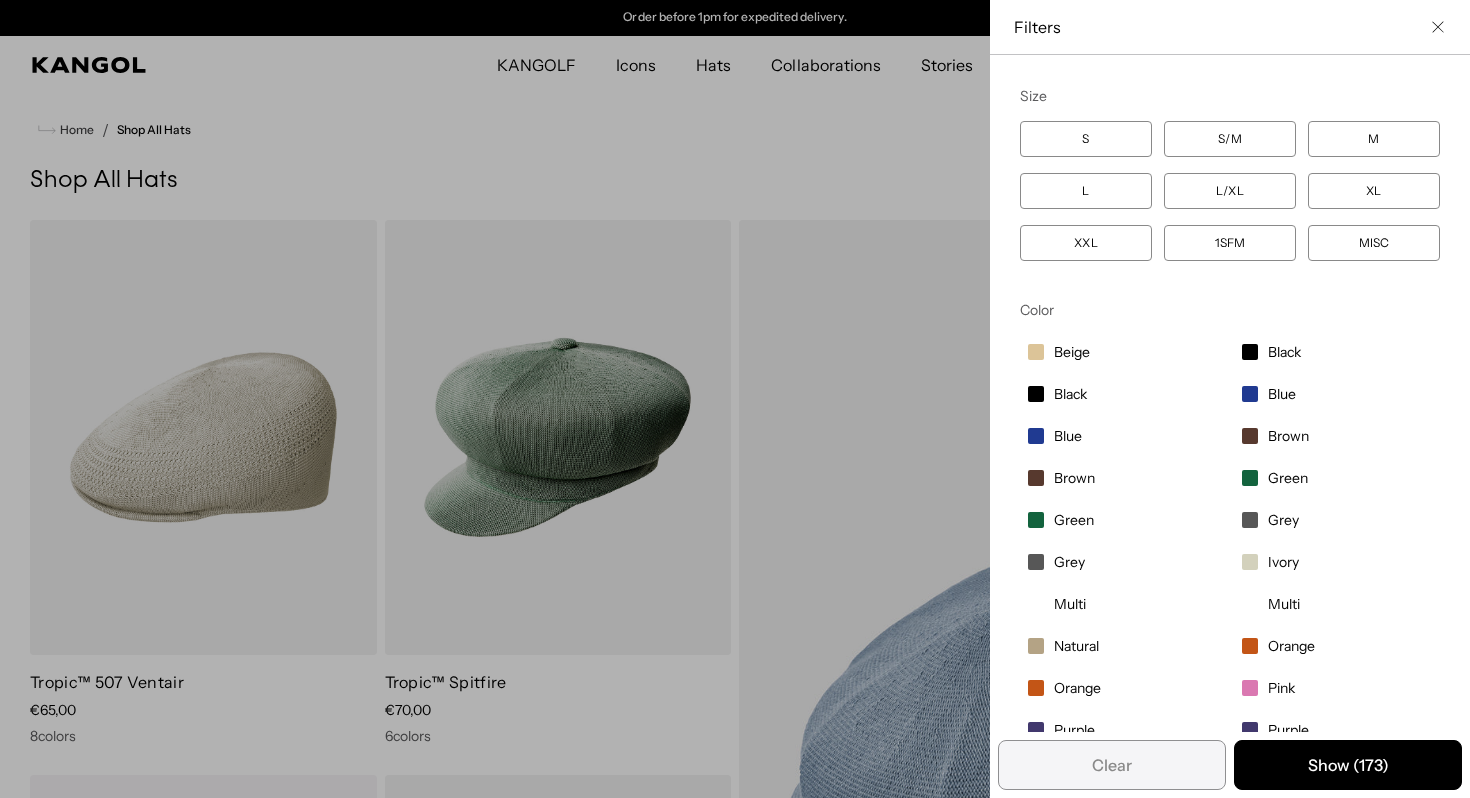 click on "Green" at bounding box center [1074, 520] 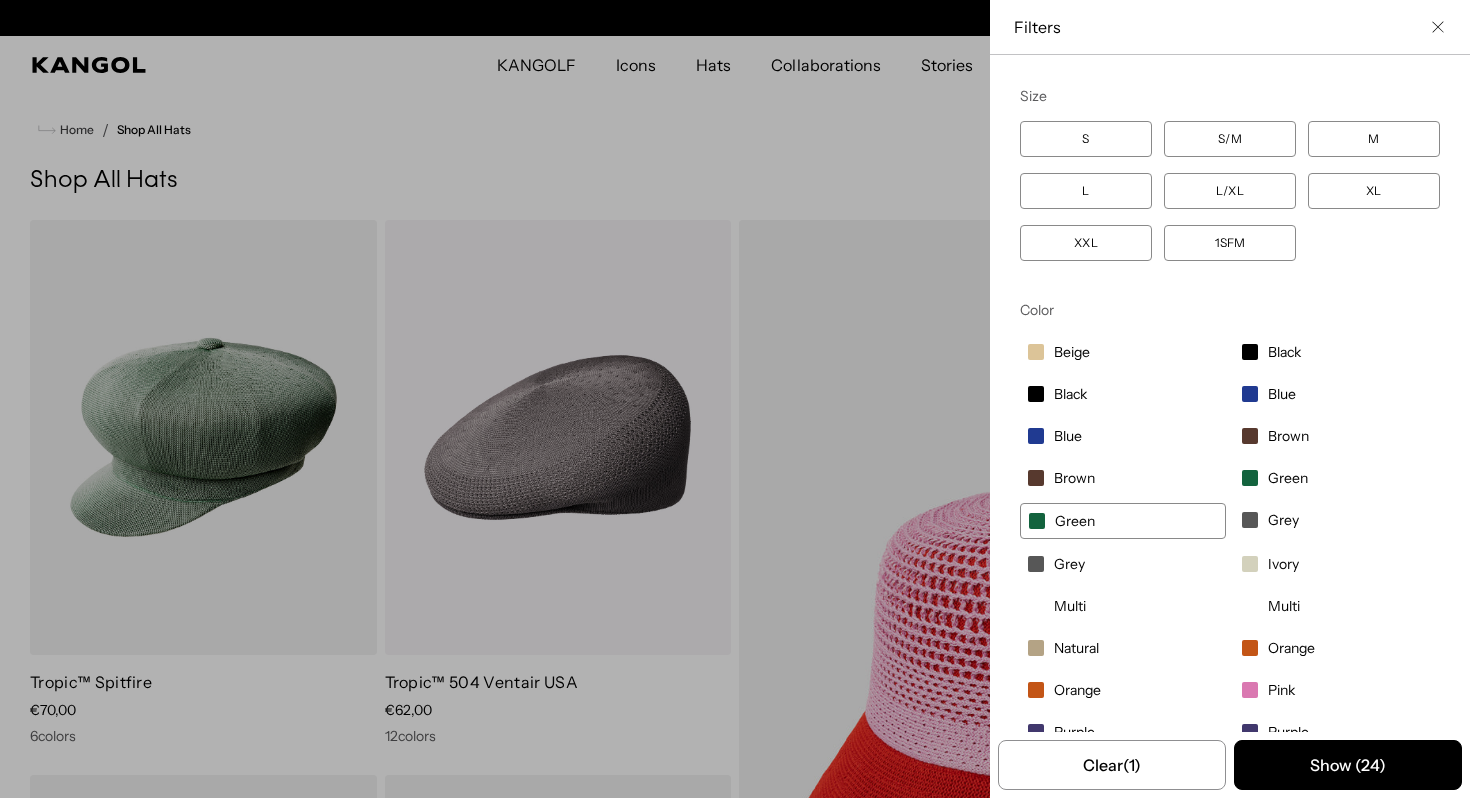 scroll, scrollTop: 0, scrollLeft: 0, axis: both 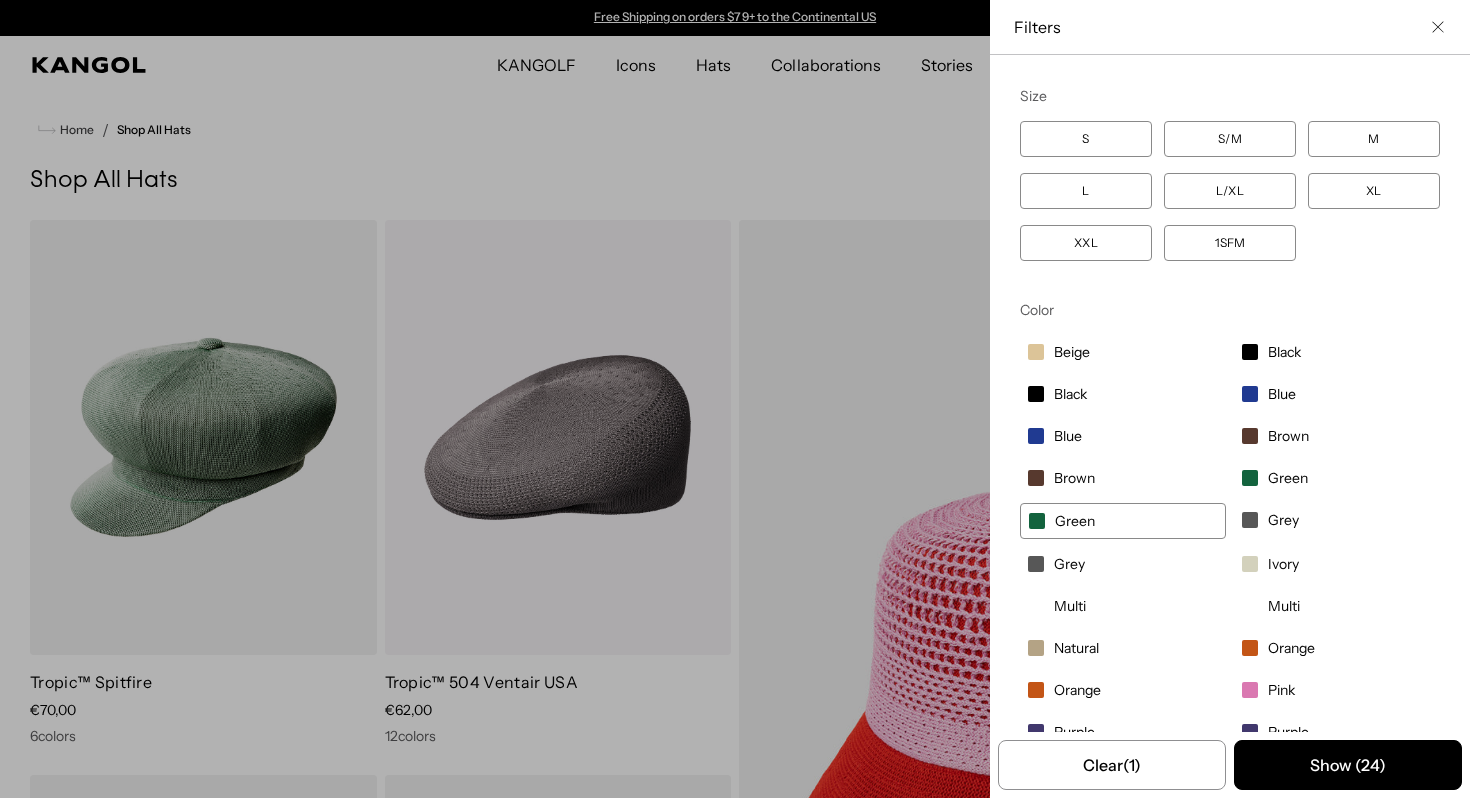 click at bounding box center (1250, 478) 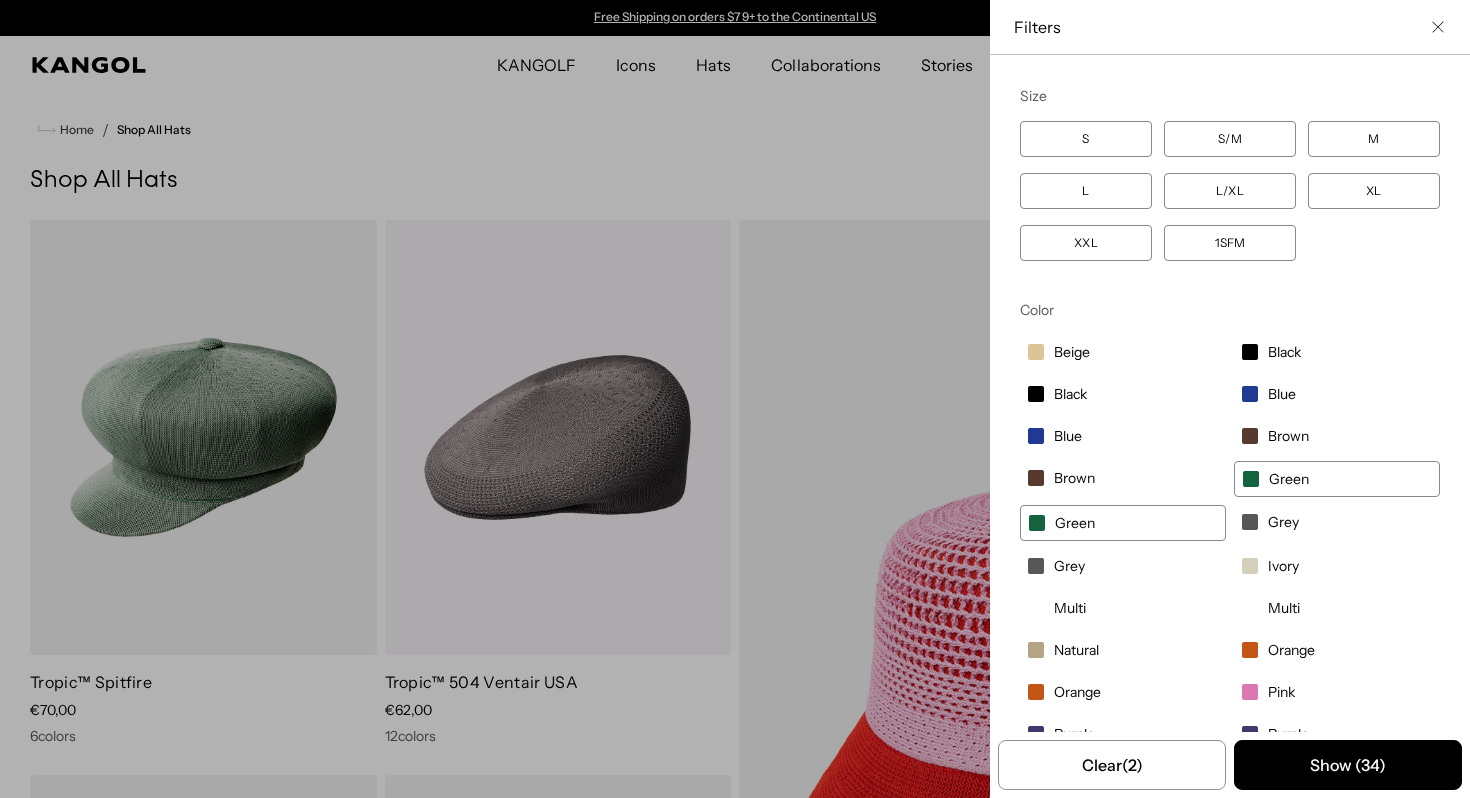 scroll, scrollTop: 215, scrollLeft: 0, axis: vertical 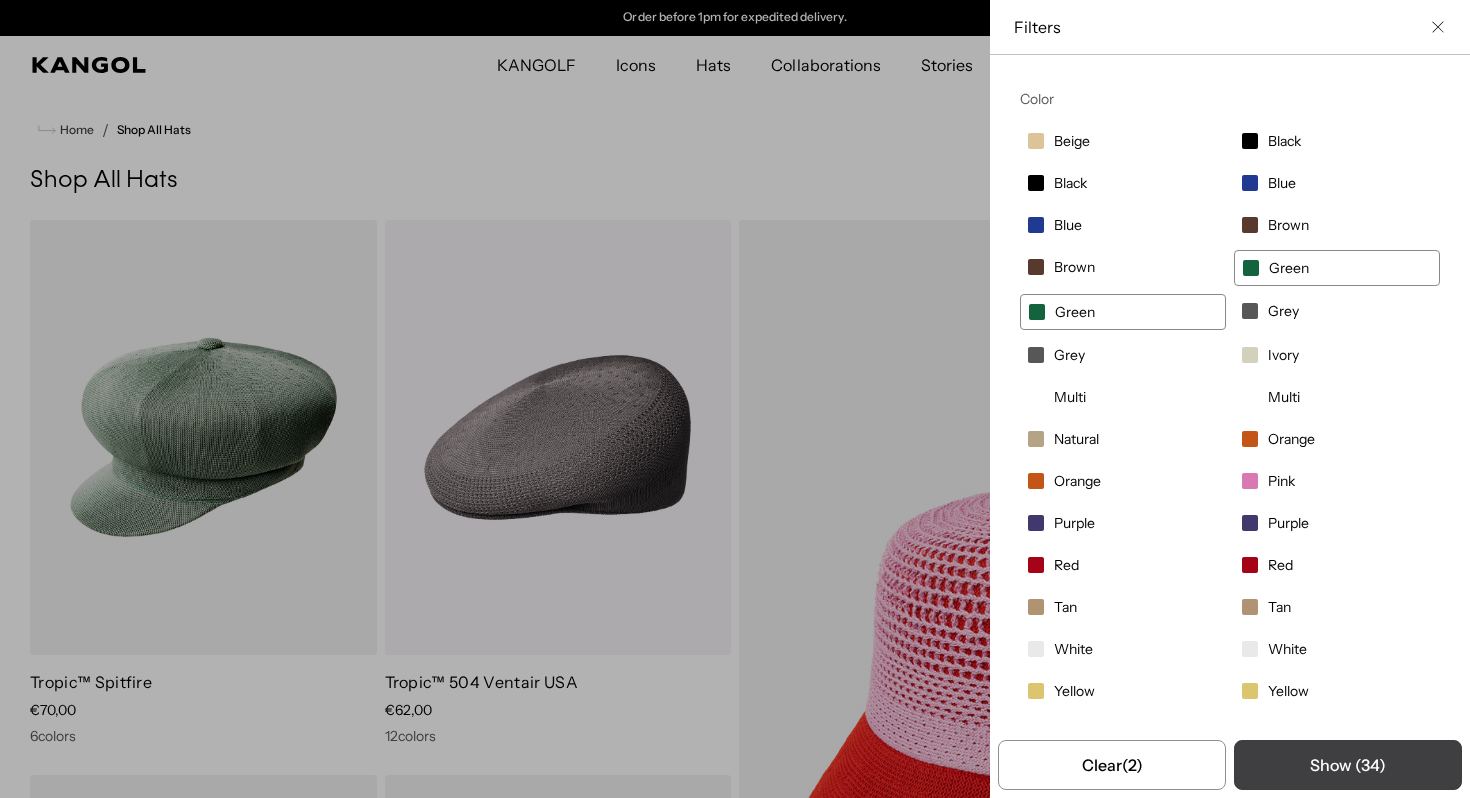 click on "Show ( 34 )" at bounding box center (1348, 765) 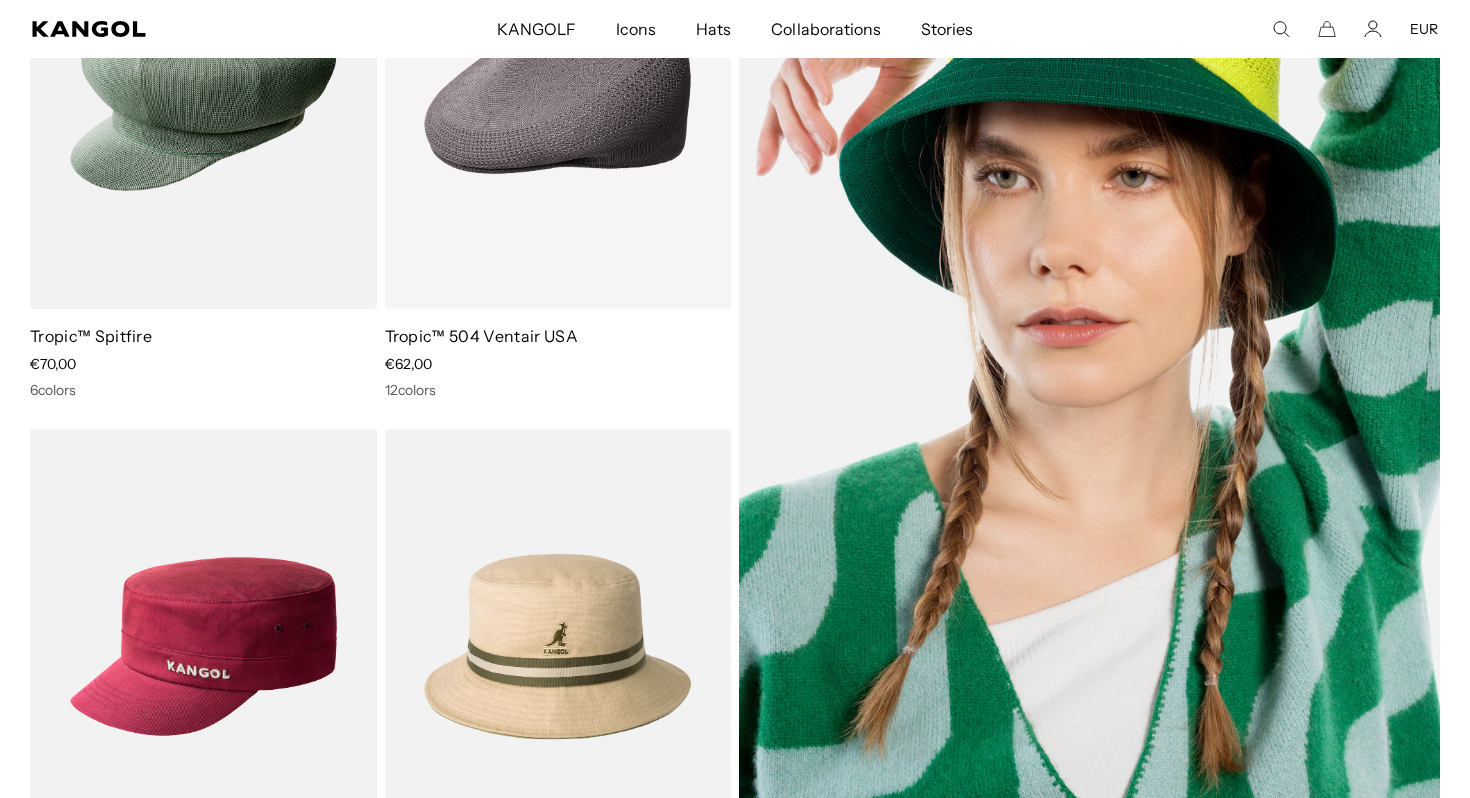 scroll, scrollTop: 1410, scrollLeft: 0, axis: vertical 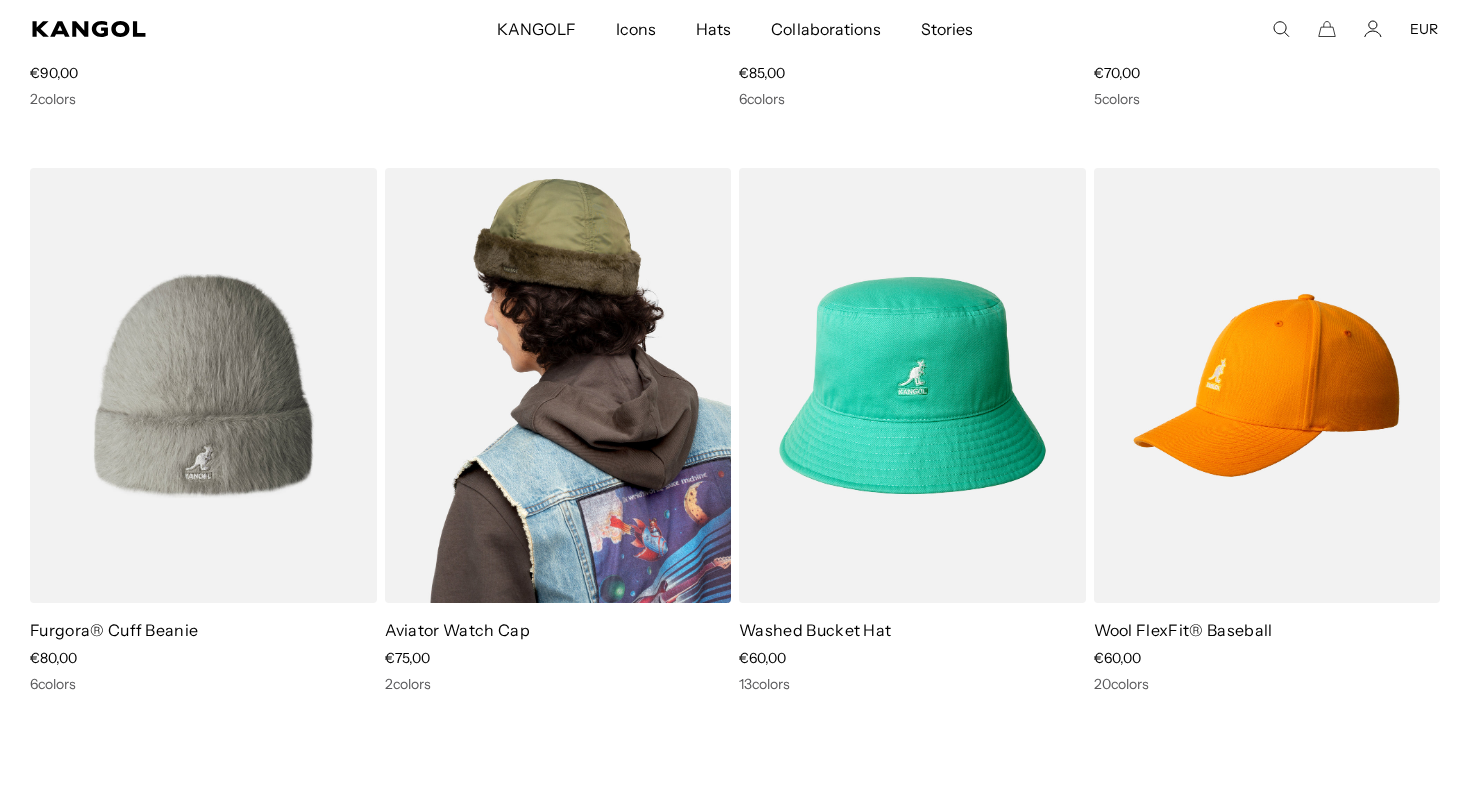 click at bounding box center (558, 385) 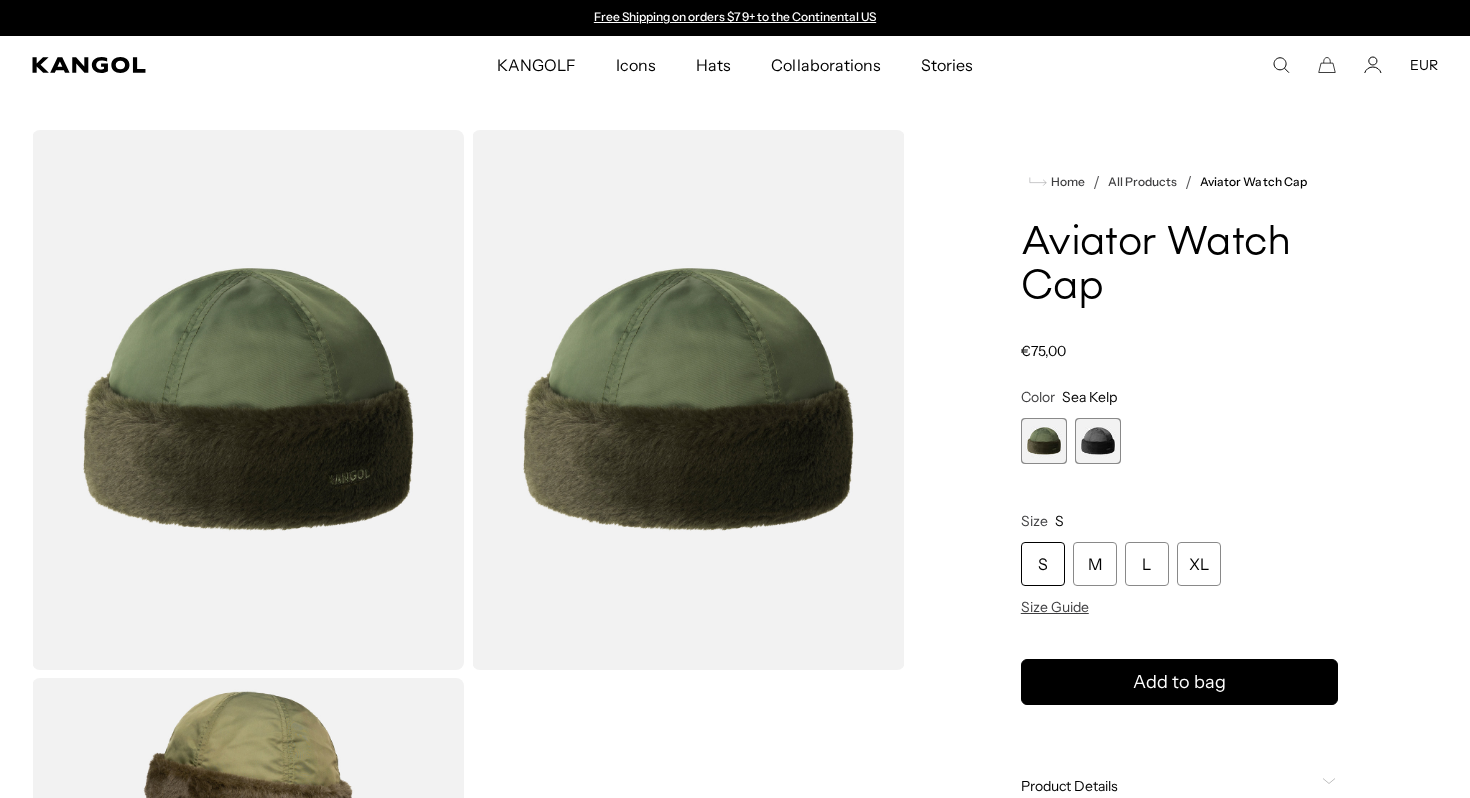 scroll, scrollTop: 0, scrollLeft: 0, axis: both 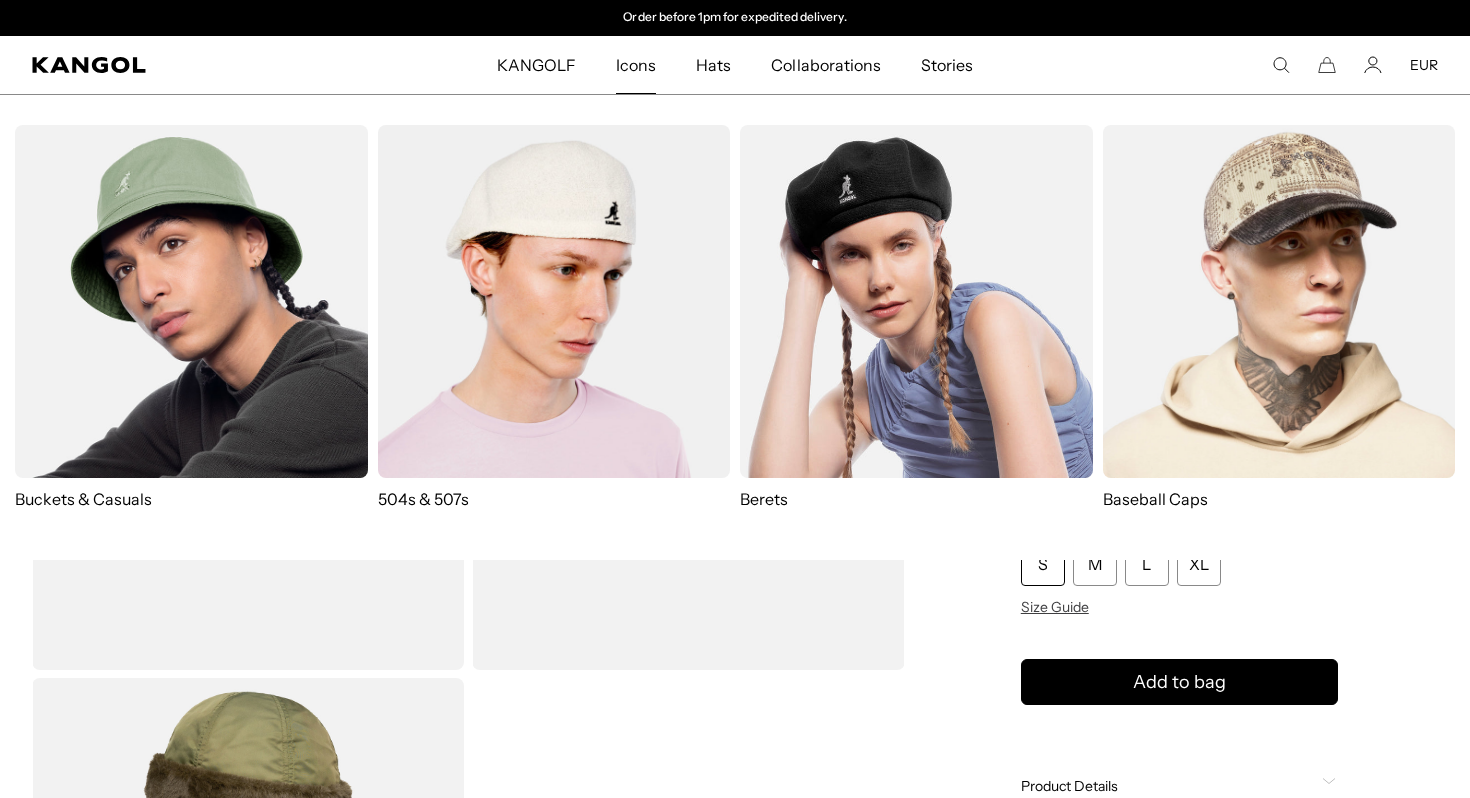 click at bounding box center (554, 301) 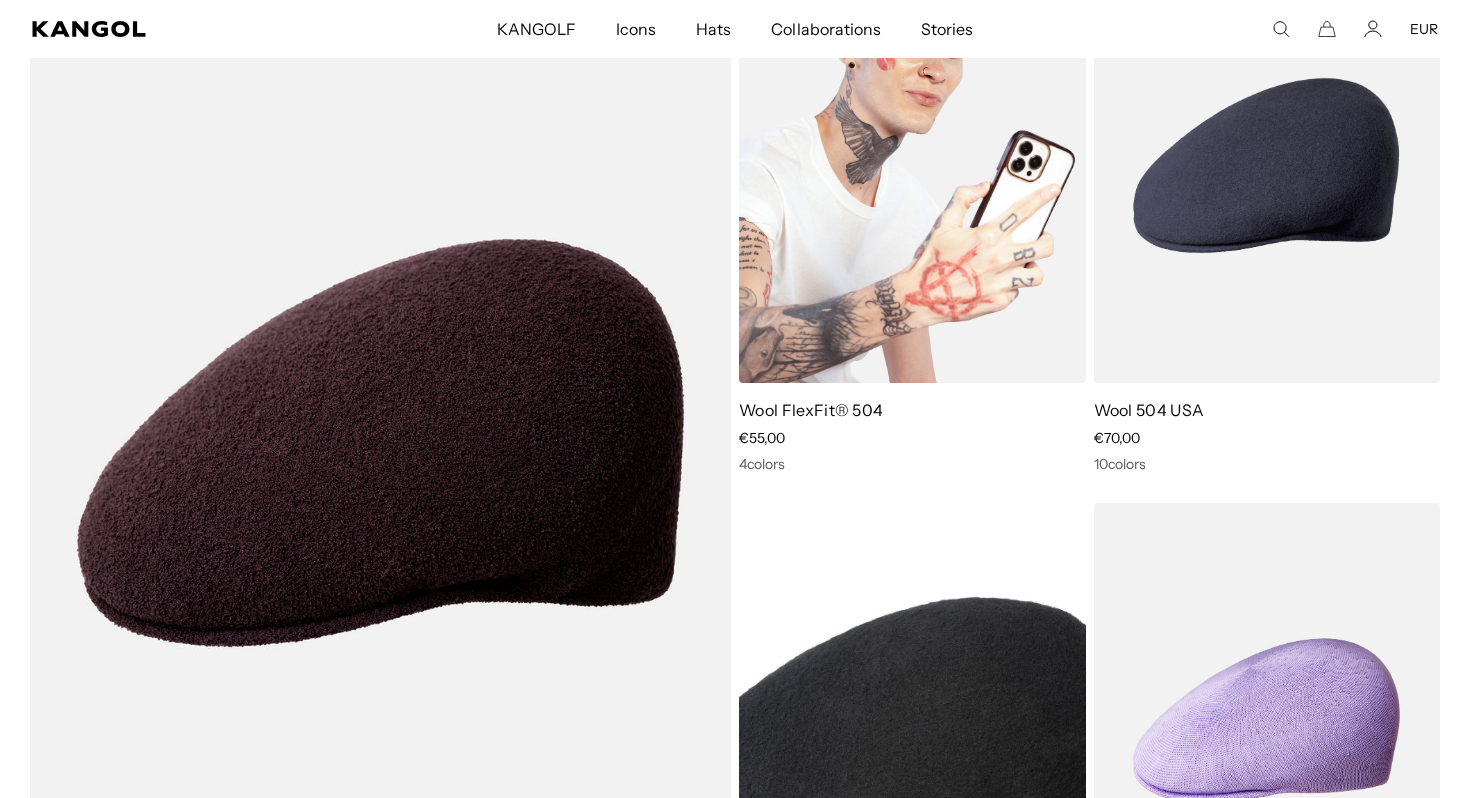 scroll, scrollTop: 1448, scrollLeft: 0, axis: vertical 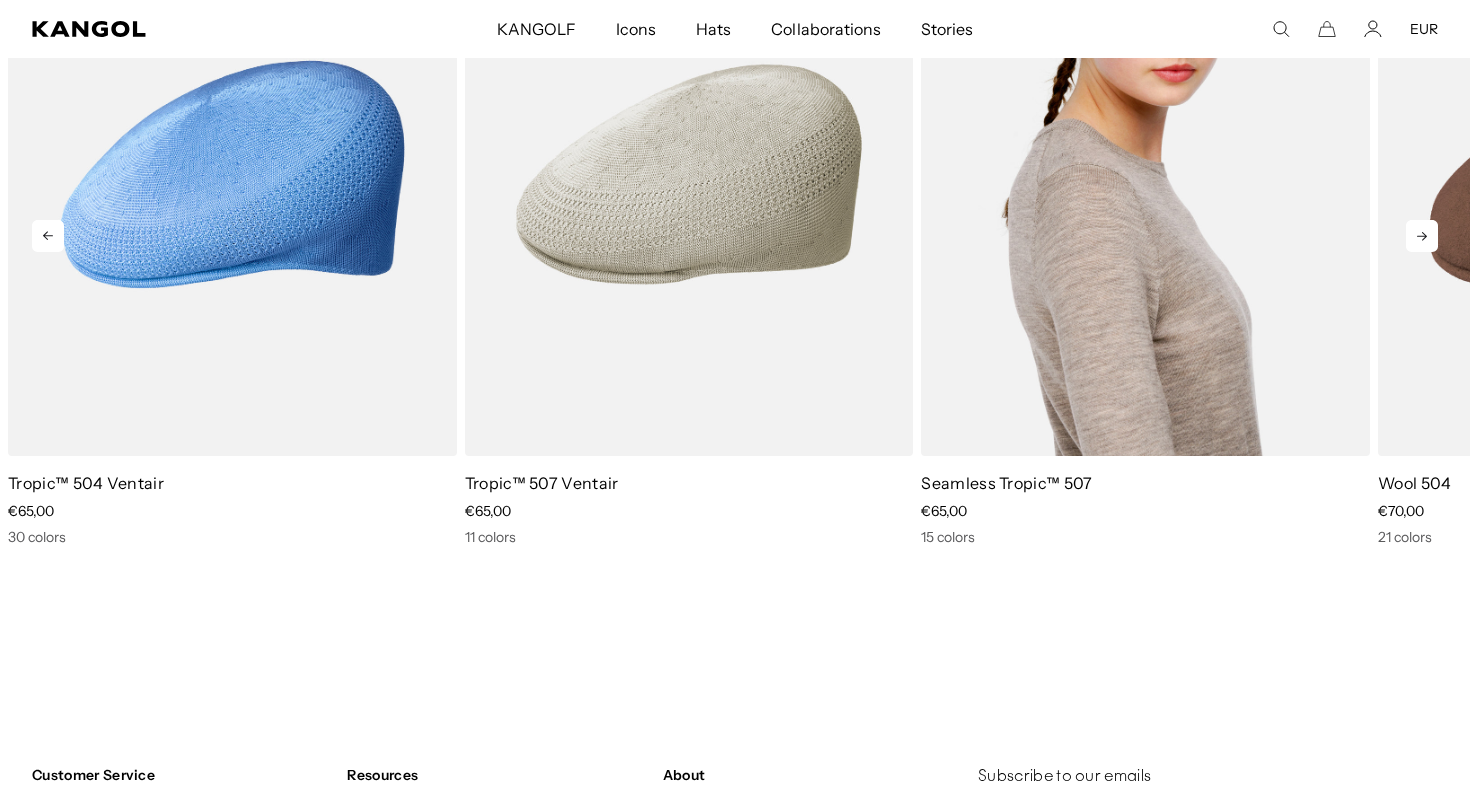 click at bounding box center (1145, 174) 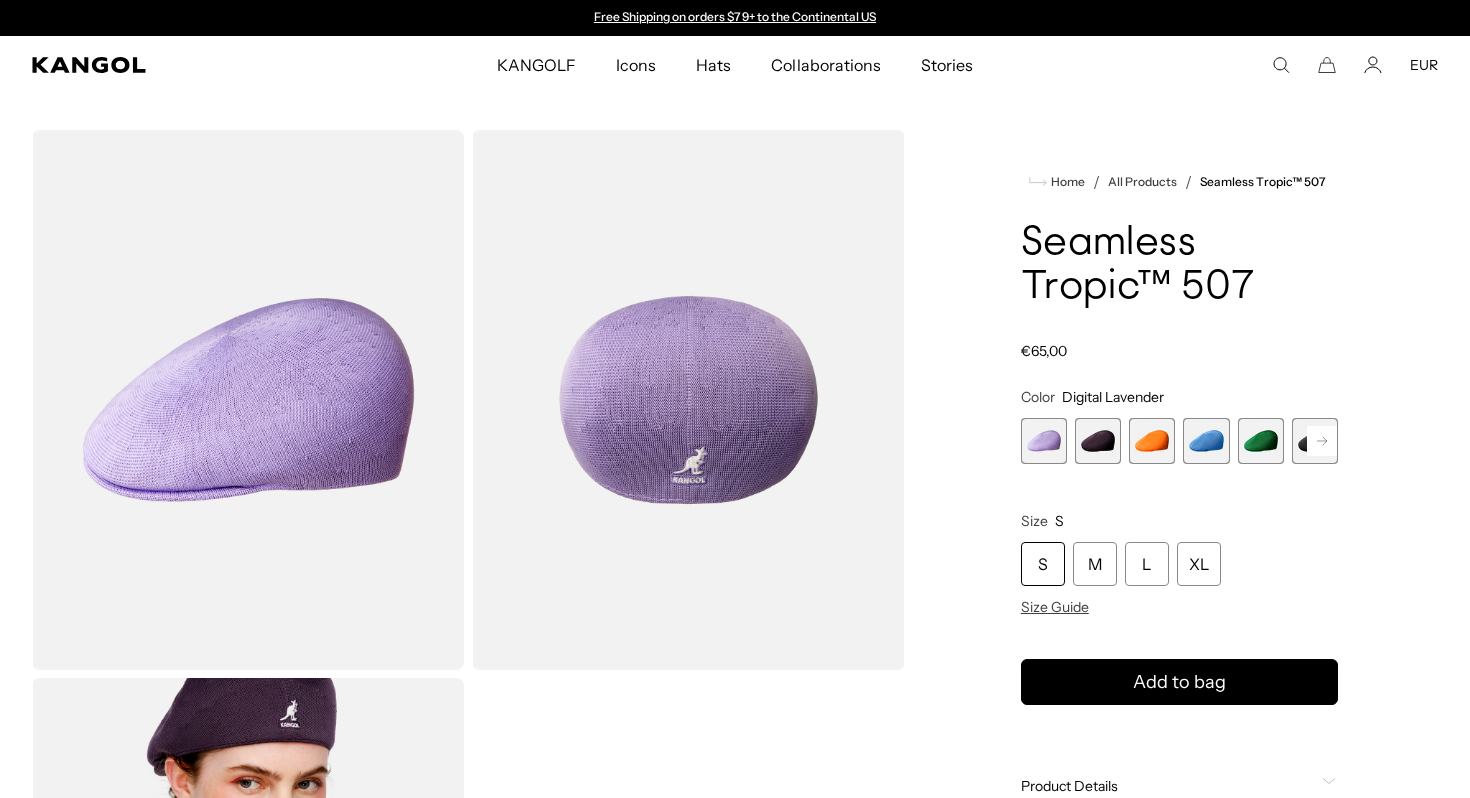 scroll, scrollTop: 0, scrollLeft: 0, axis: both 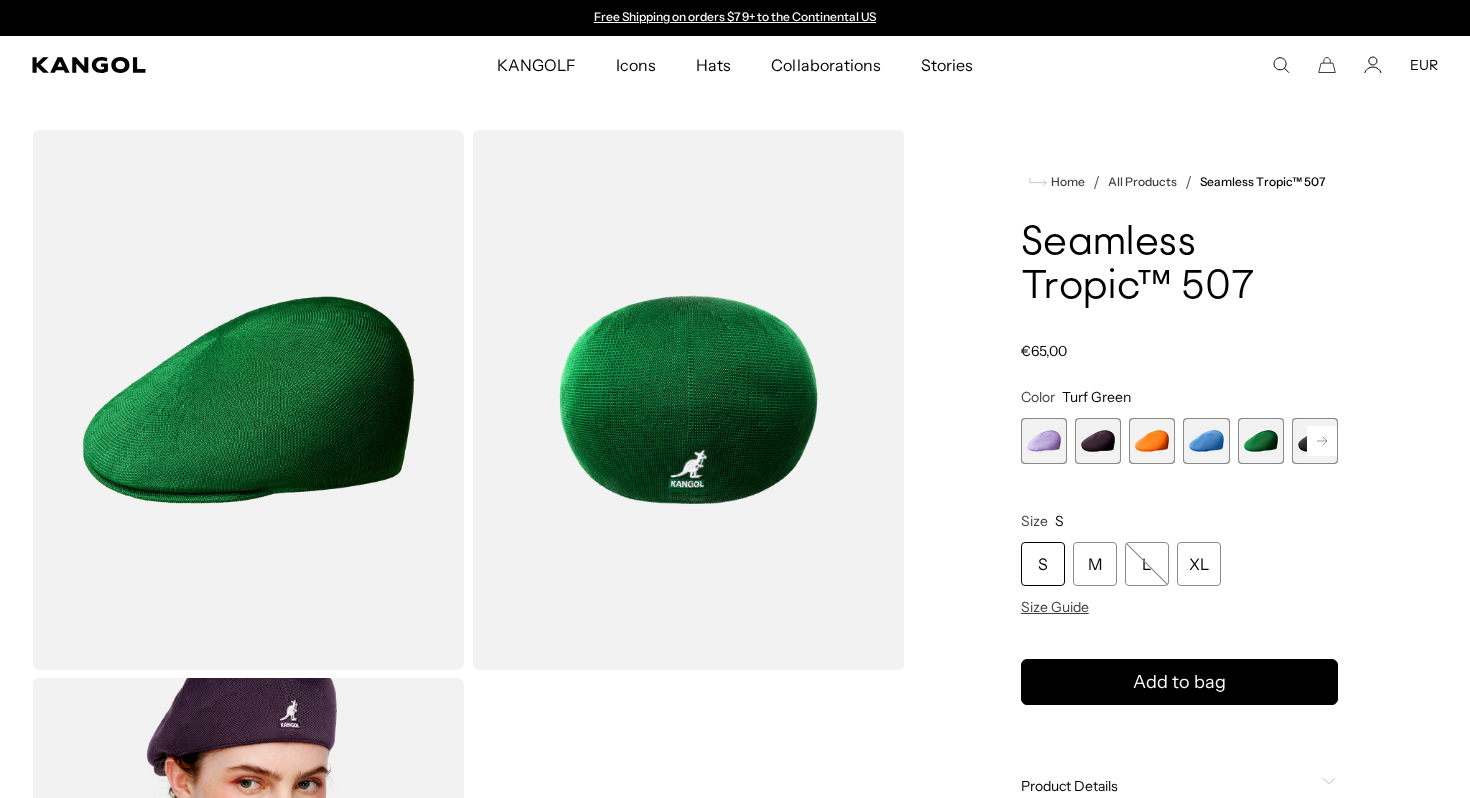 click 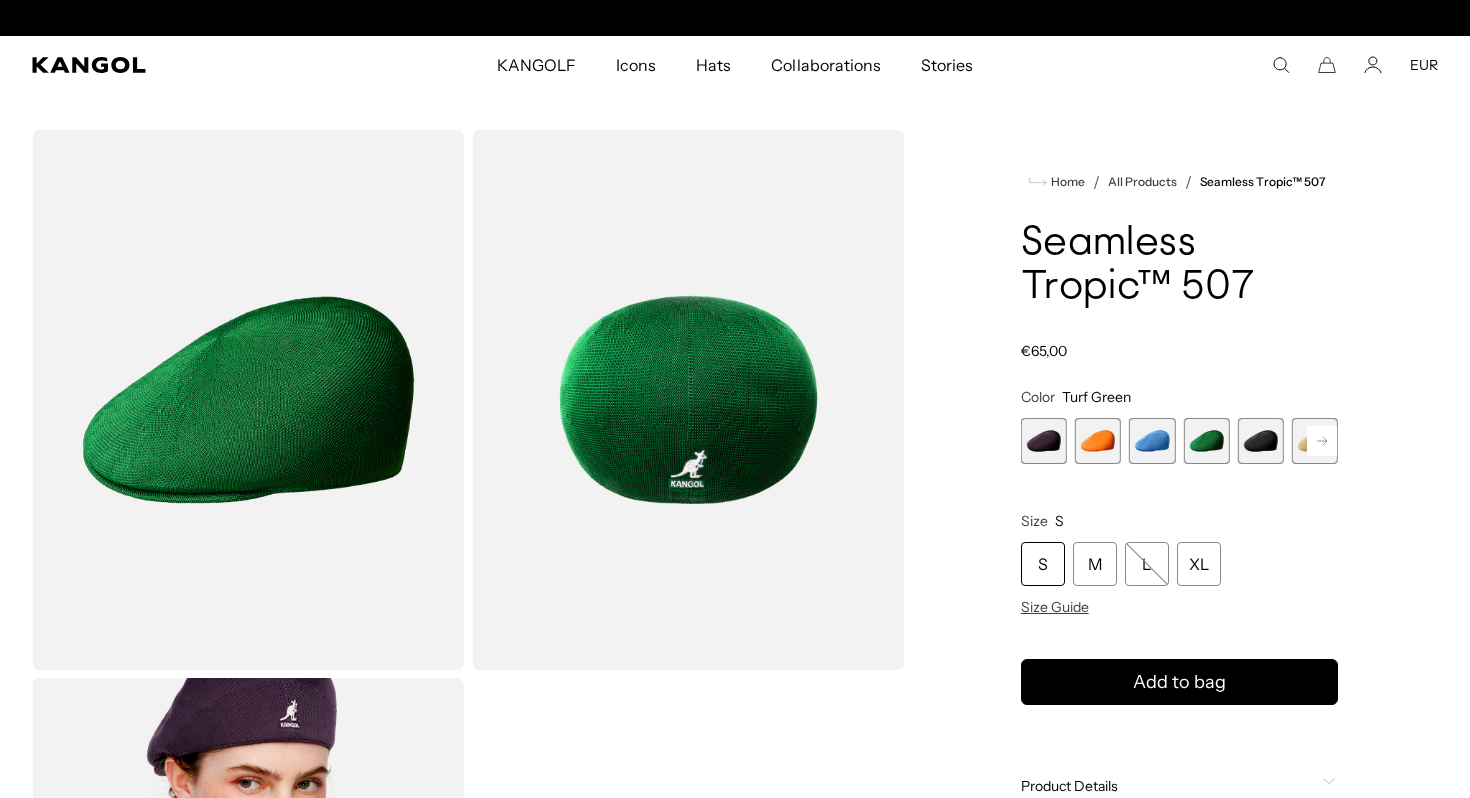 click 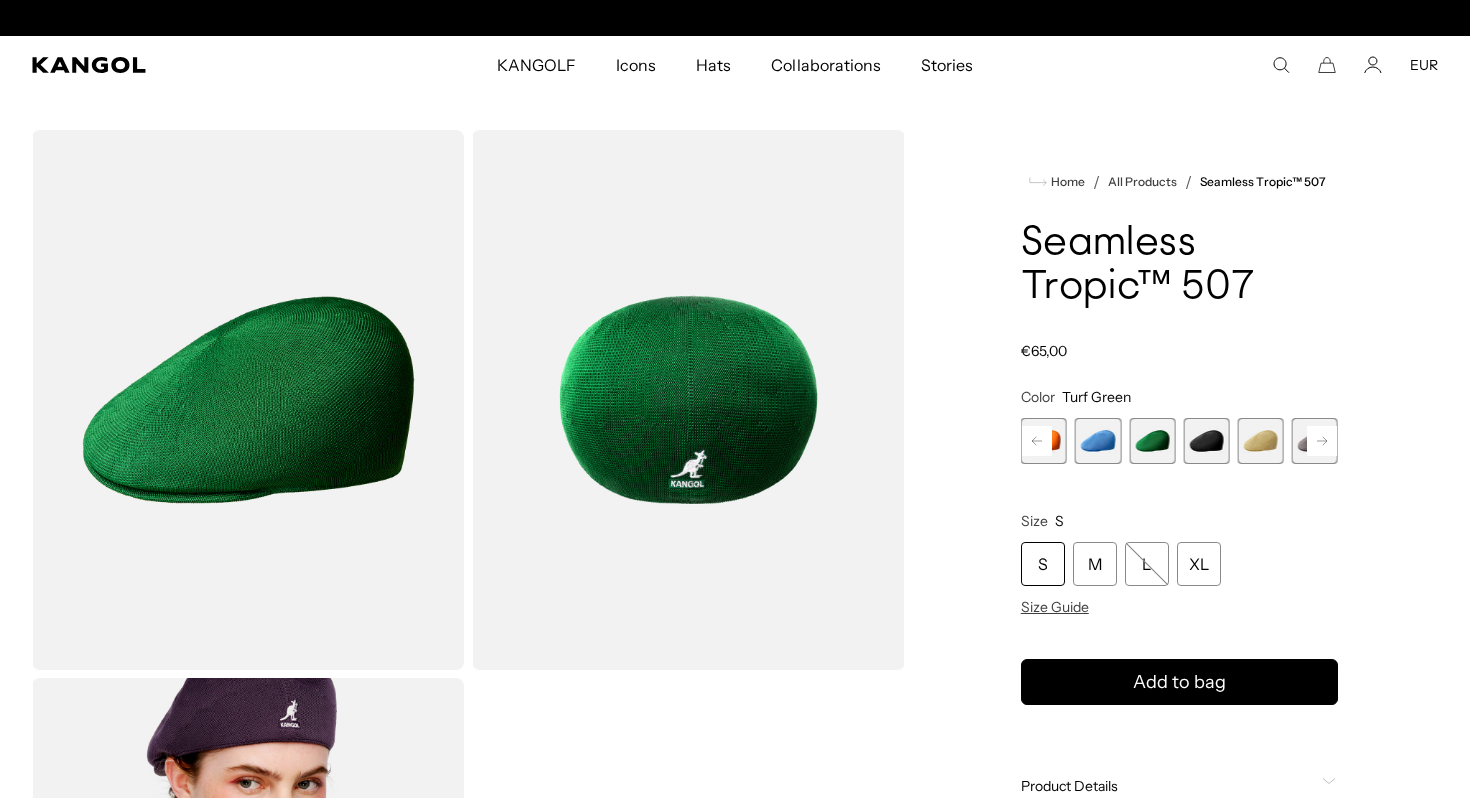 scroll, scrollTop: 0, scrollLeft: 412, axis: horizontal 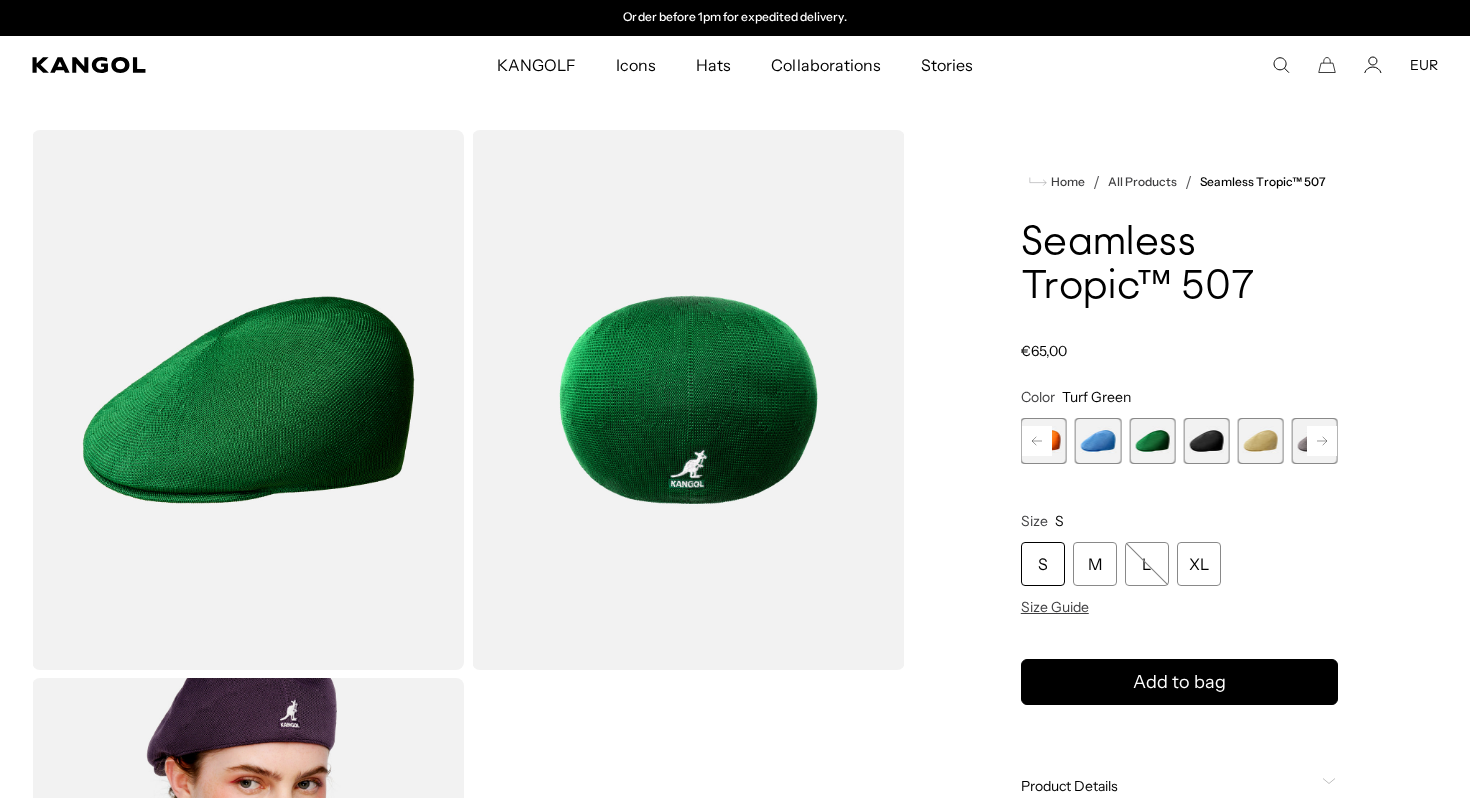 click 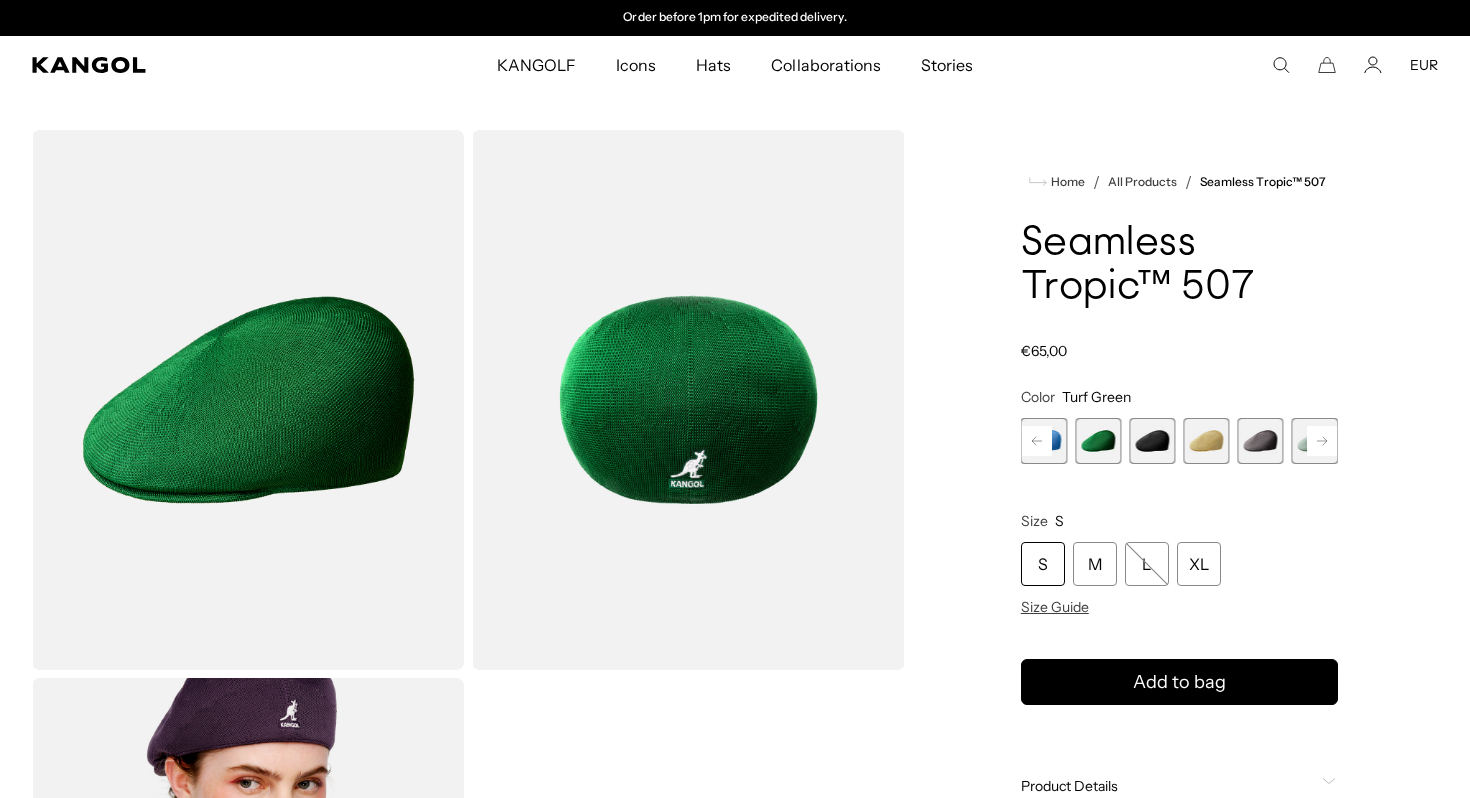 click 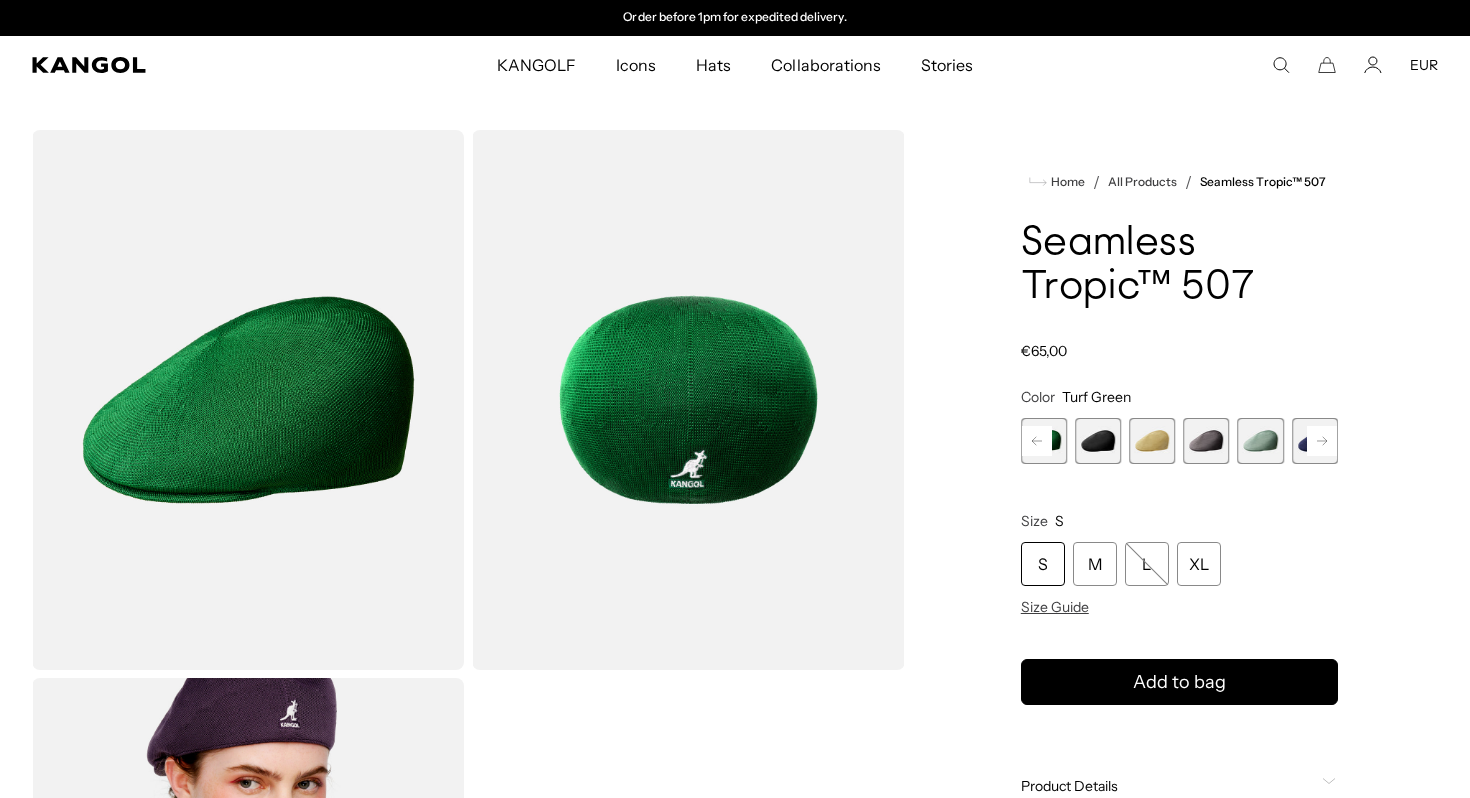 click 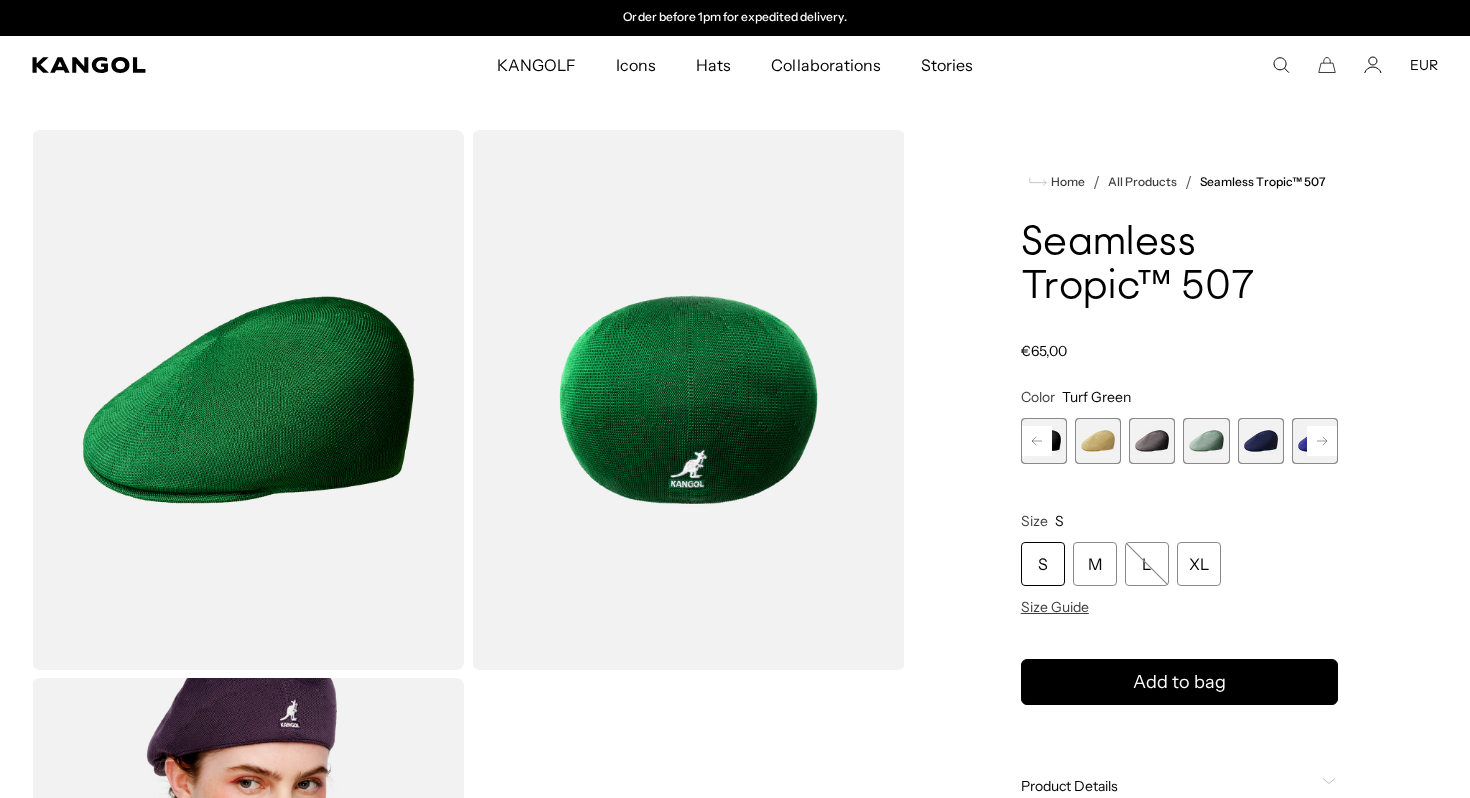 click 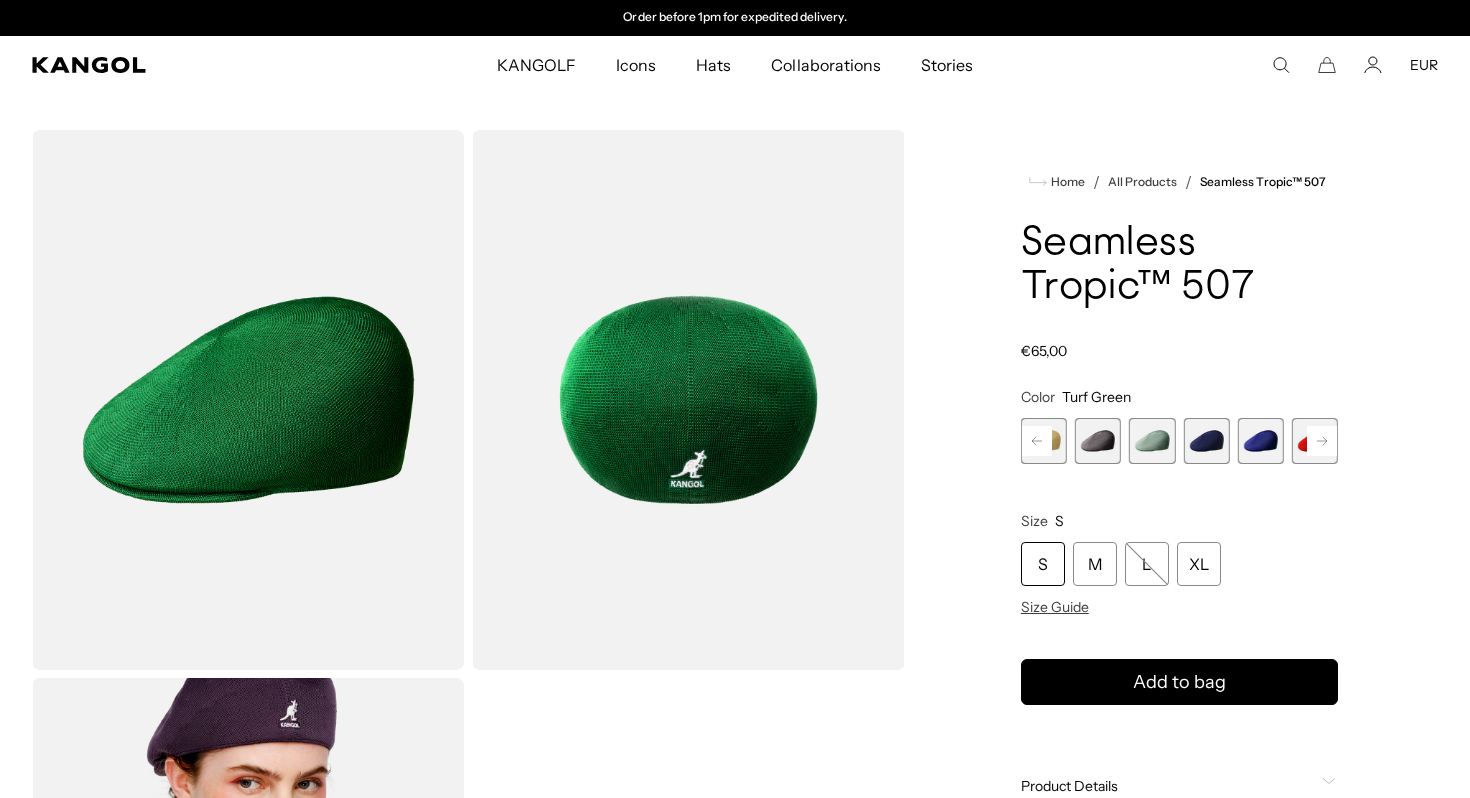 click 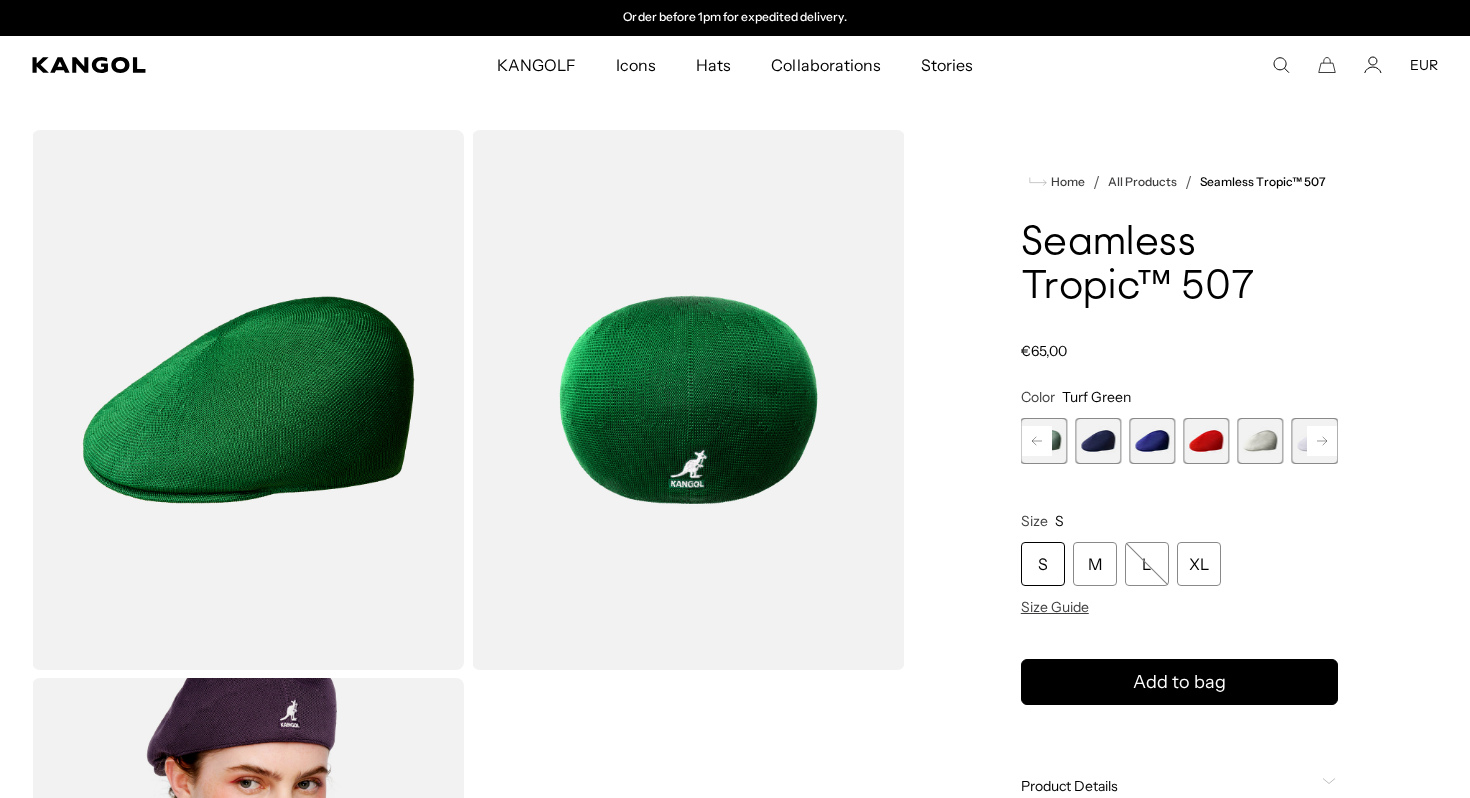 click 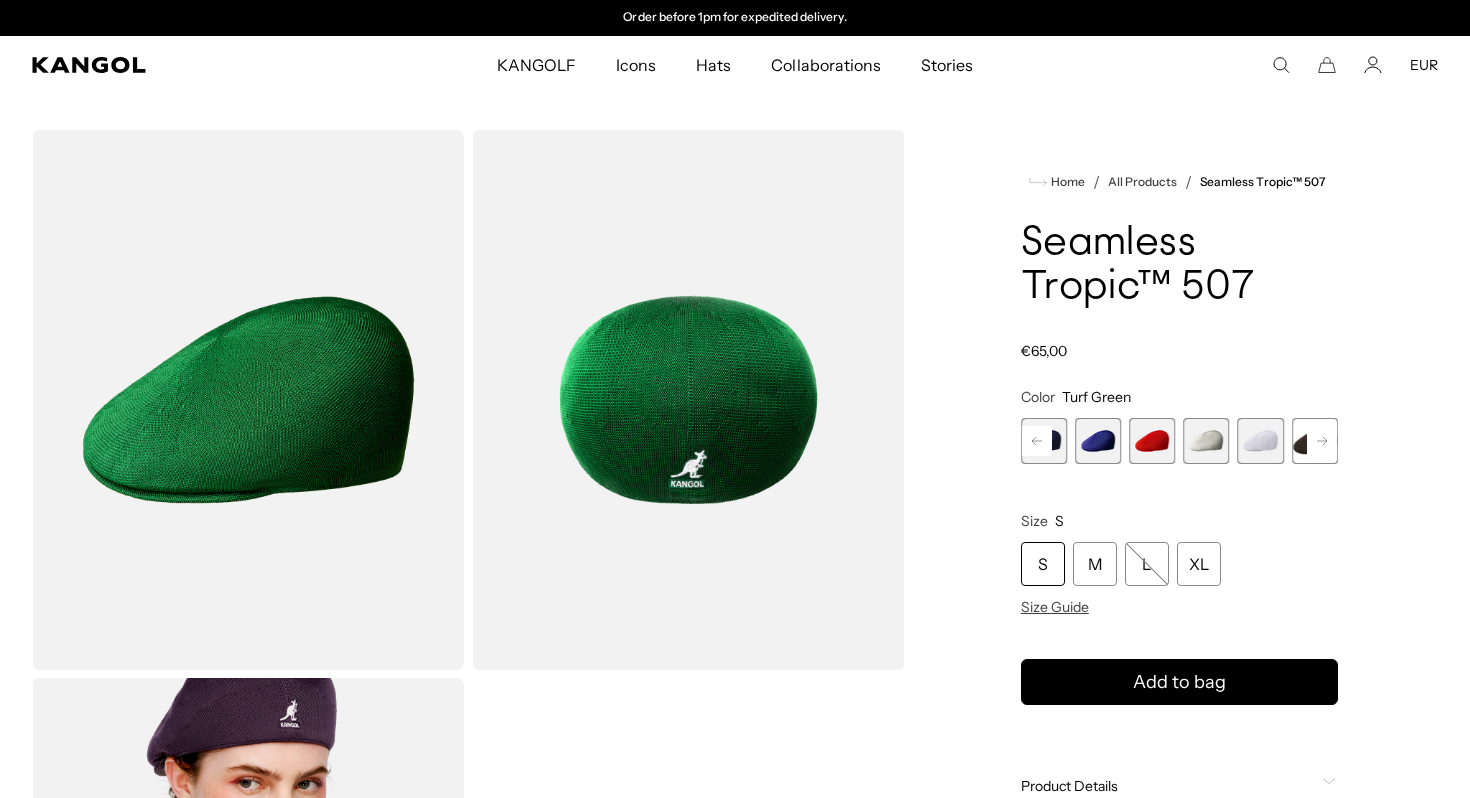 click 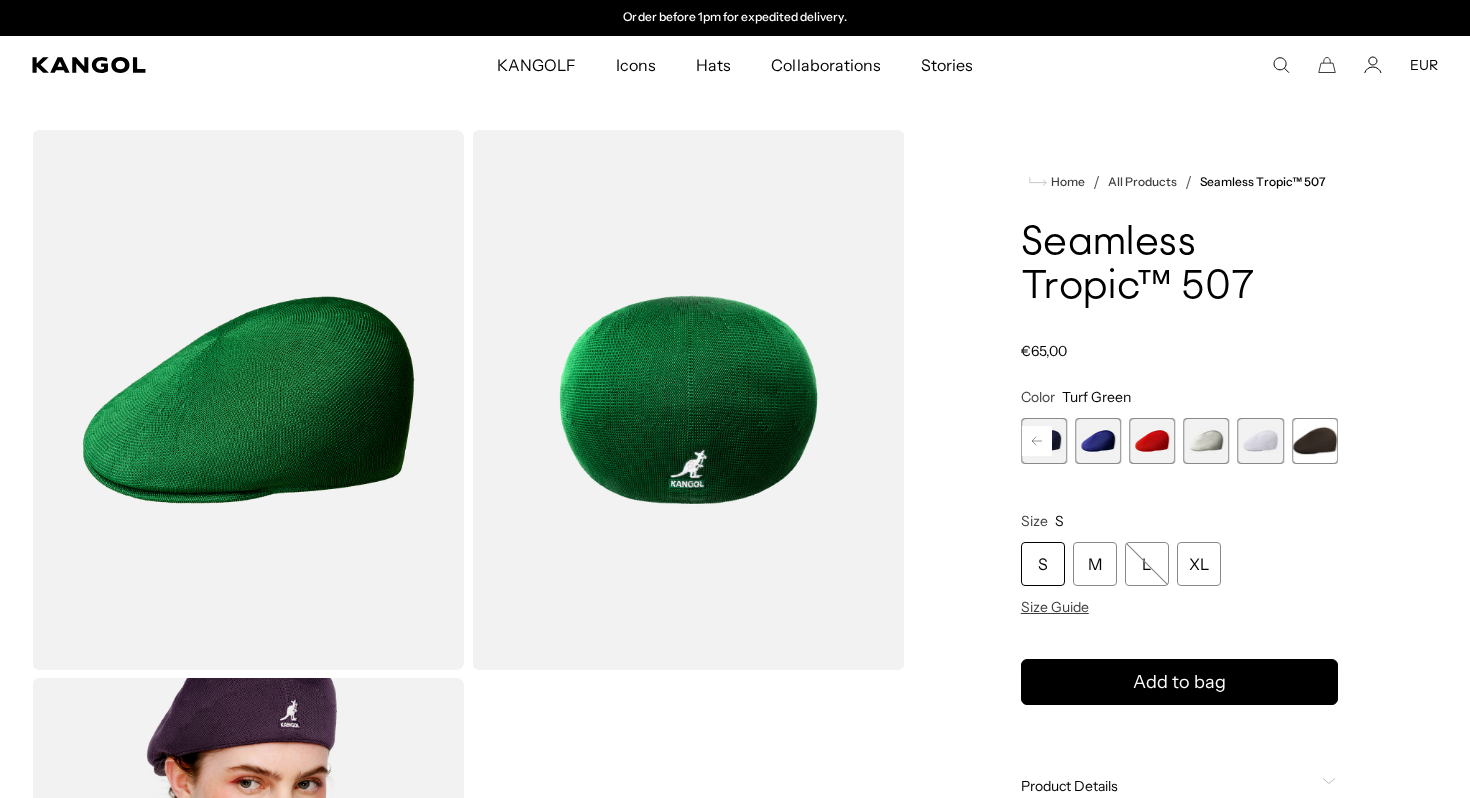 click at bounding box center (1315, 441) 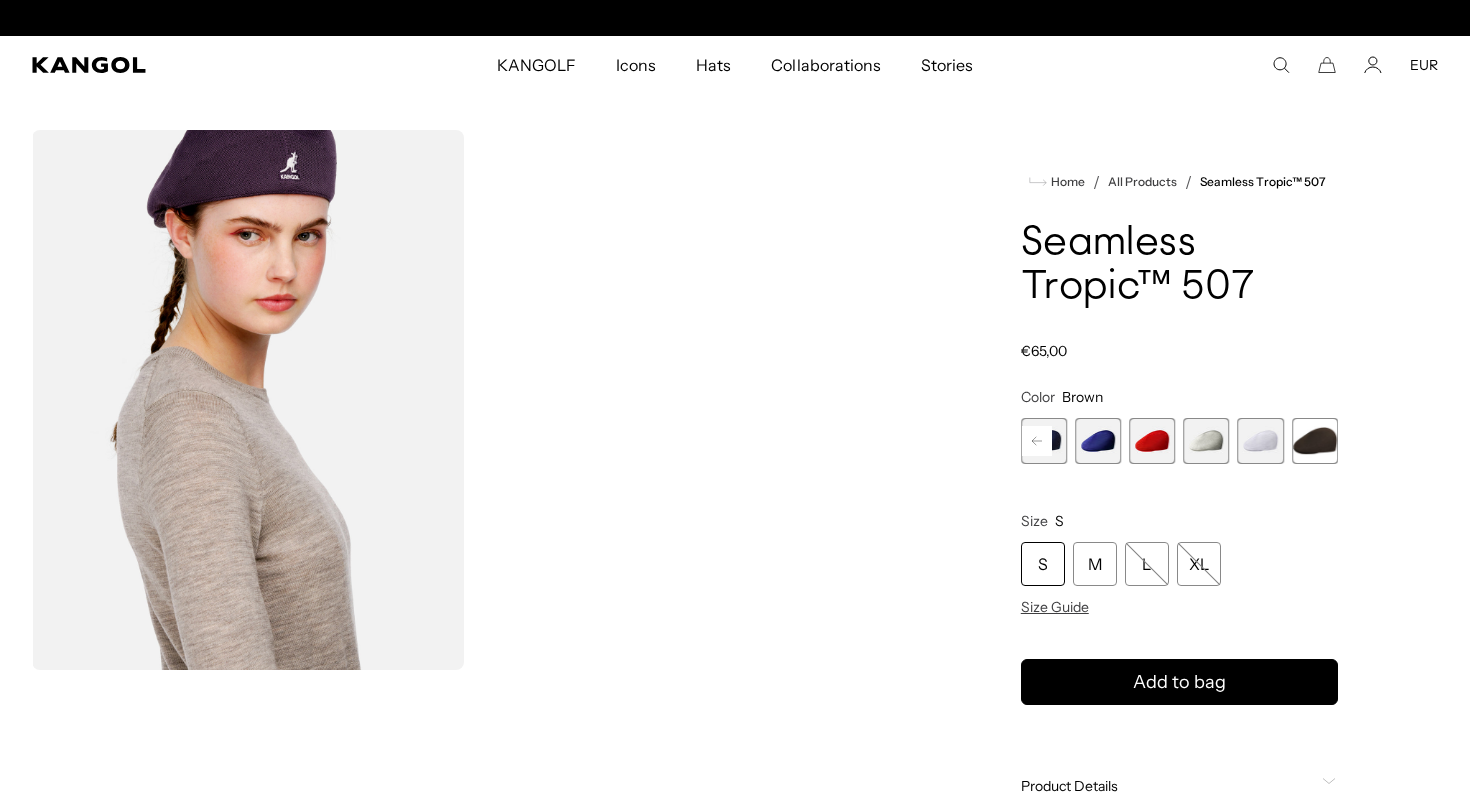 scroll, scrollTop: 0, scrollLeft: 0, axis: both 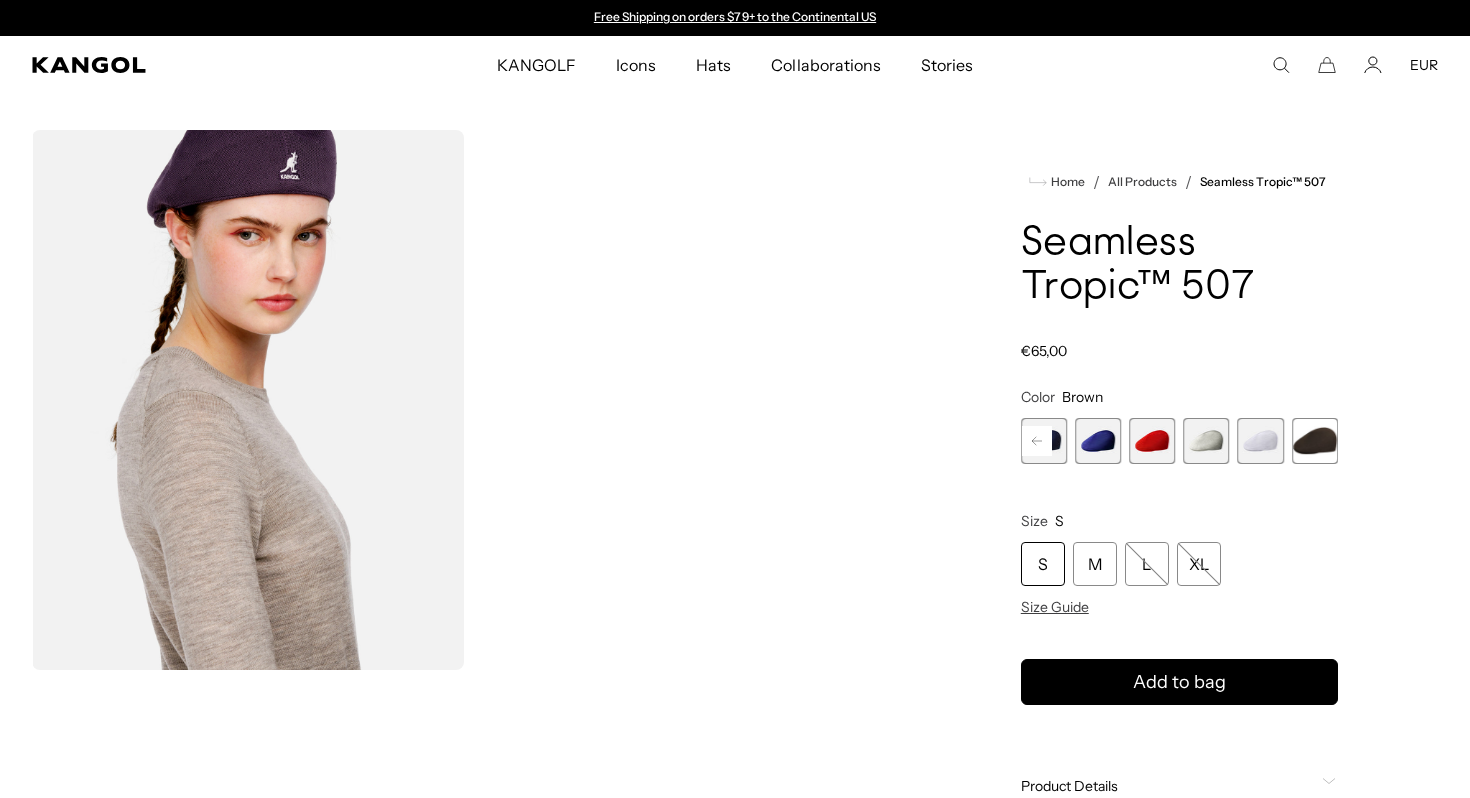 click 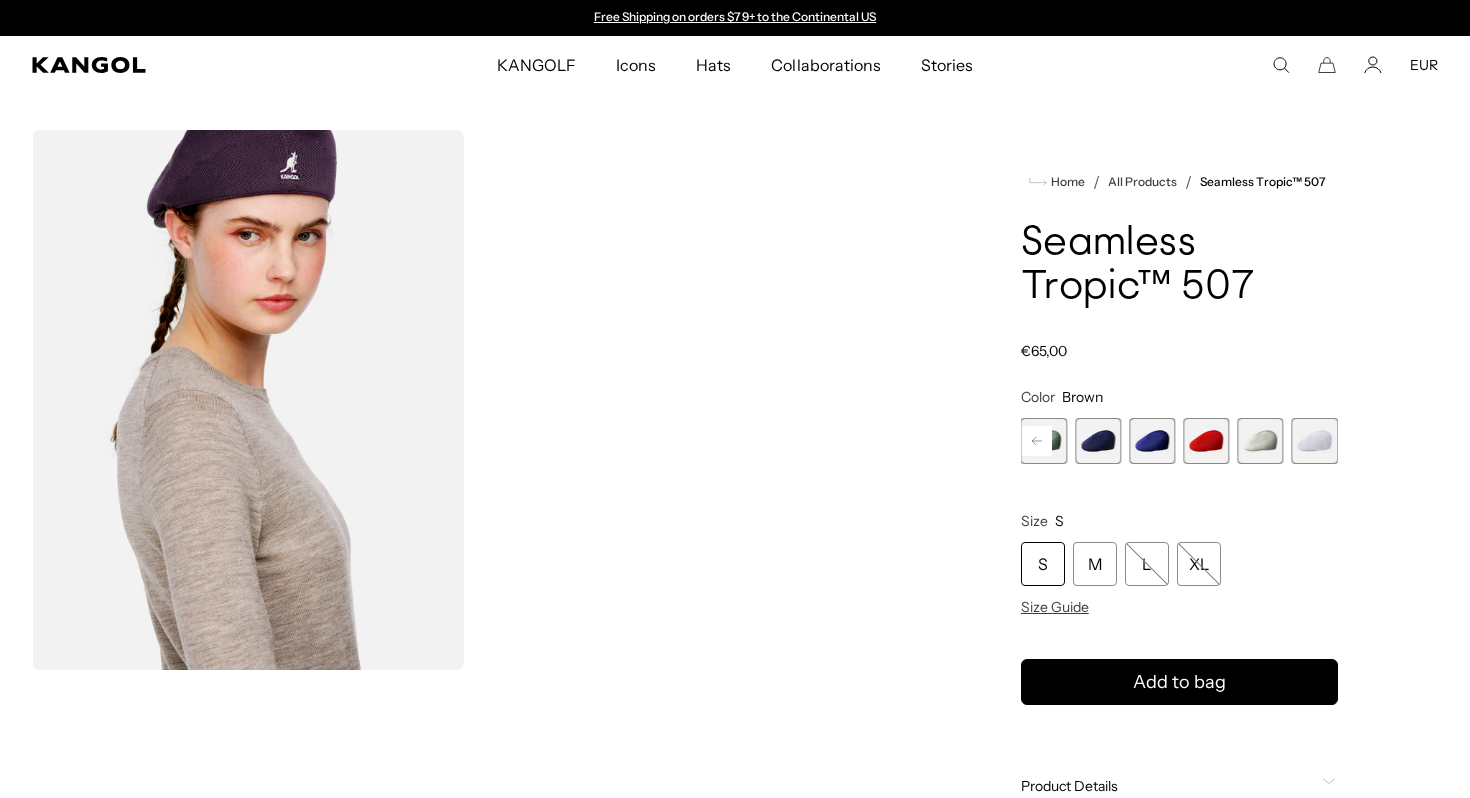 click 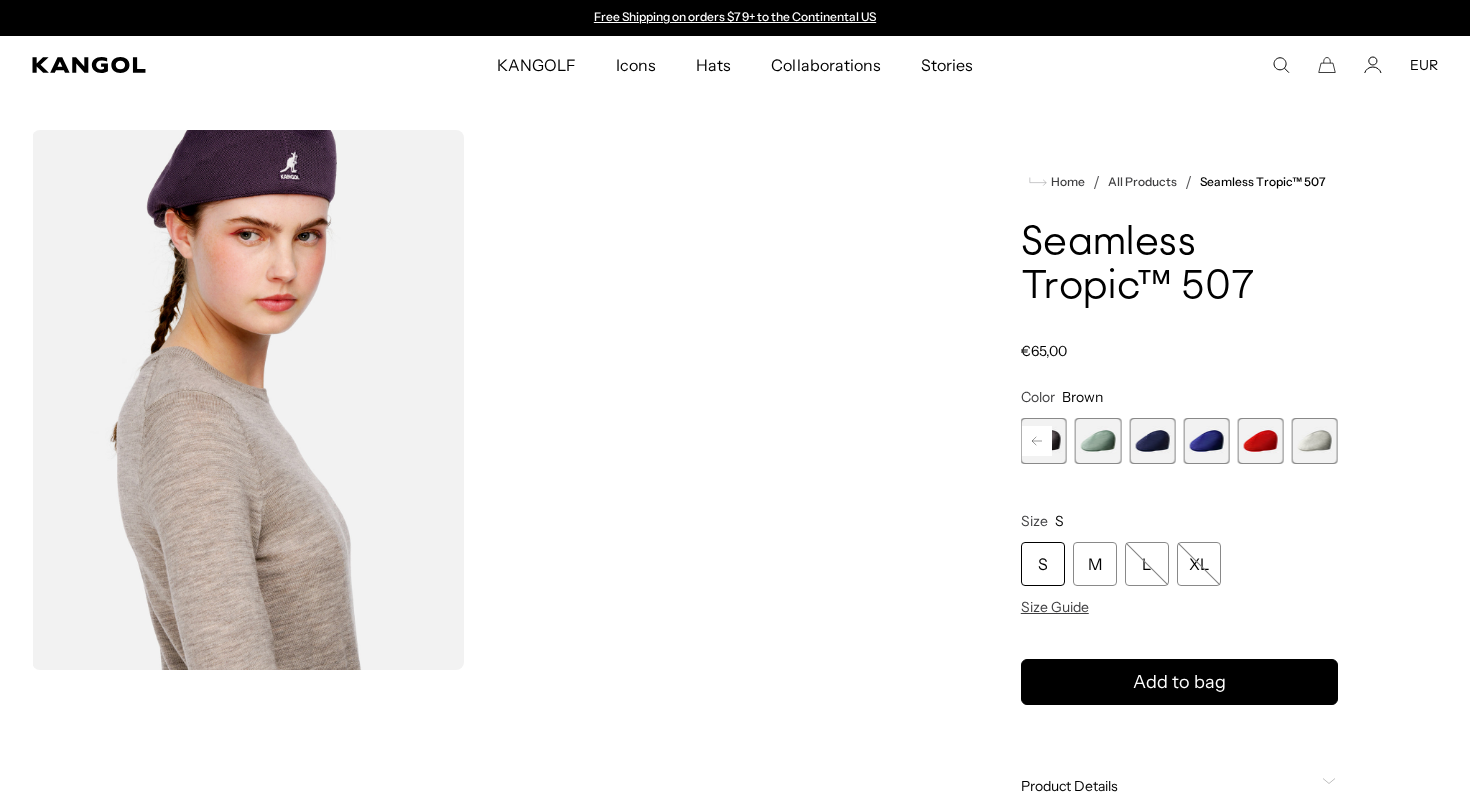 click 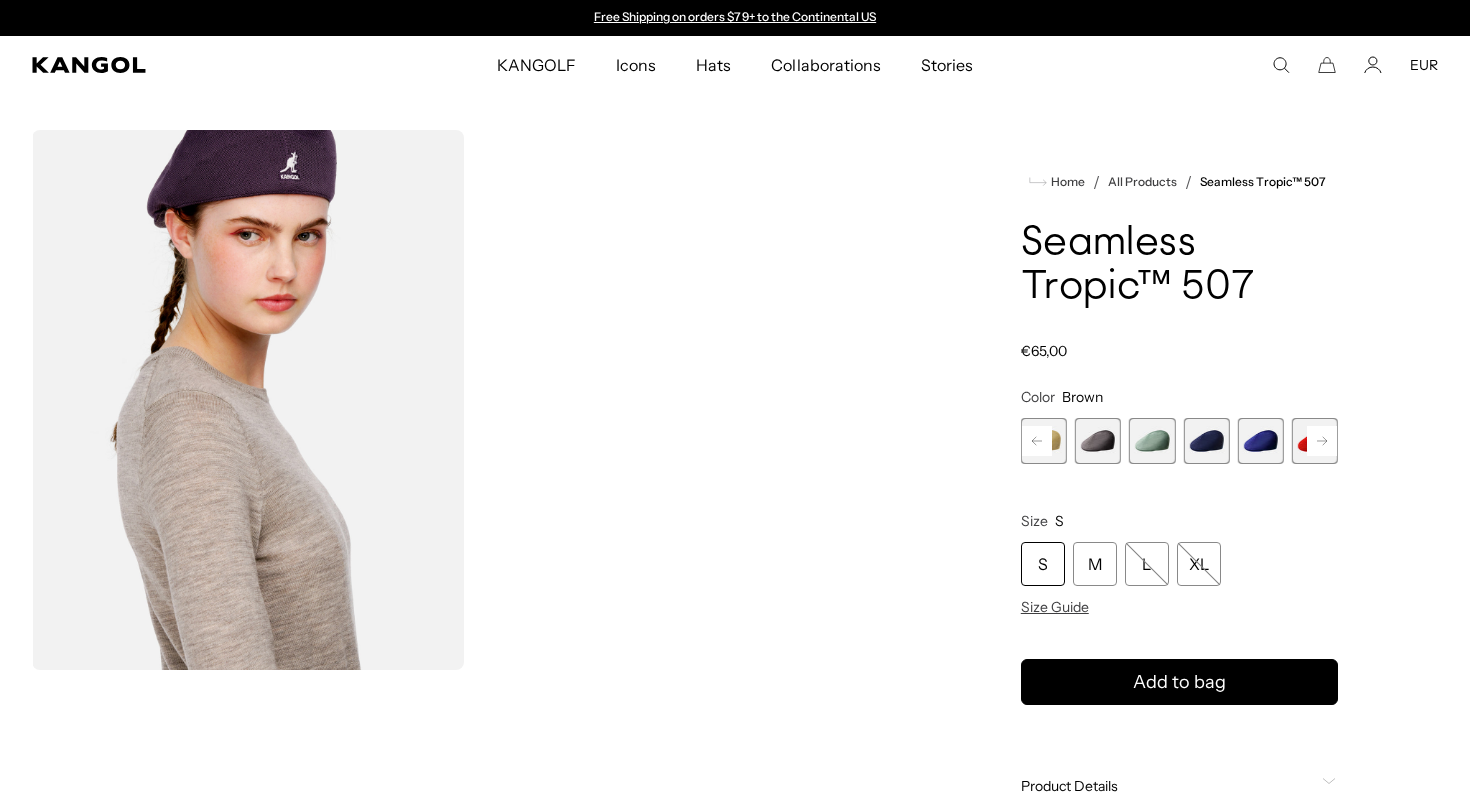click 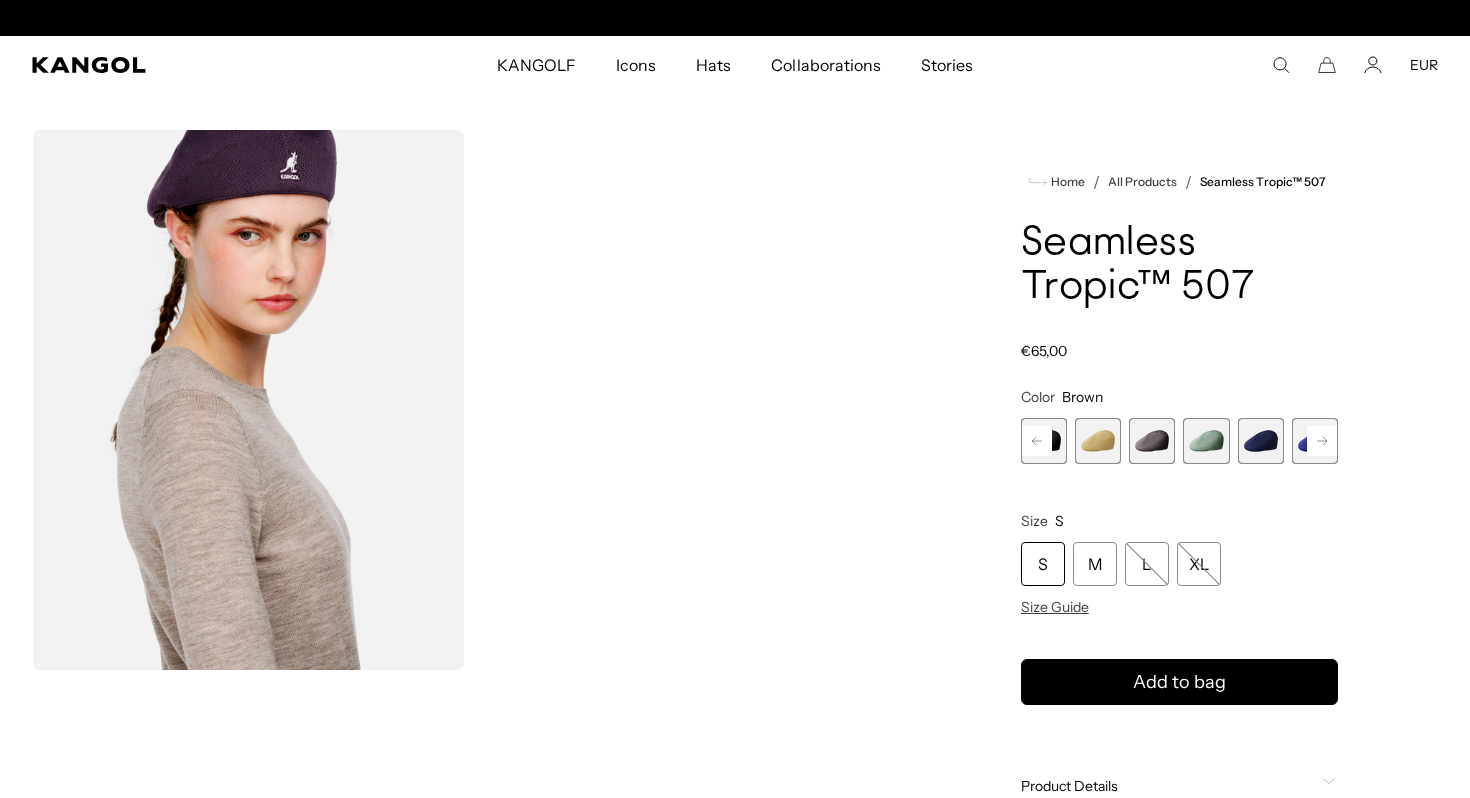scroll, scrollTop: 0, scrollLeft: 412, axis: horizontal 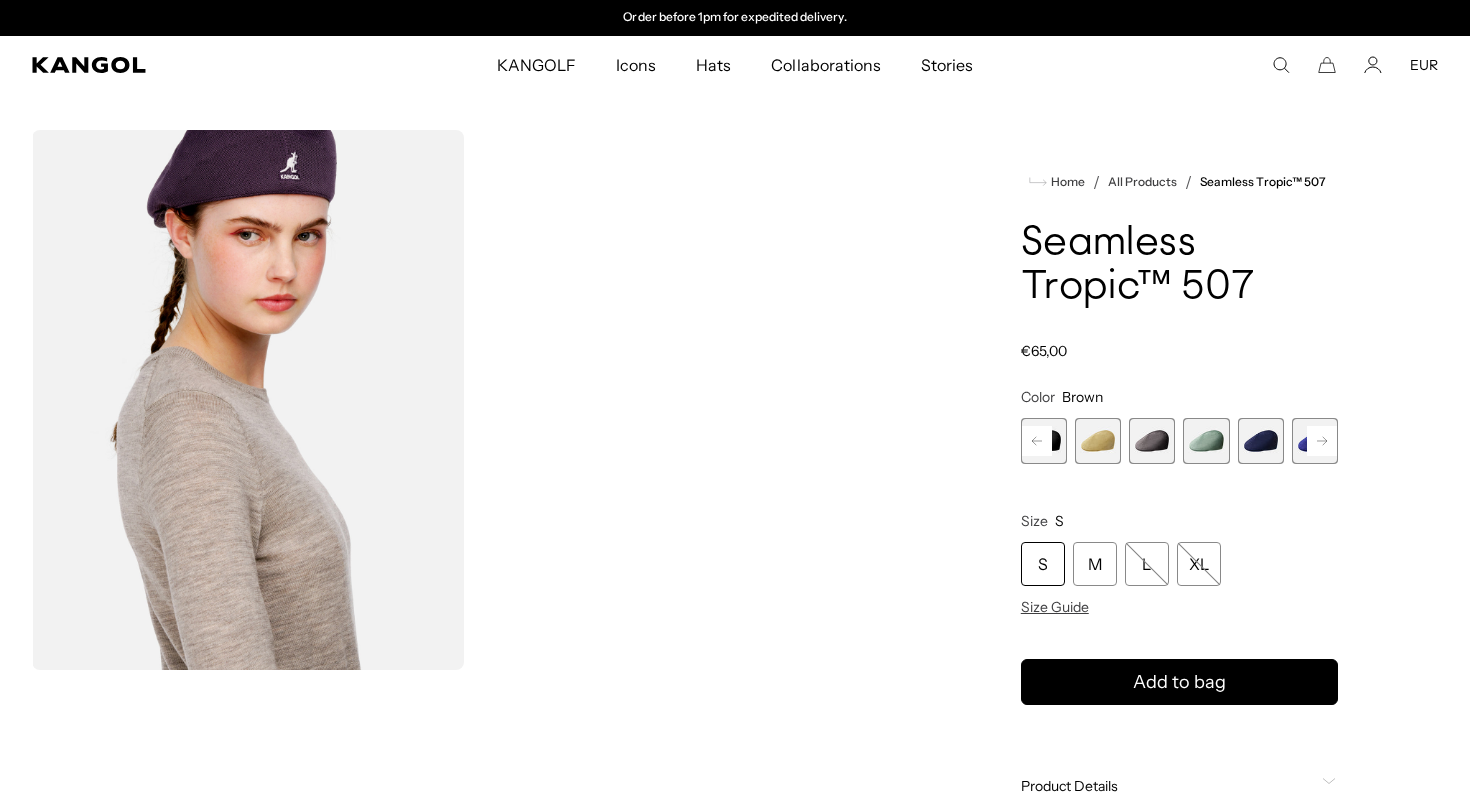 click 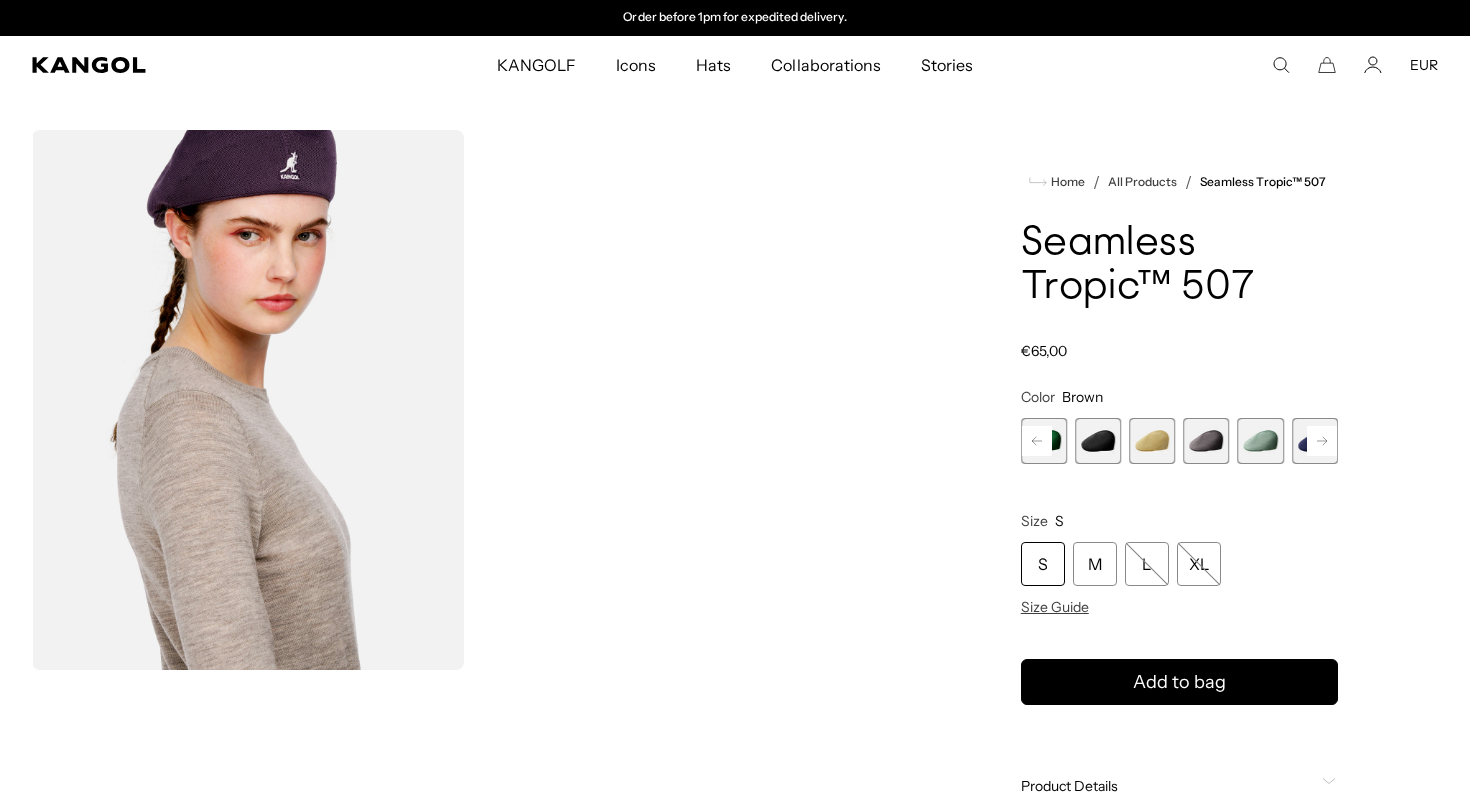 click 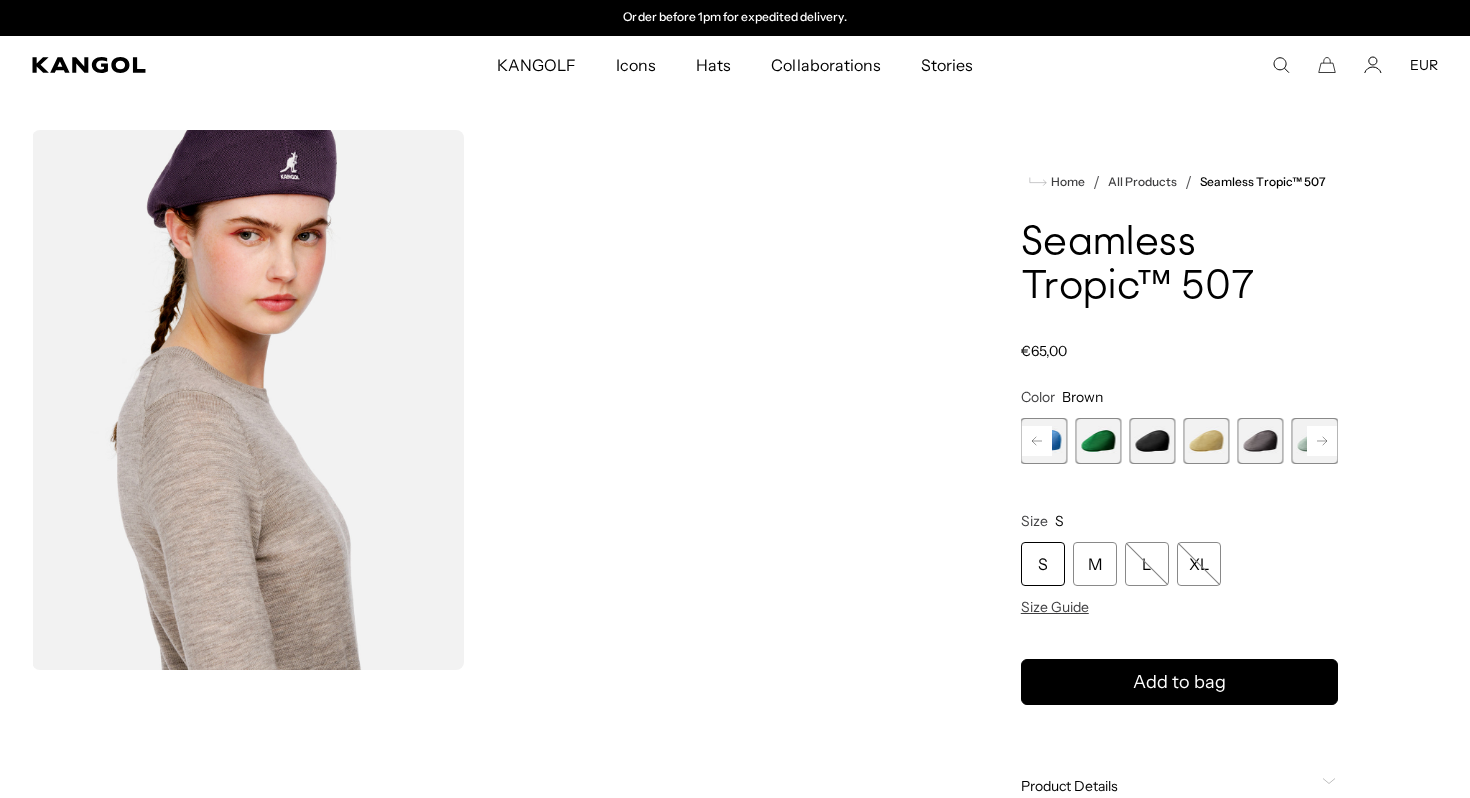click 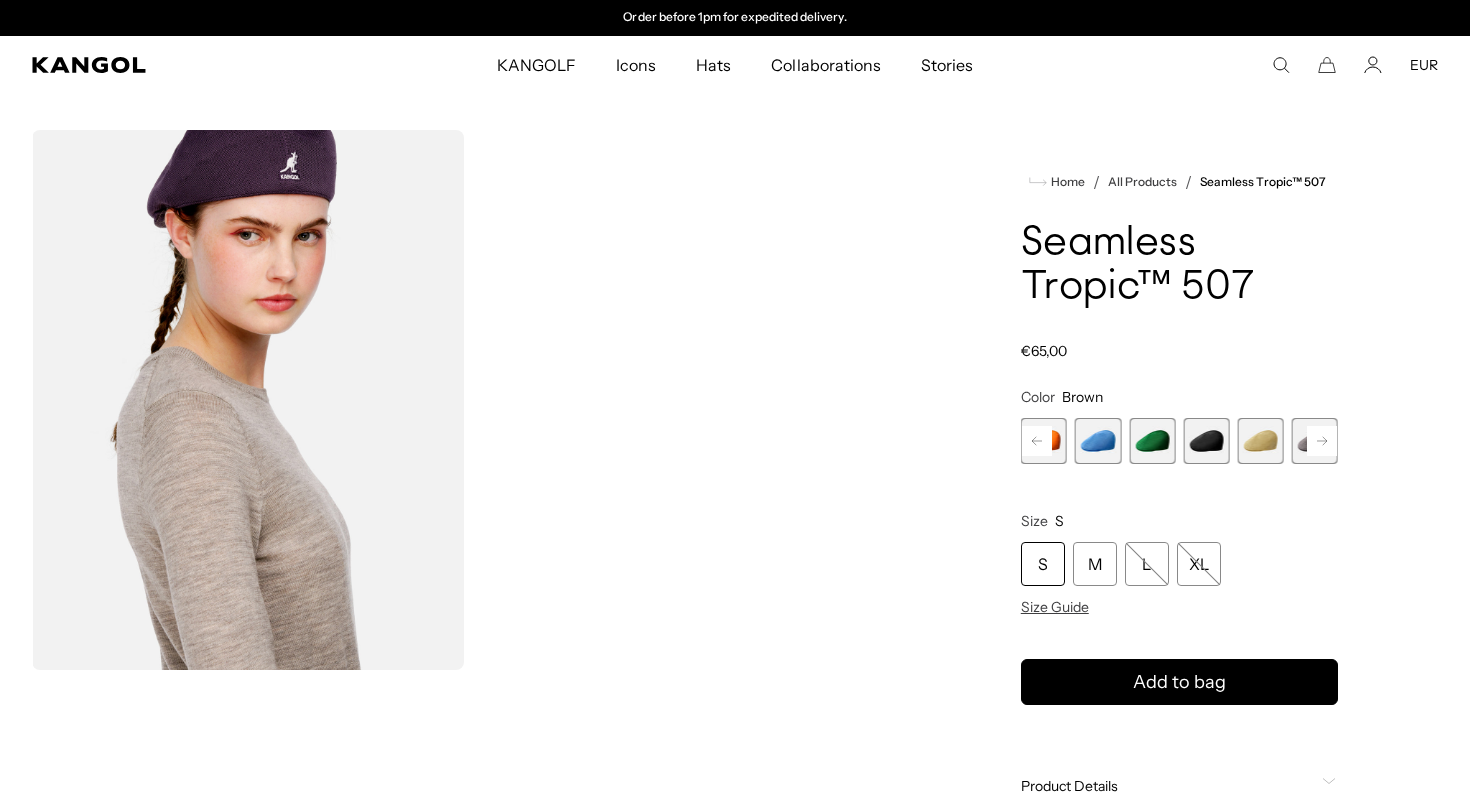 click 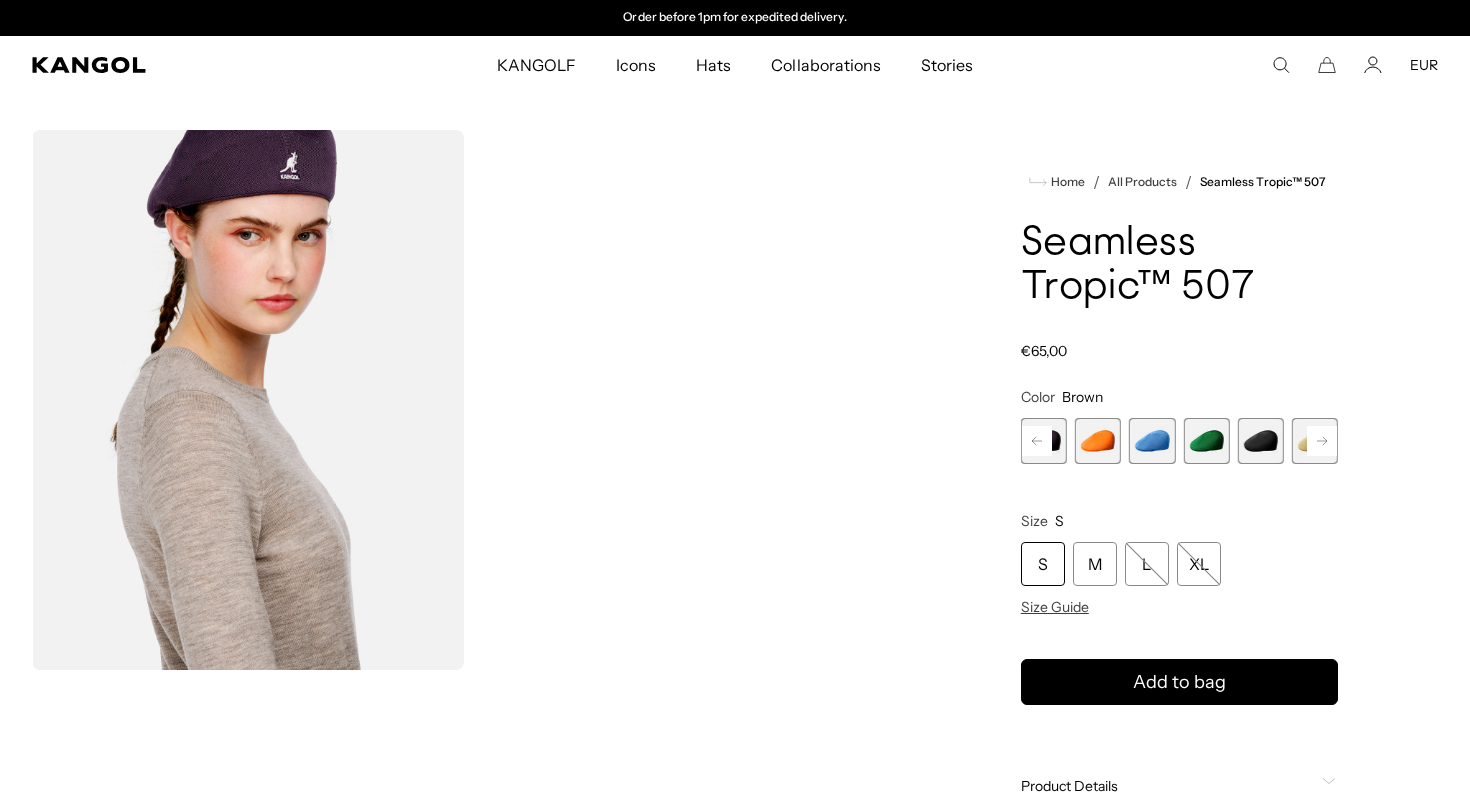 click at bounding box center (1206, 441) 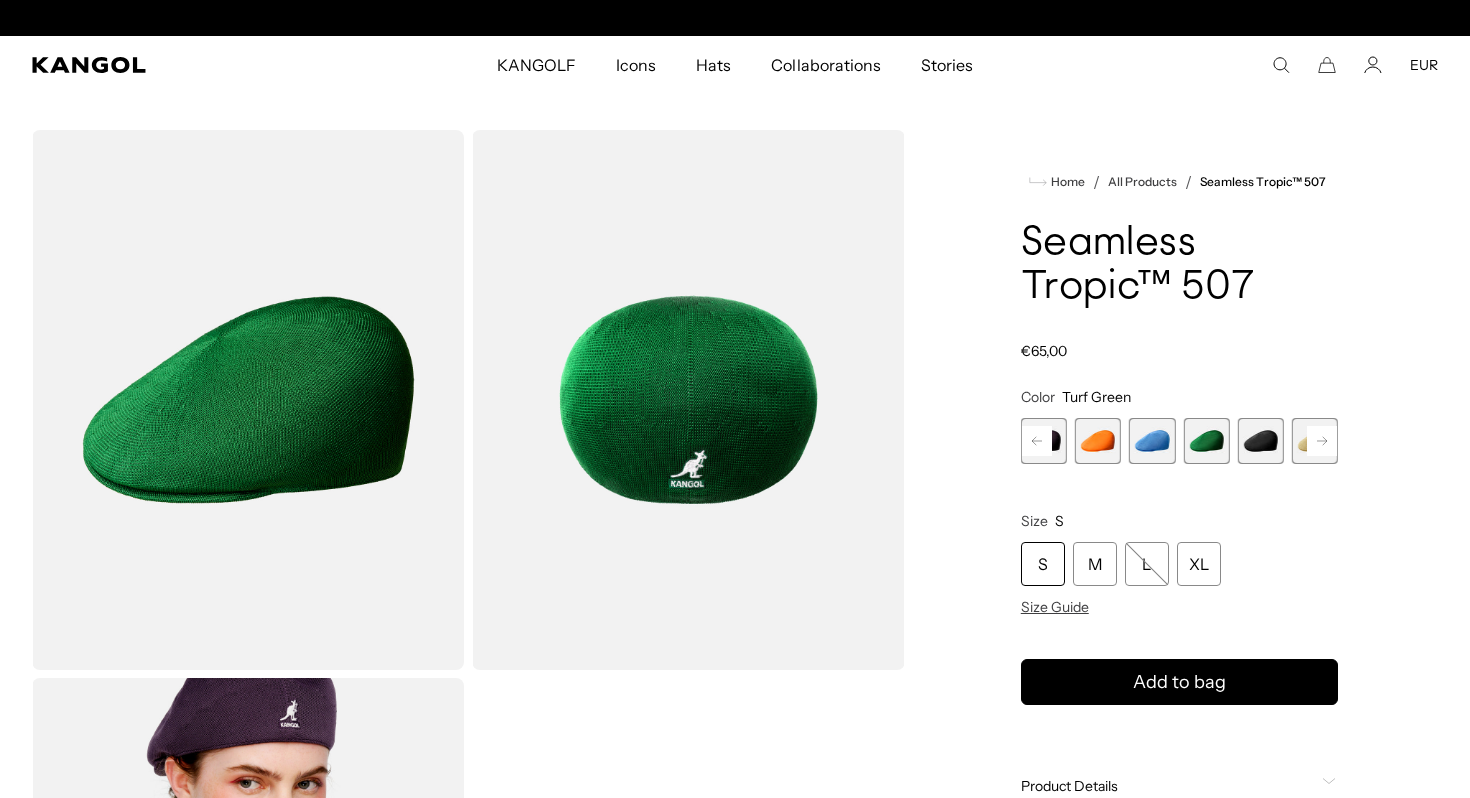 scroll, scrollTop: 0, scrollLeft: 0, axis: both 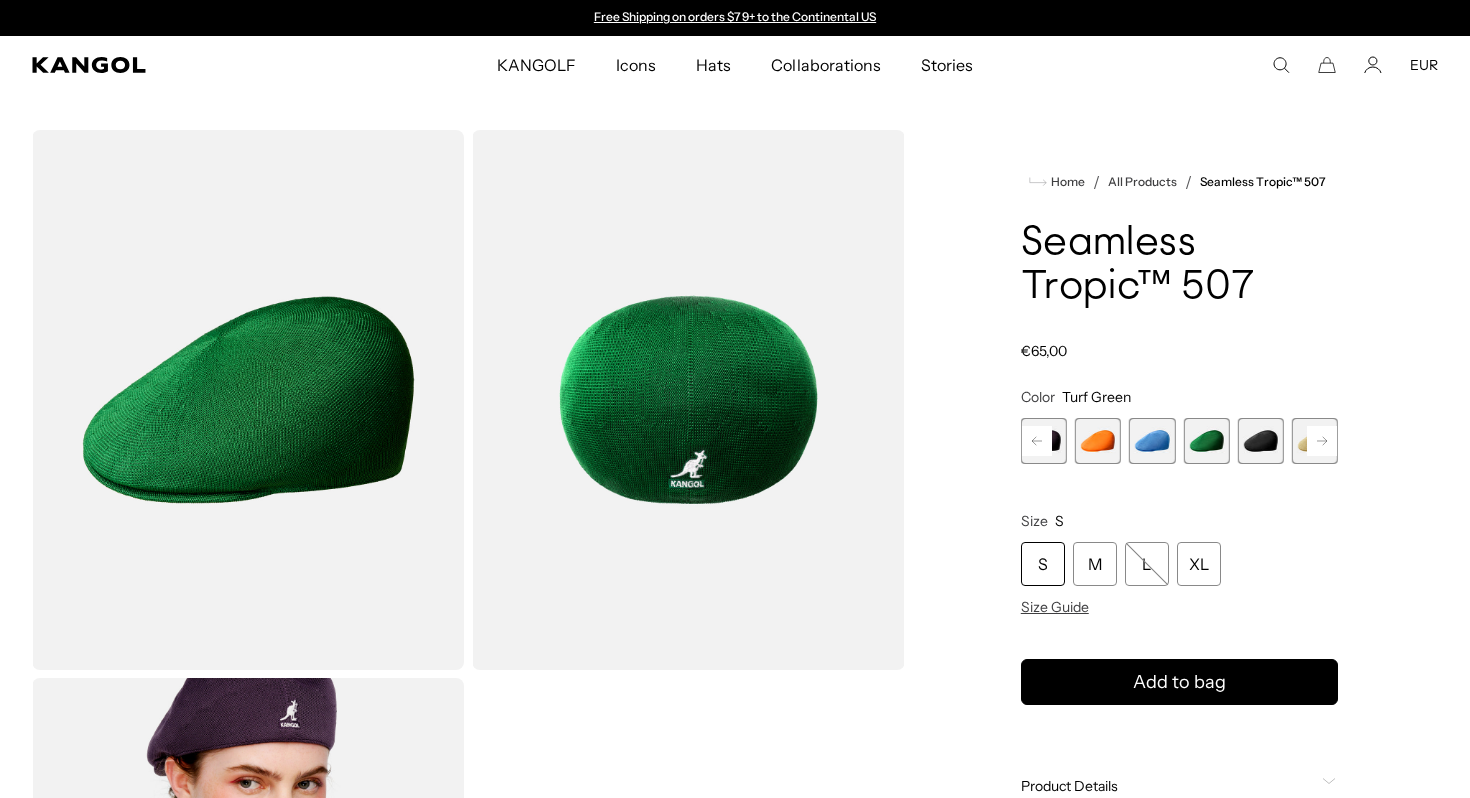 click on "S" at bounding box center (1043, 564) 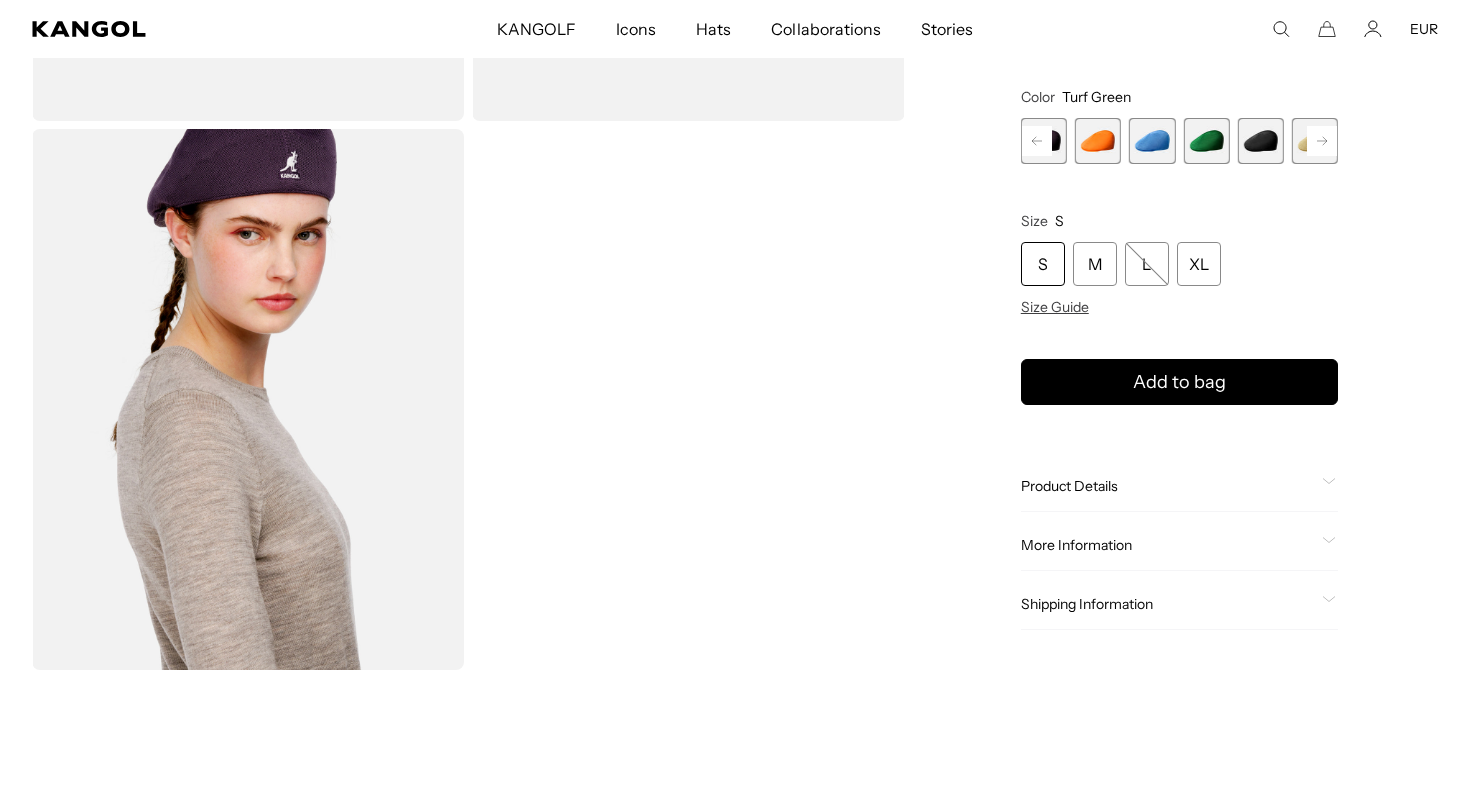scroll, scrollTop: 771, scrollLeft: 0, axis: vertical 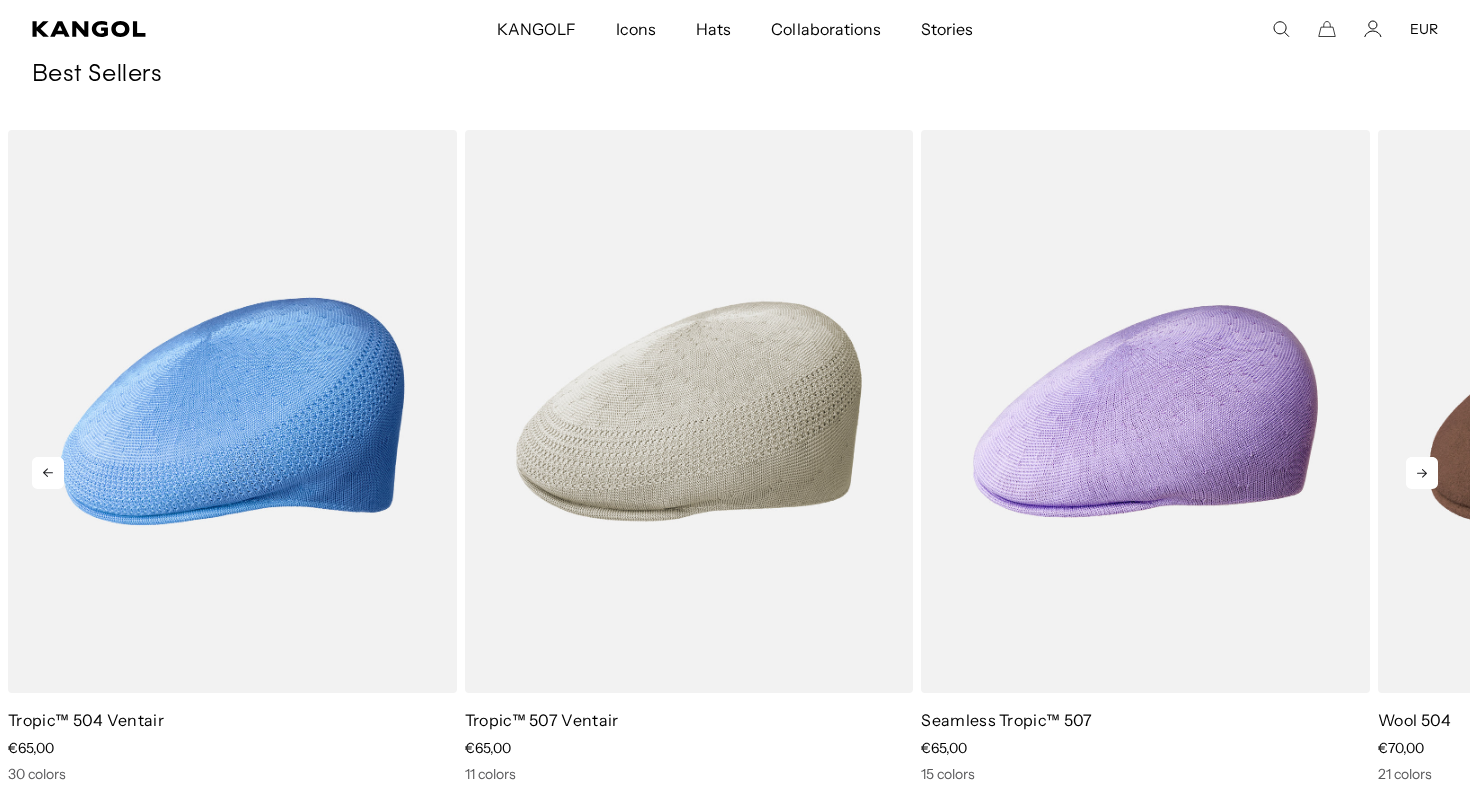 click 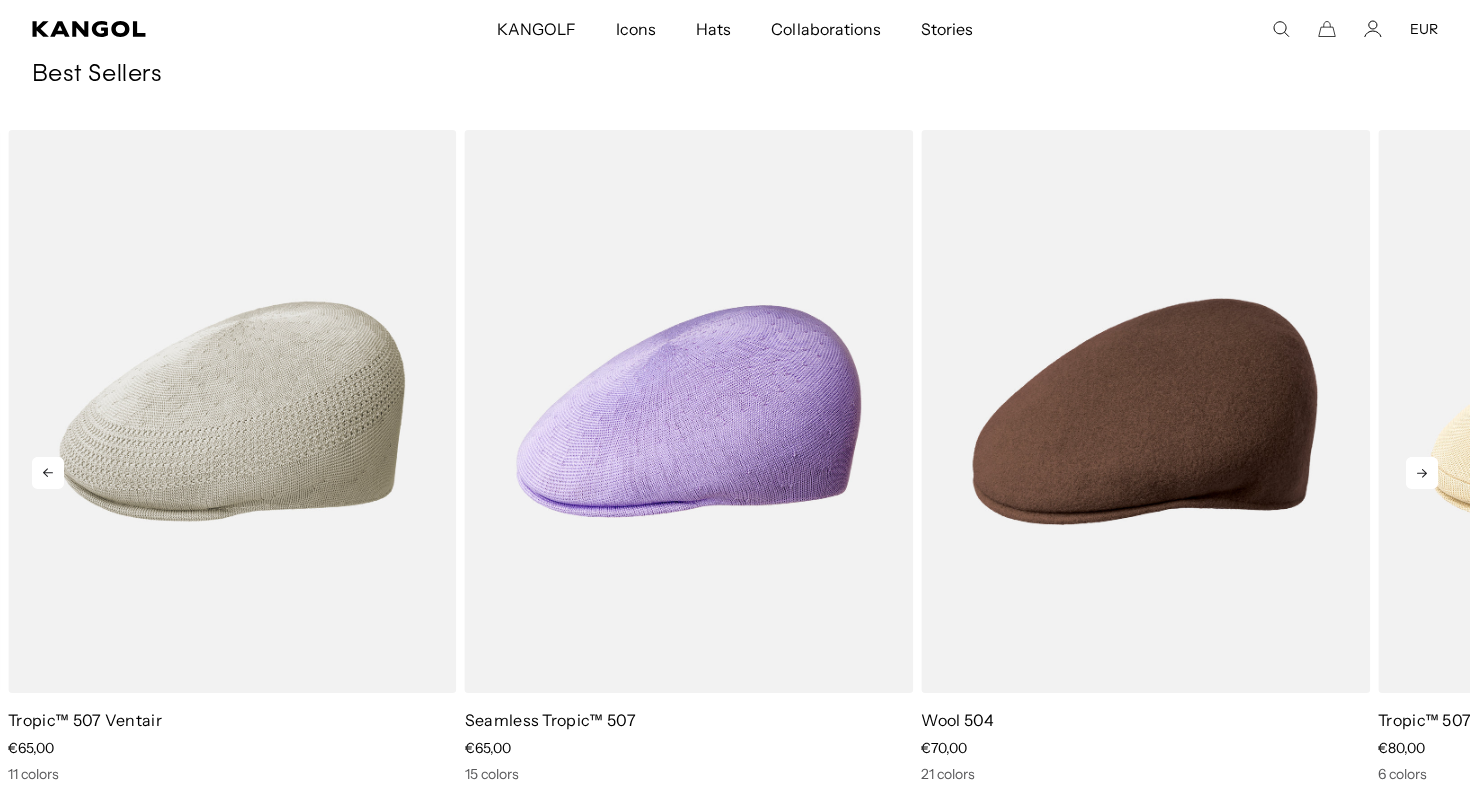 click 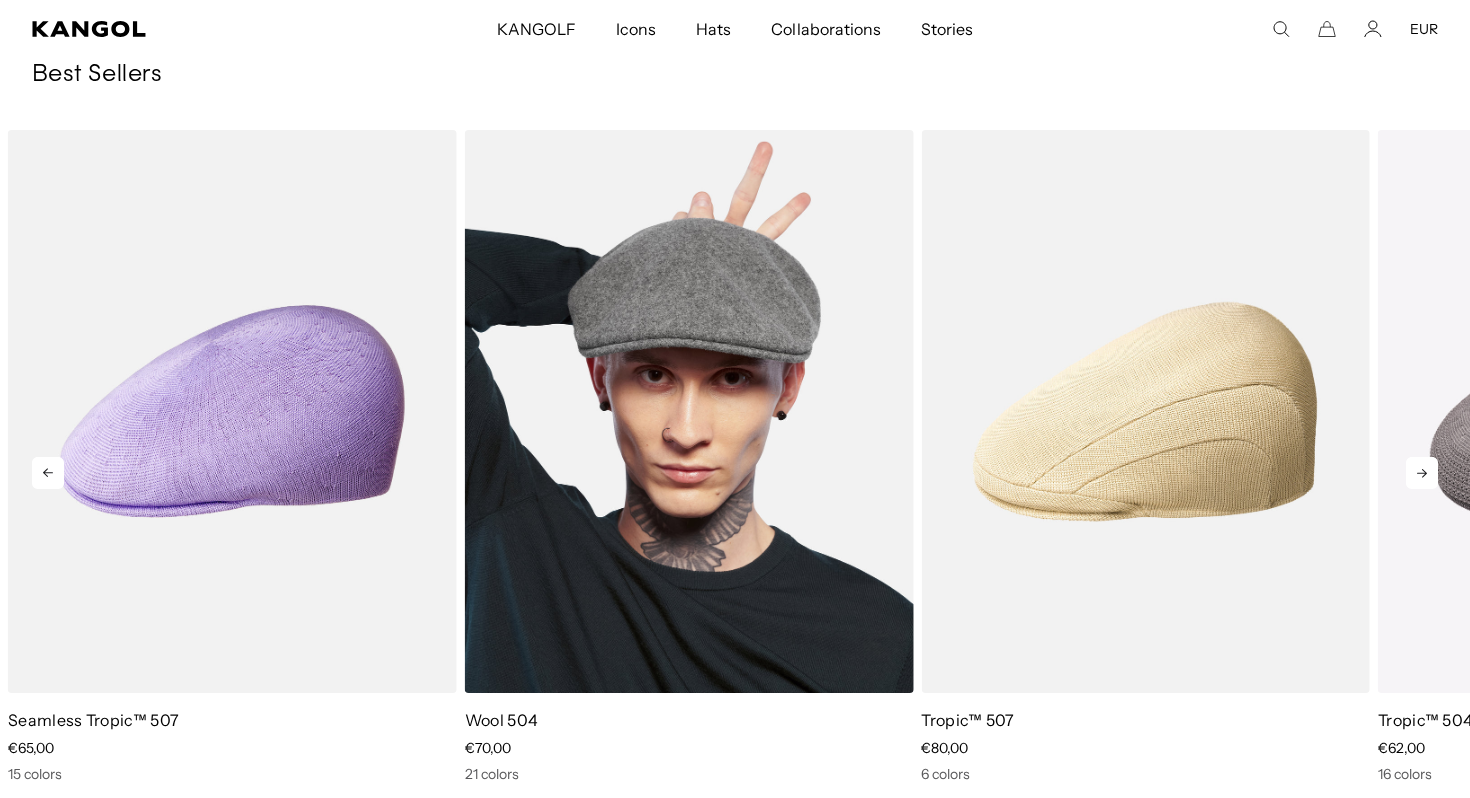 scroll, scrollTop: 0, scrollLeft: 0, axis: both 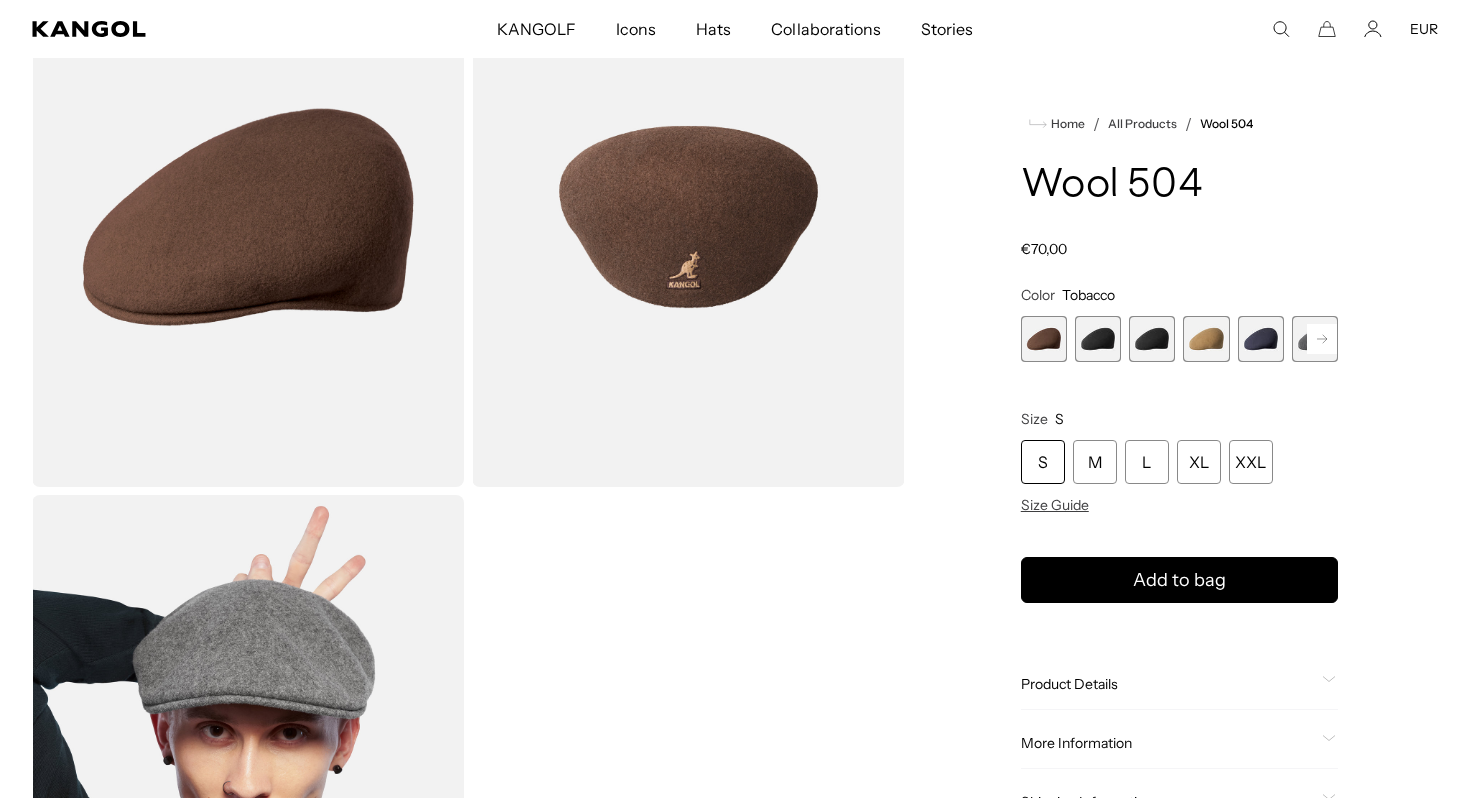 click on "Home
/
All Products
/
Wool 504
Wool 504
Regular price
€70,00
Regular price
Sale price
€70,00
Color
Tobacco
Previous
Next
Tobacco
Variant sold out or unavailable
Black
Variant sold out or unavailable" at bounding box center [1179, 491] 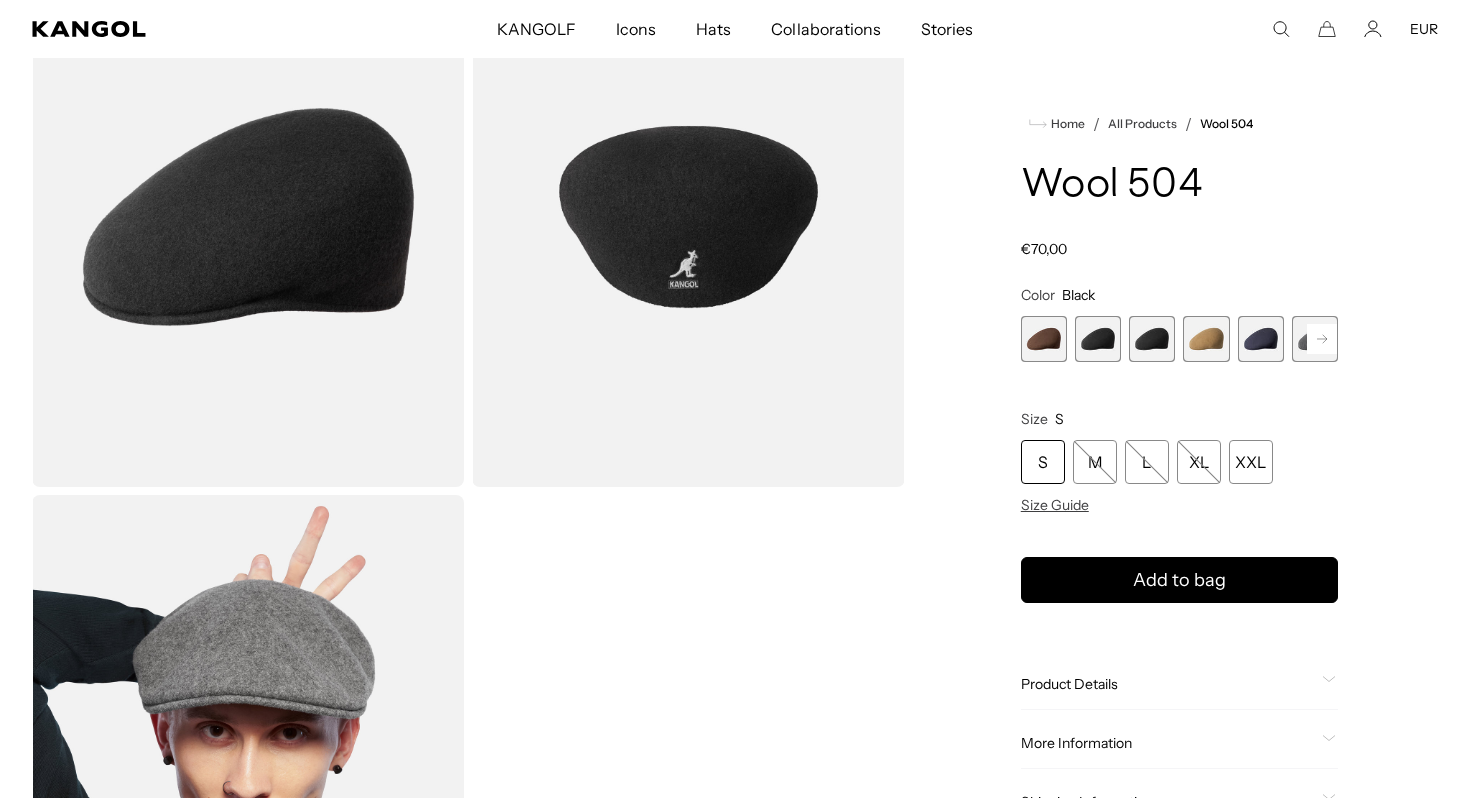 click 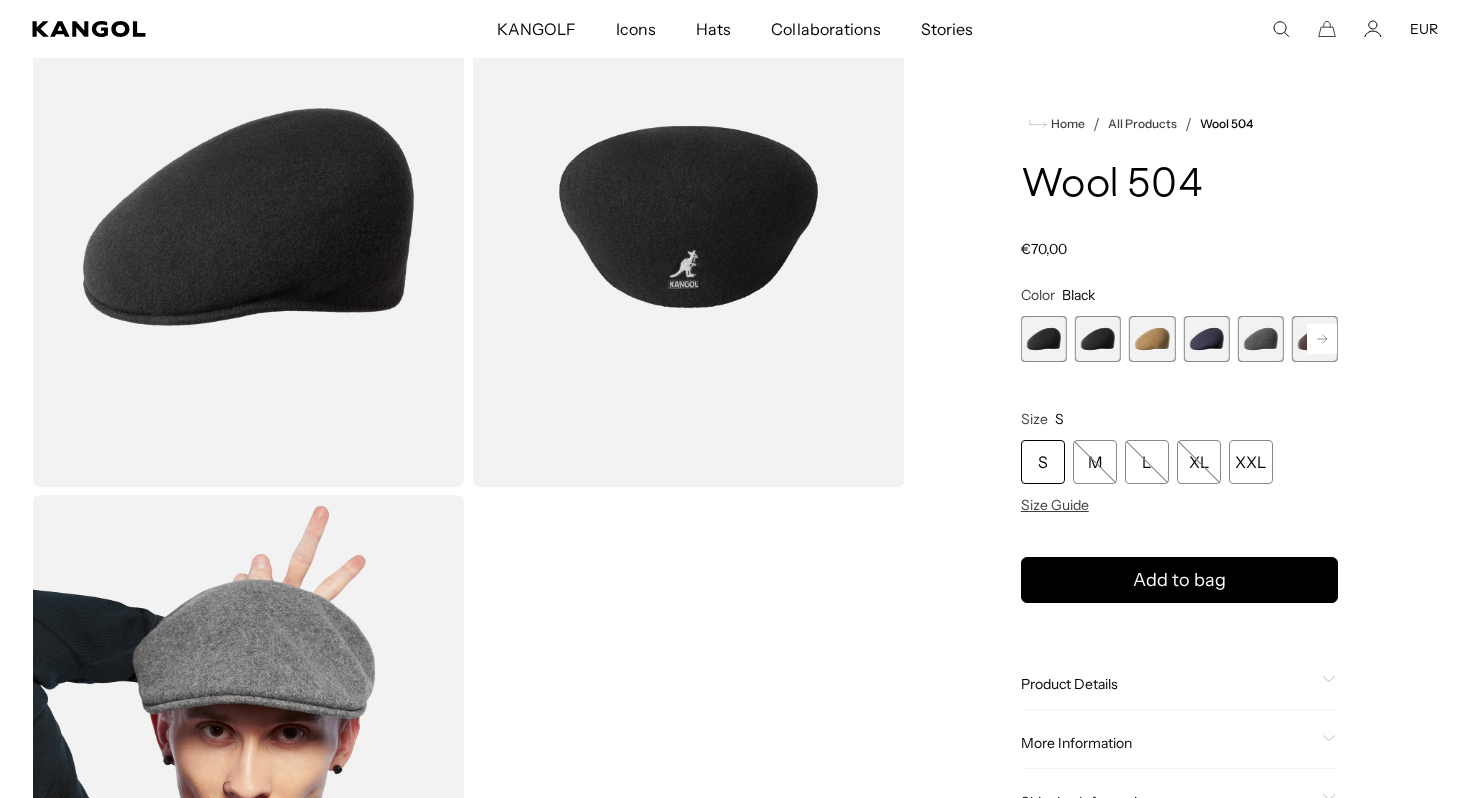 click 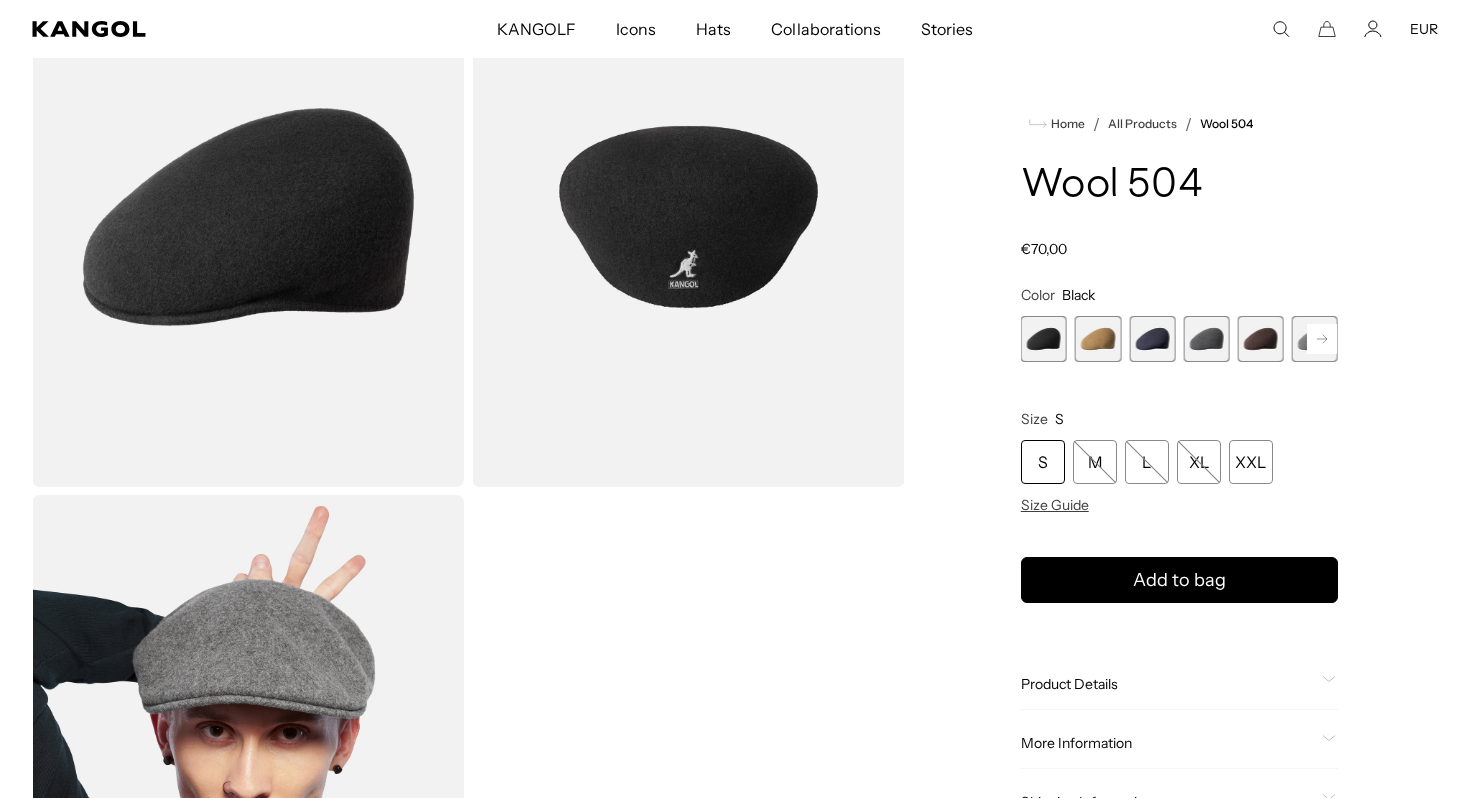 click 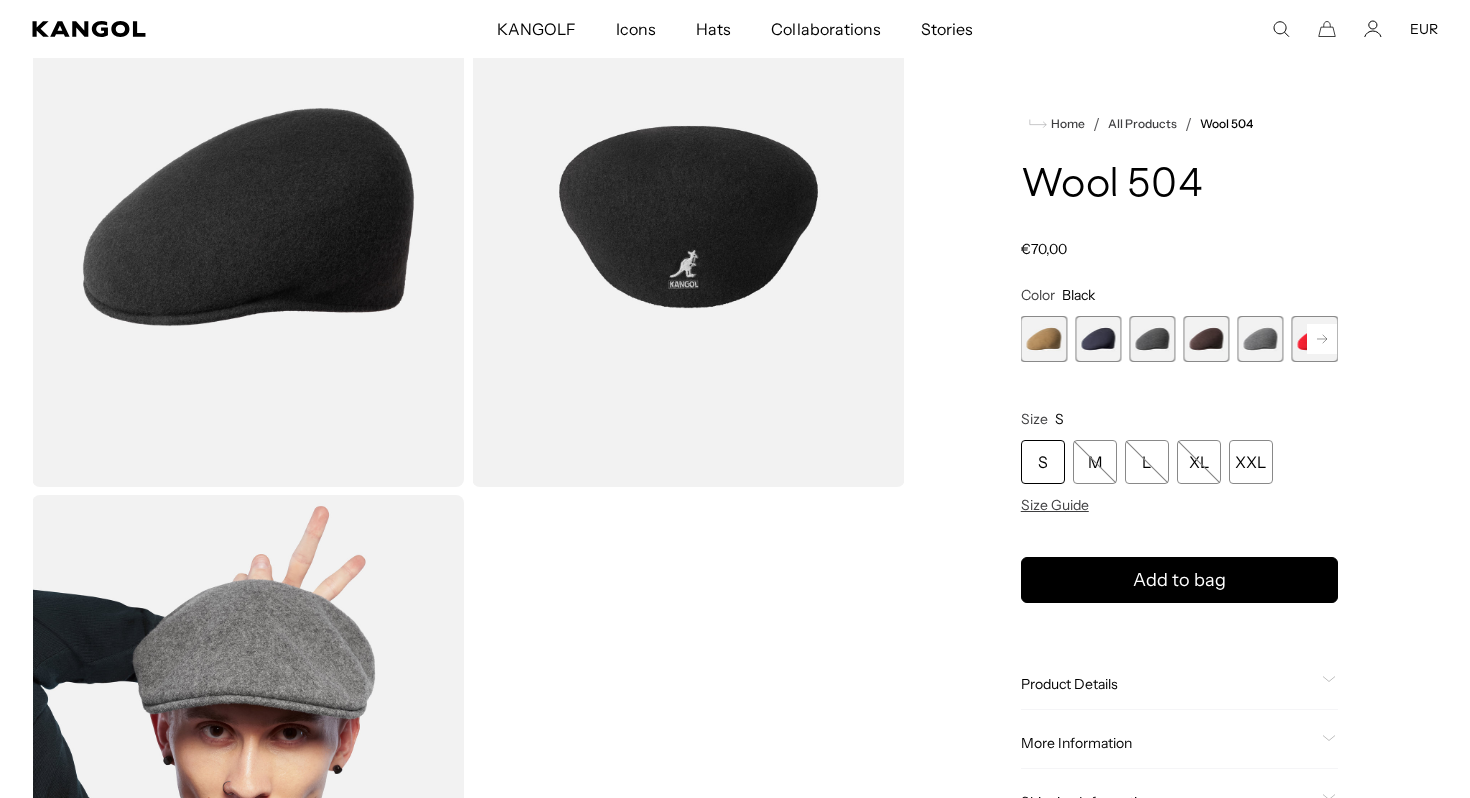 click 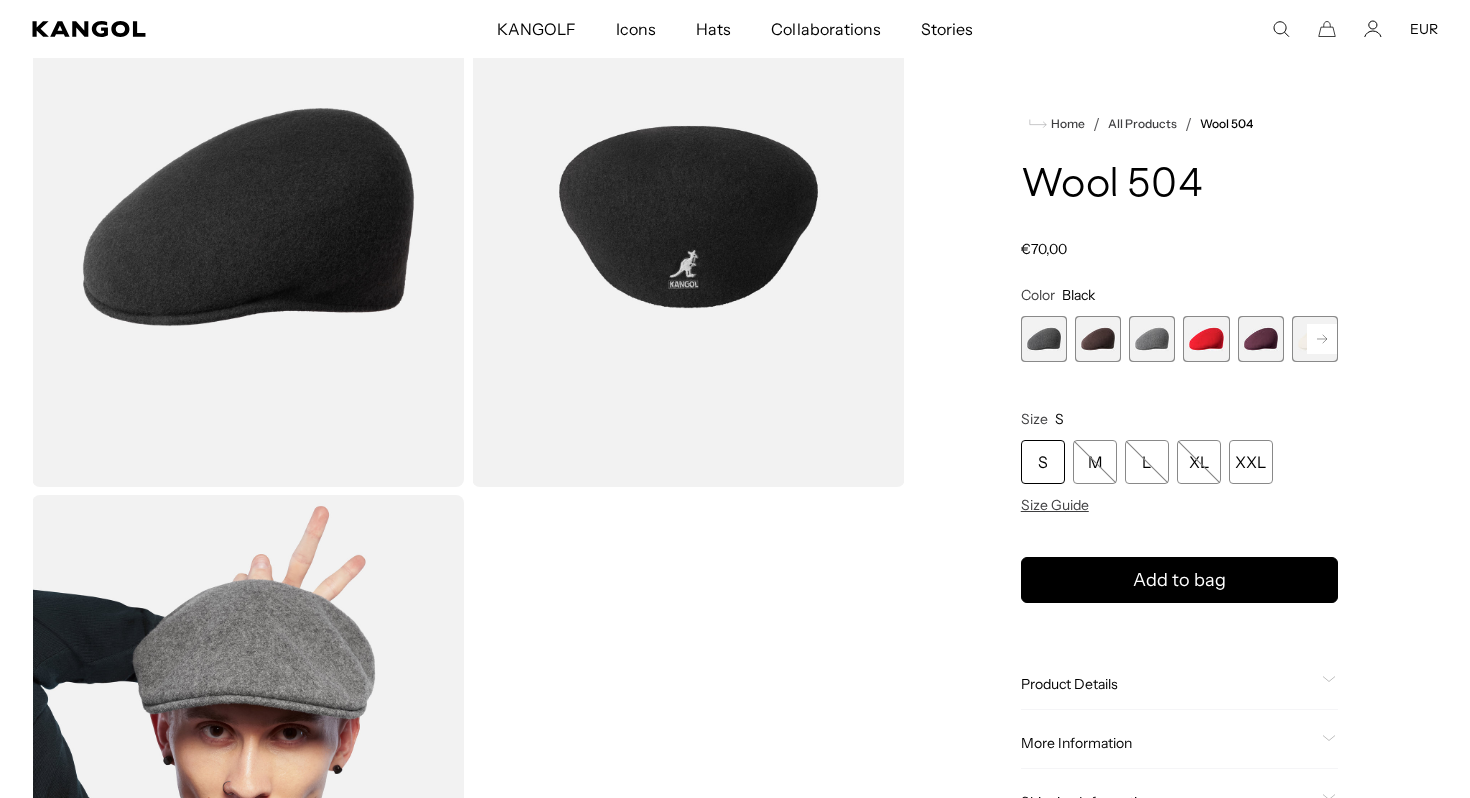click 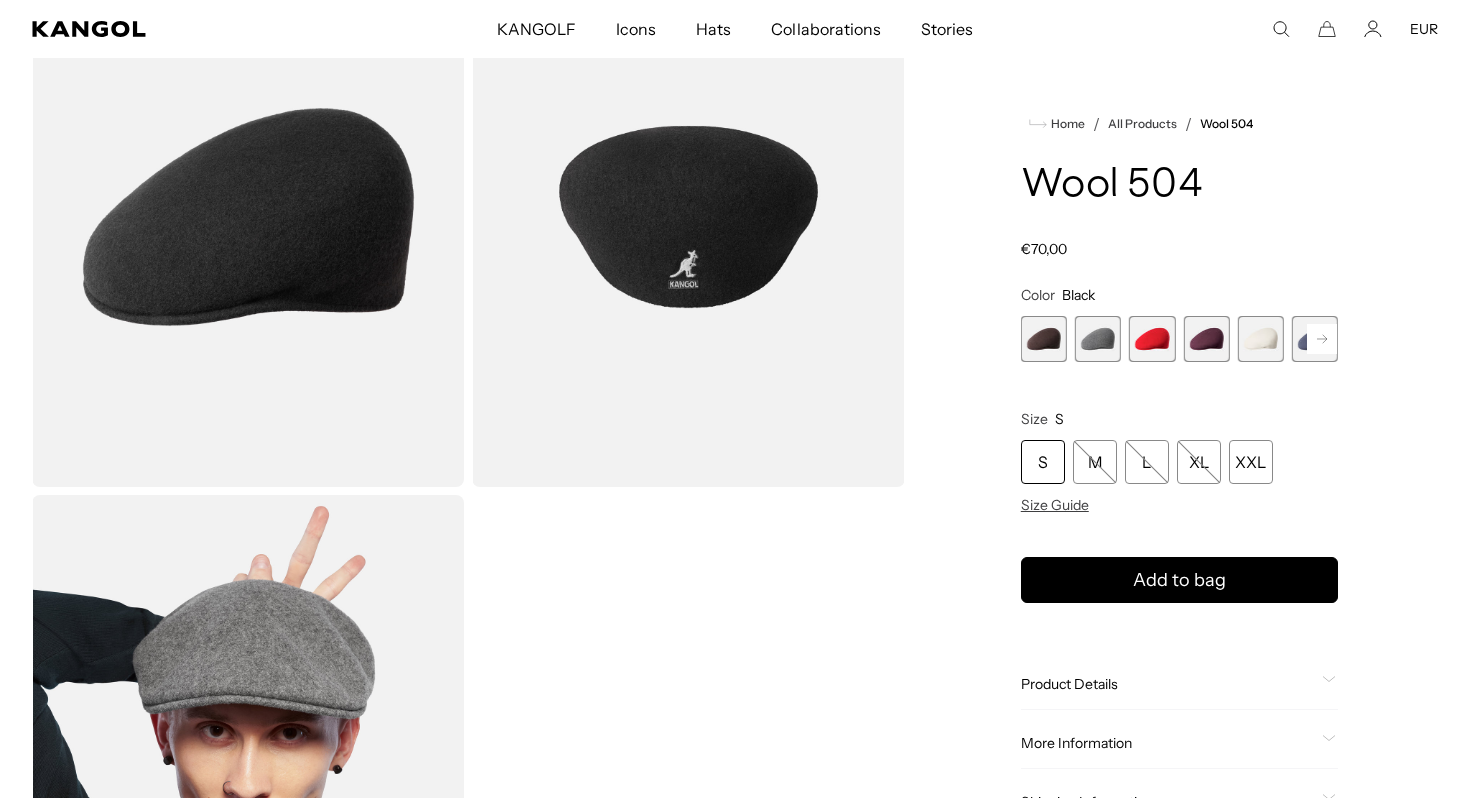 click 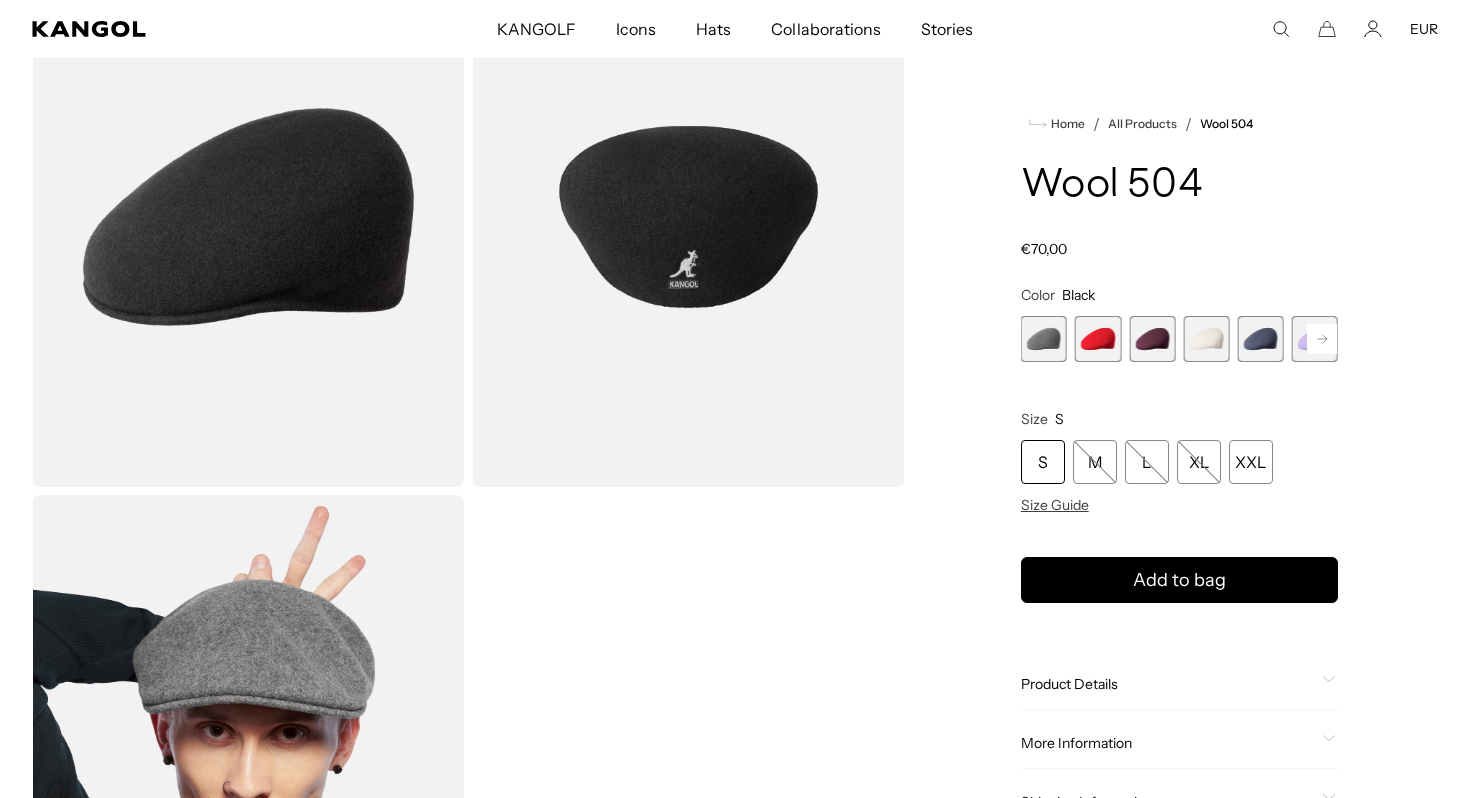 click 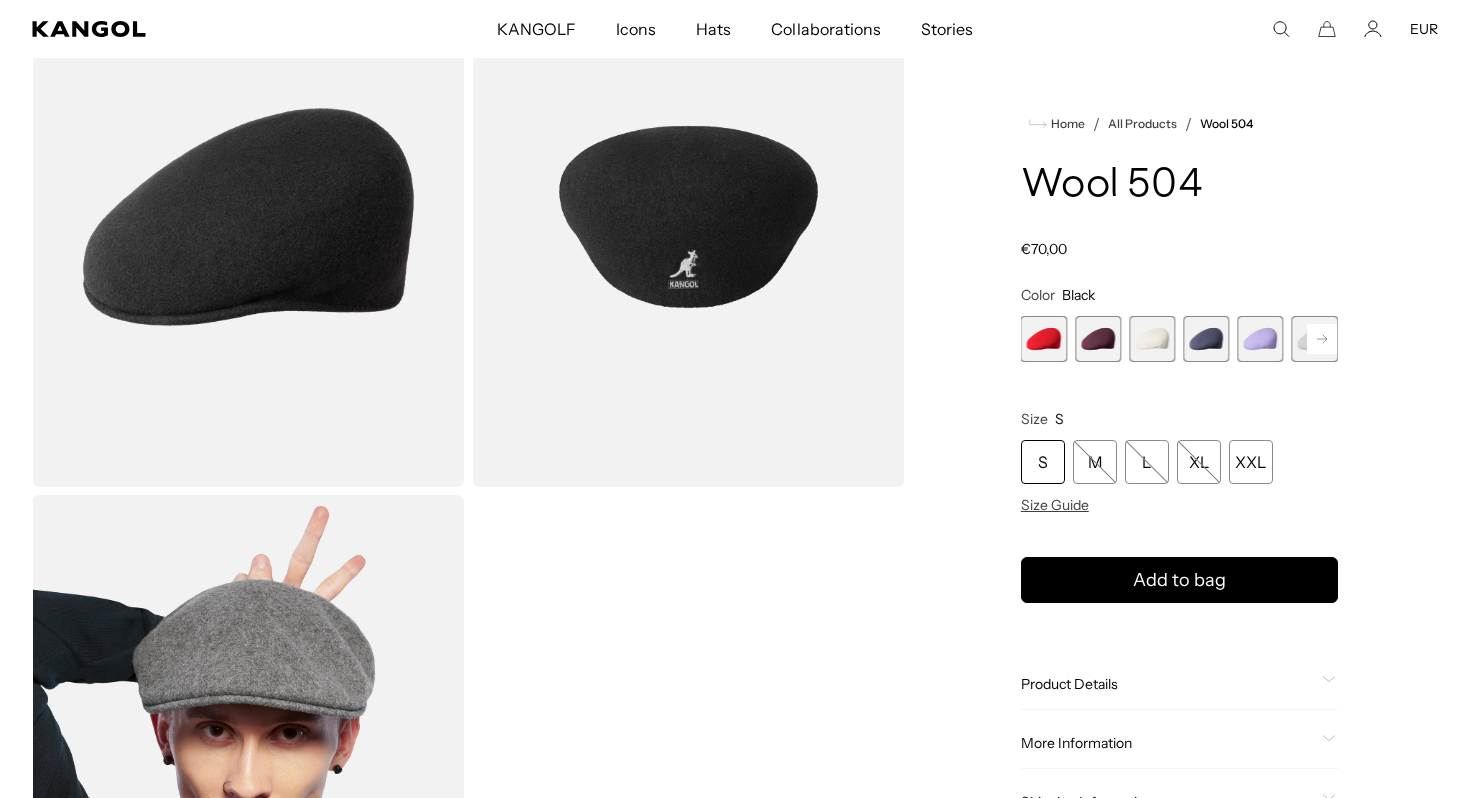 click 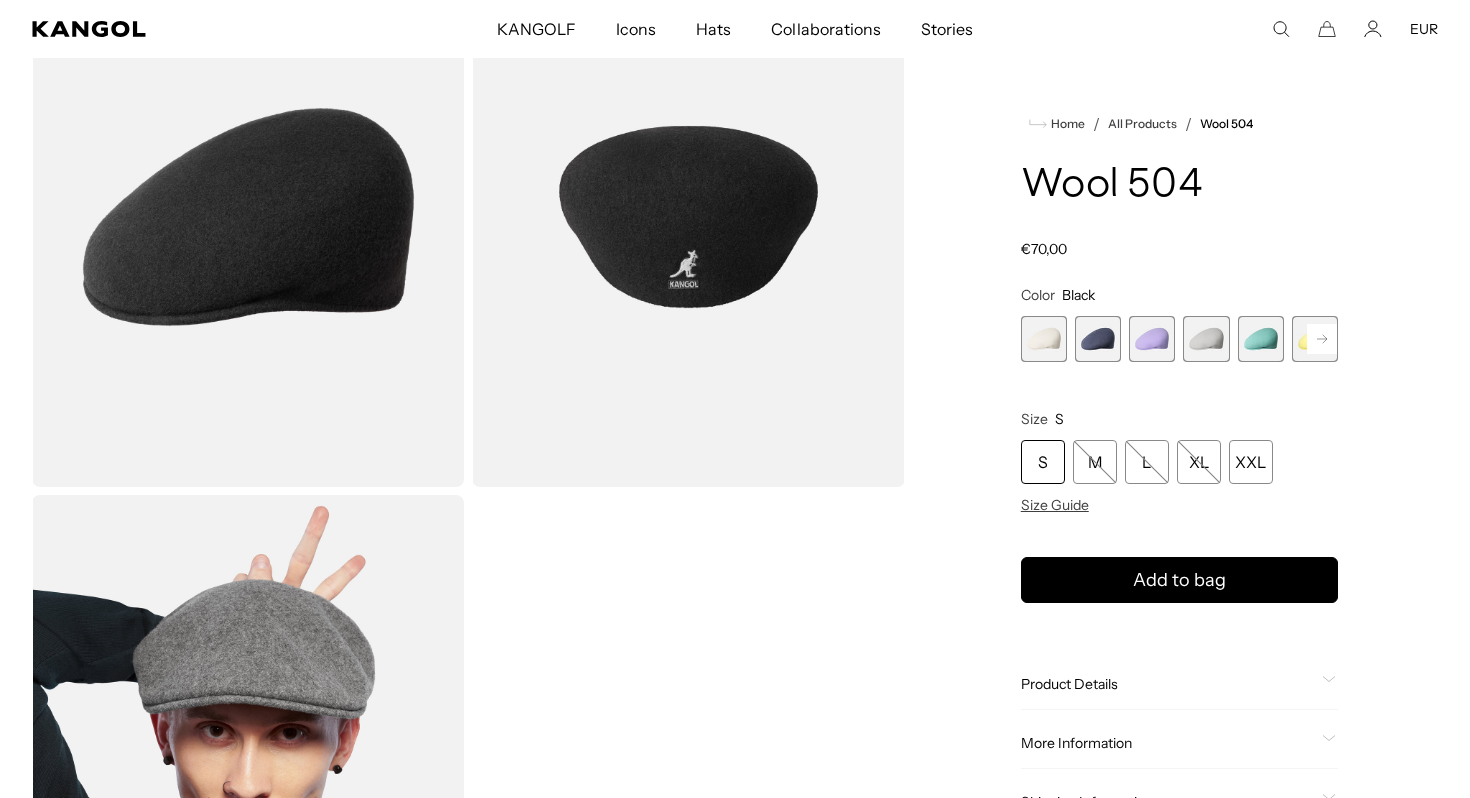 click 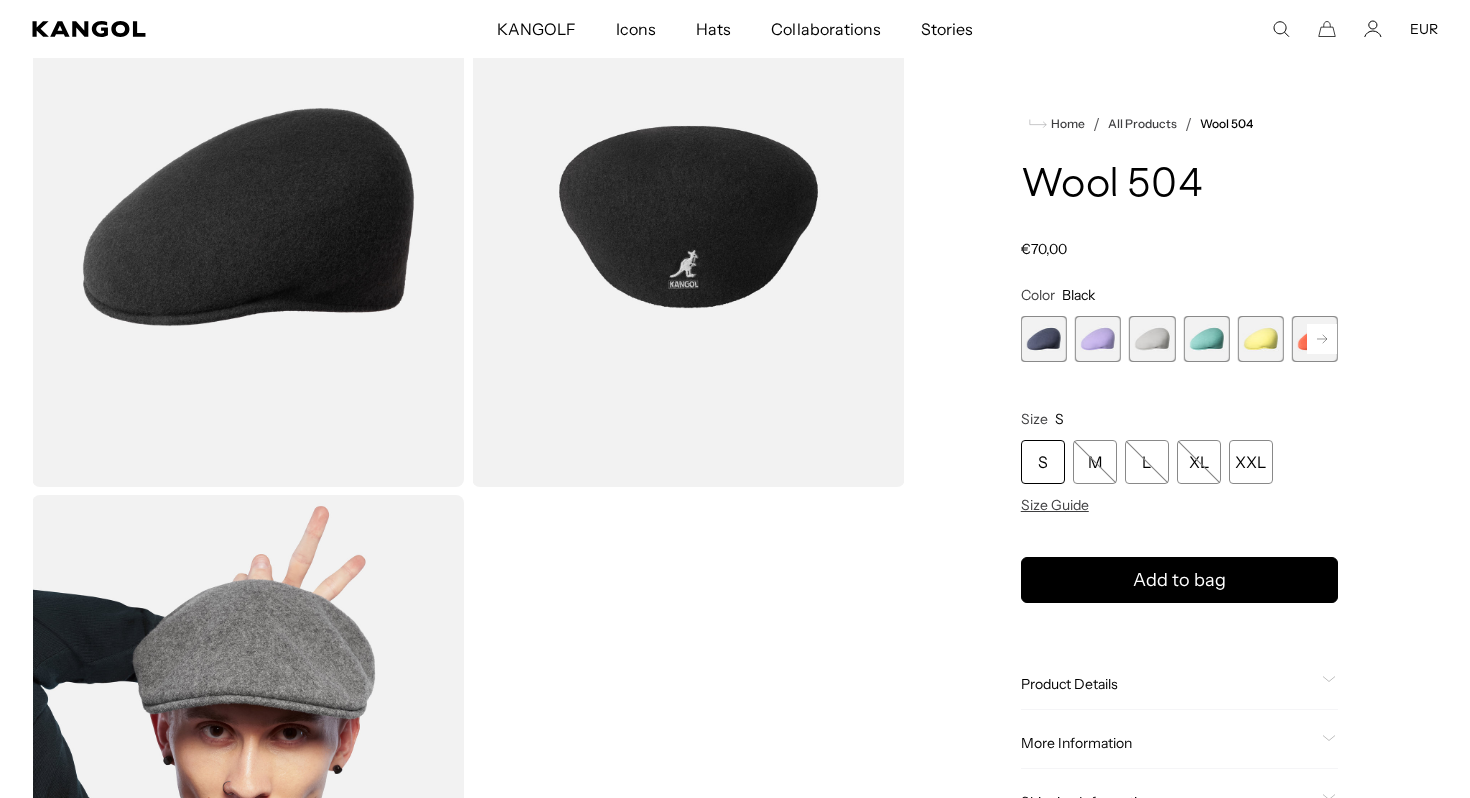 click 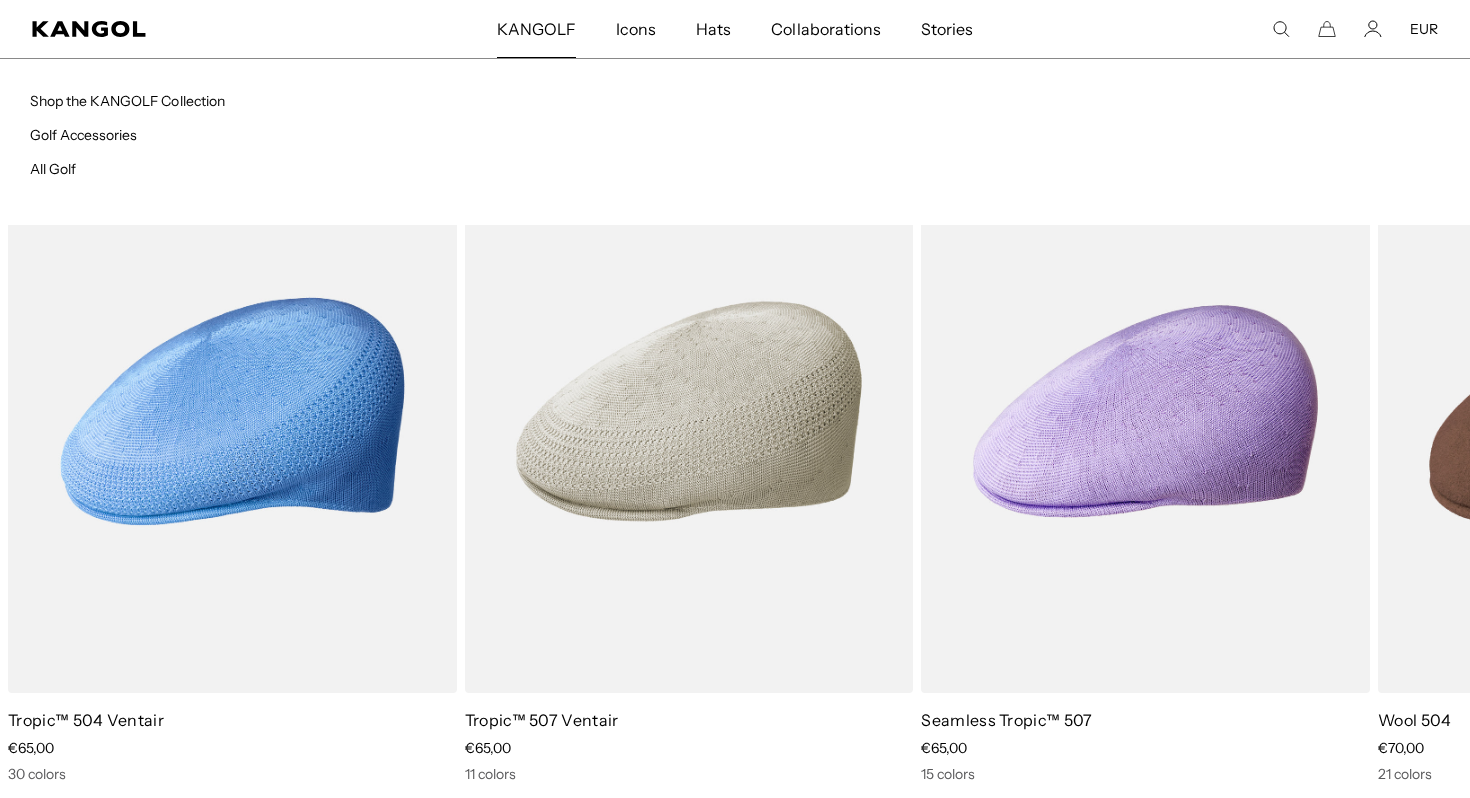 scroll, scrollTop: 5401, scrollLeft: 0, axis: vertical 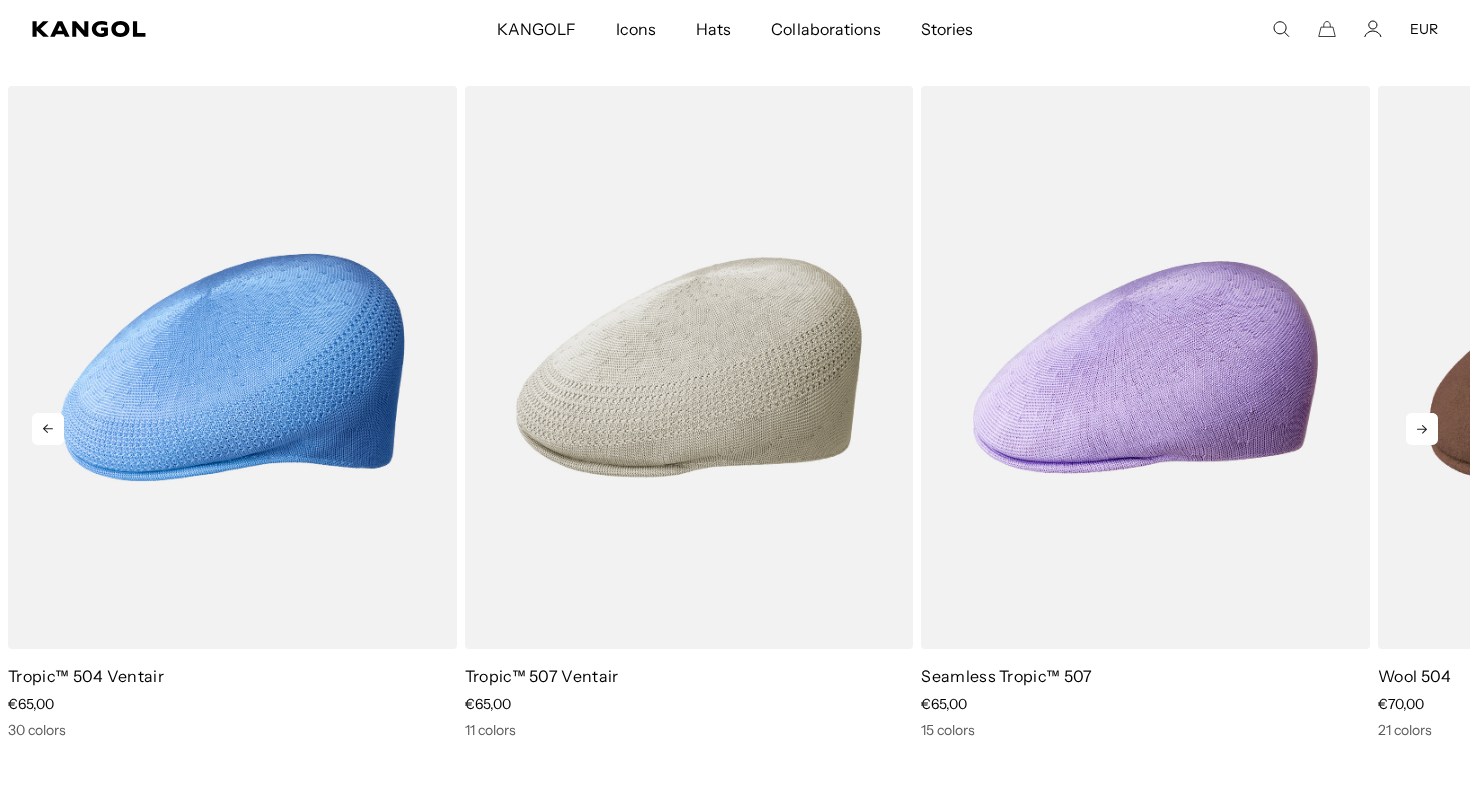 click 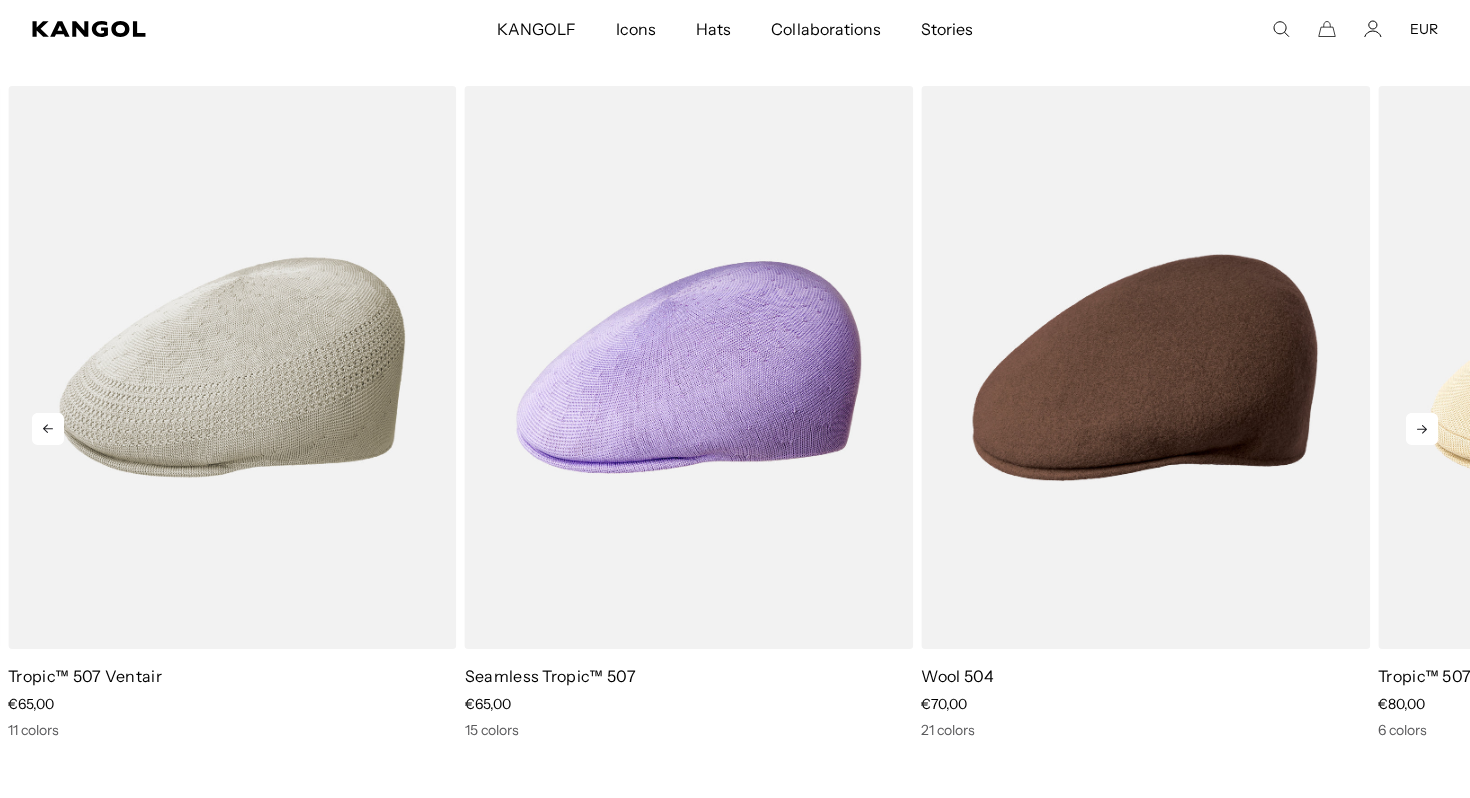 click 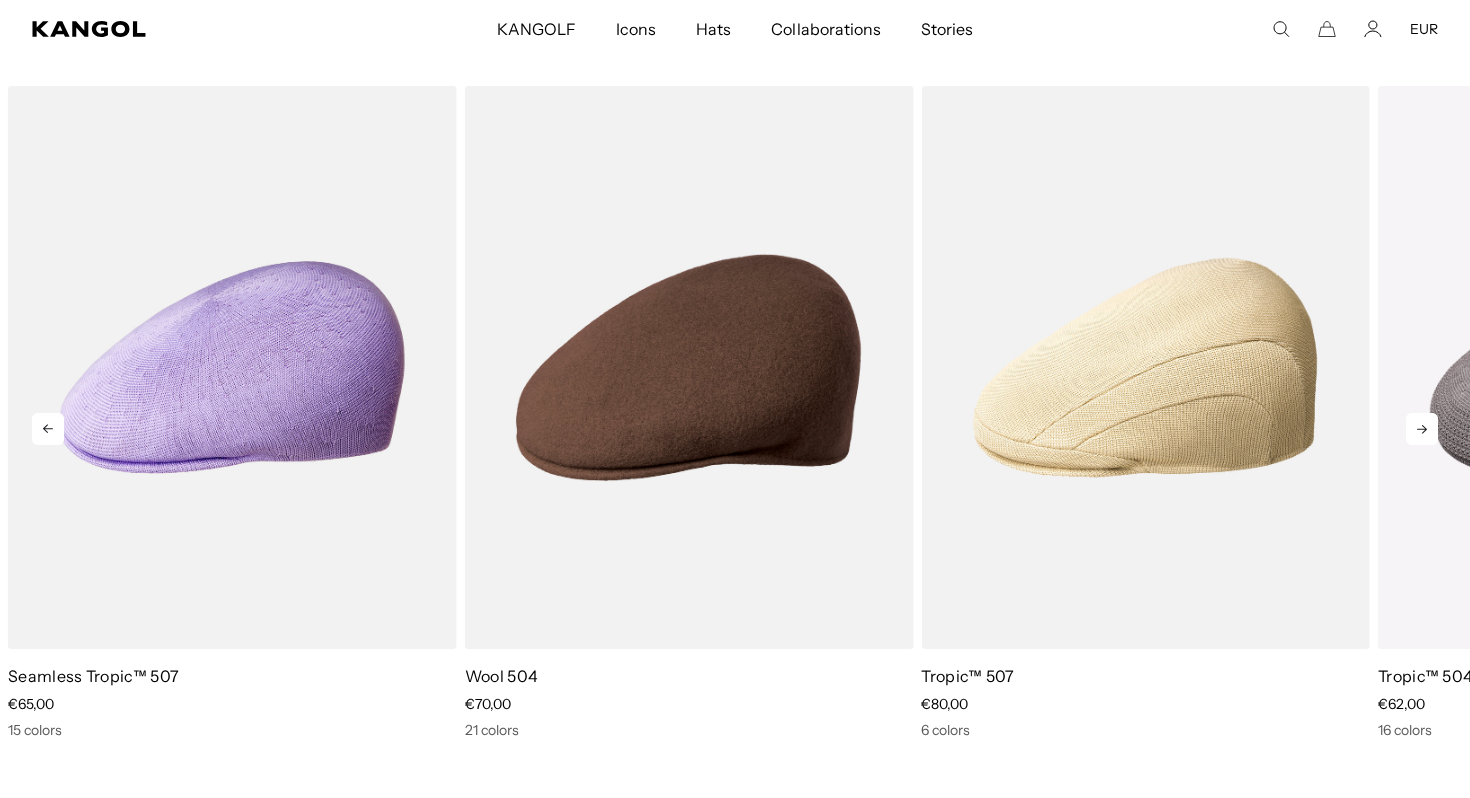 click 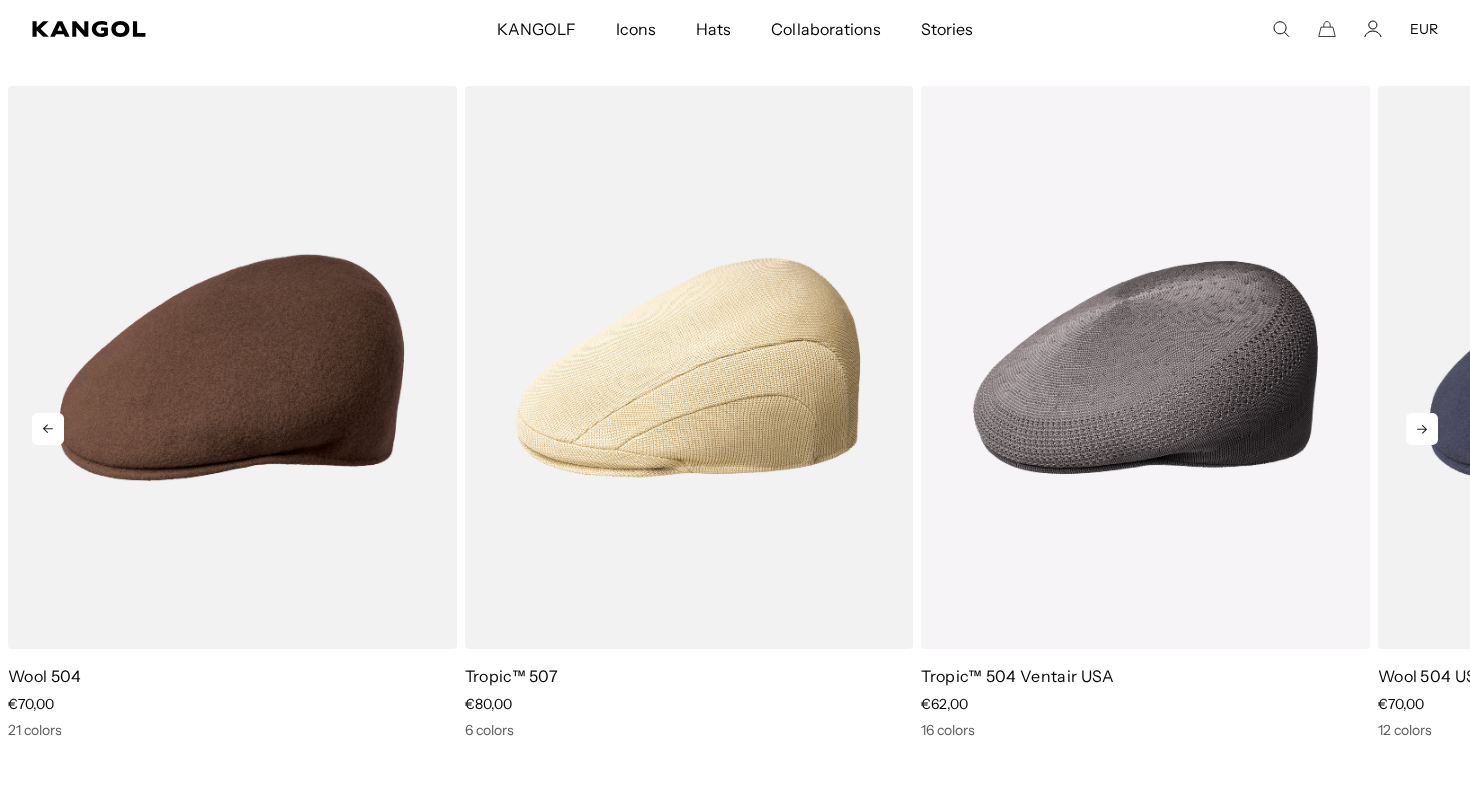 click 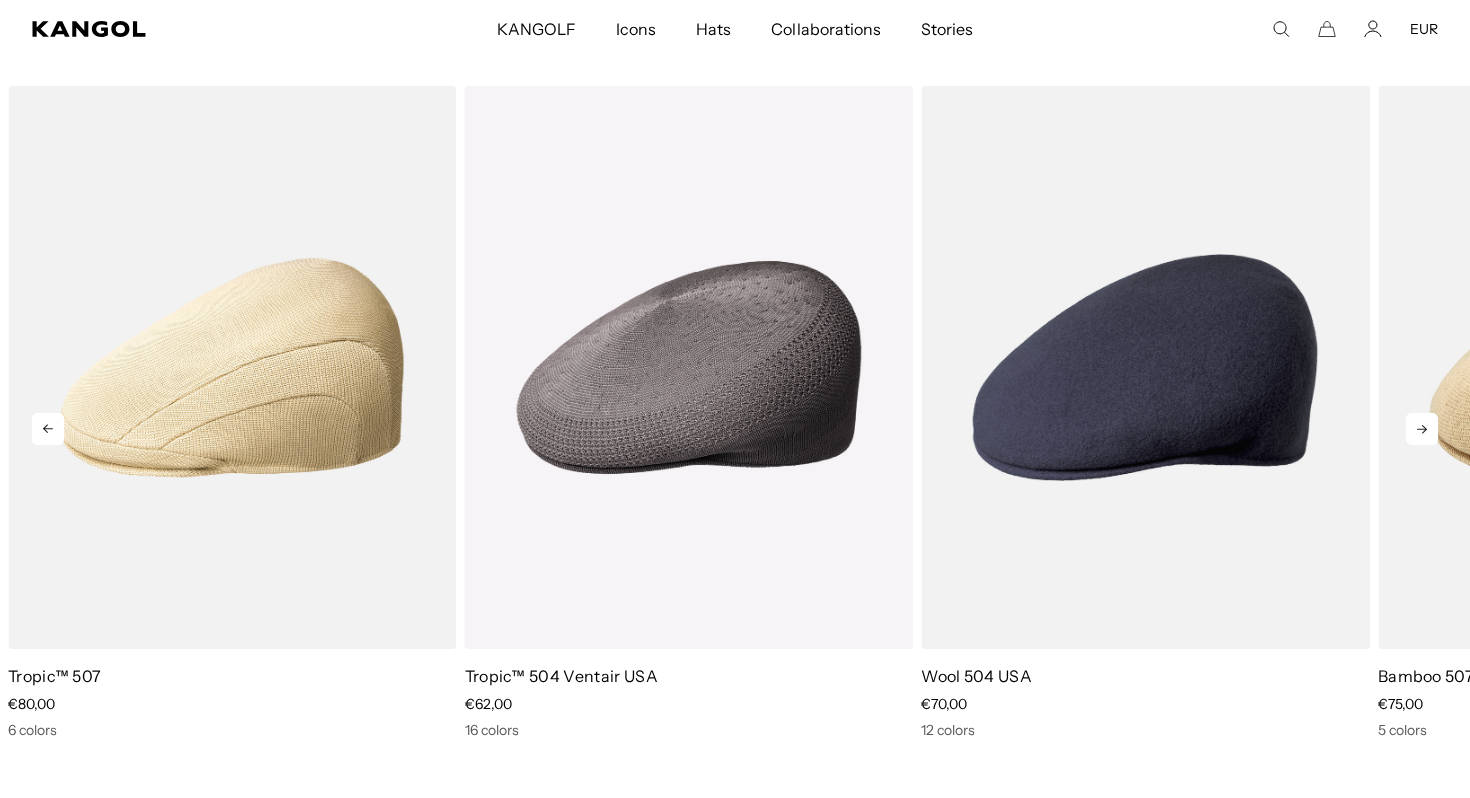 click 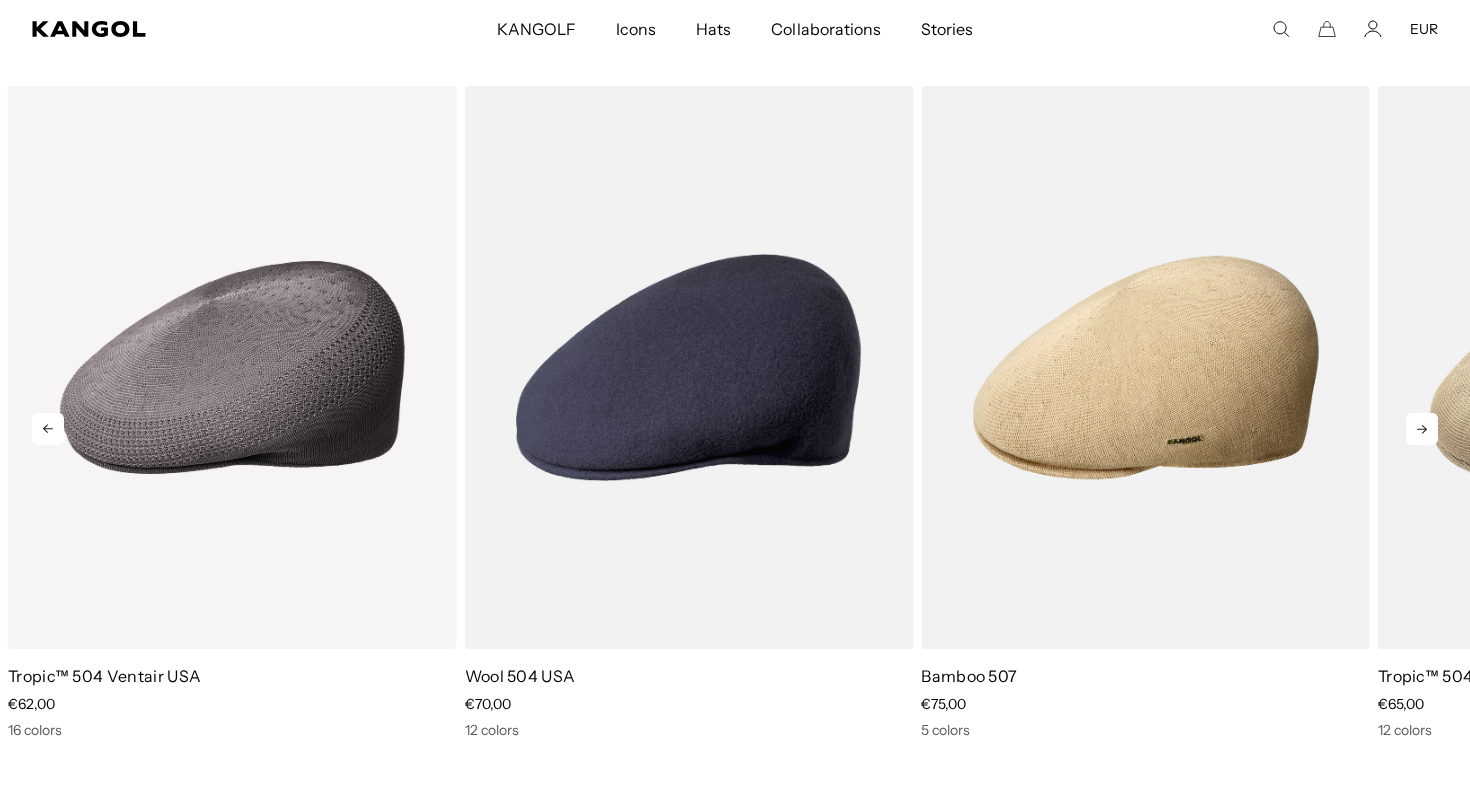 click 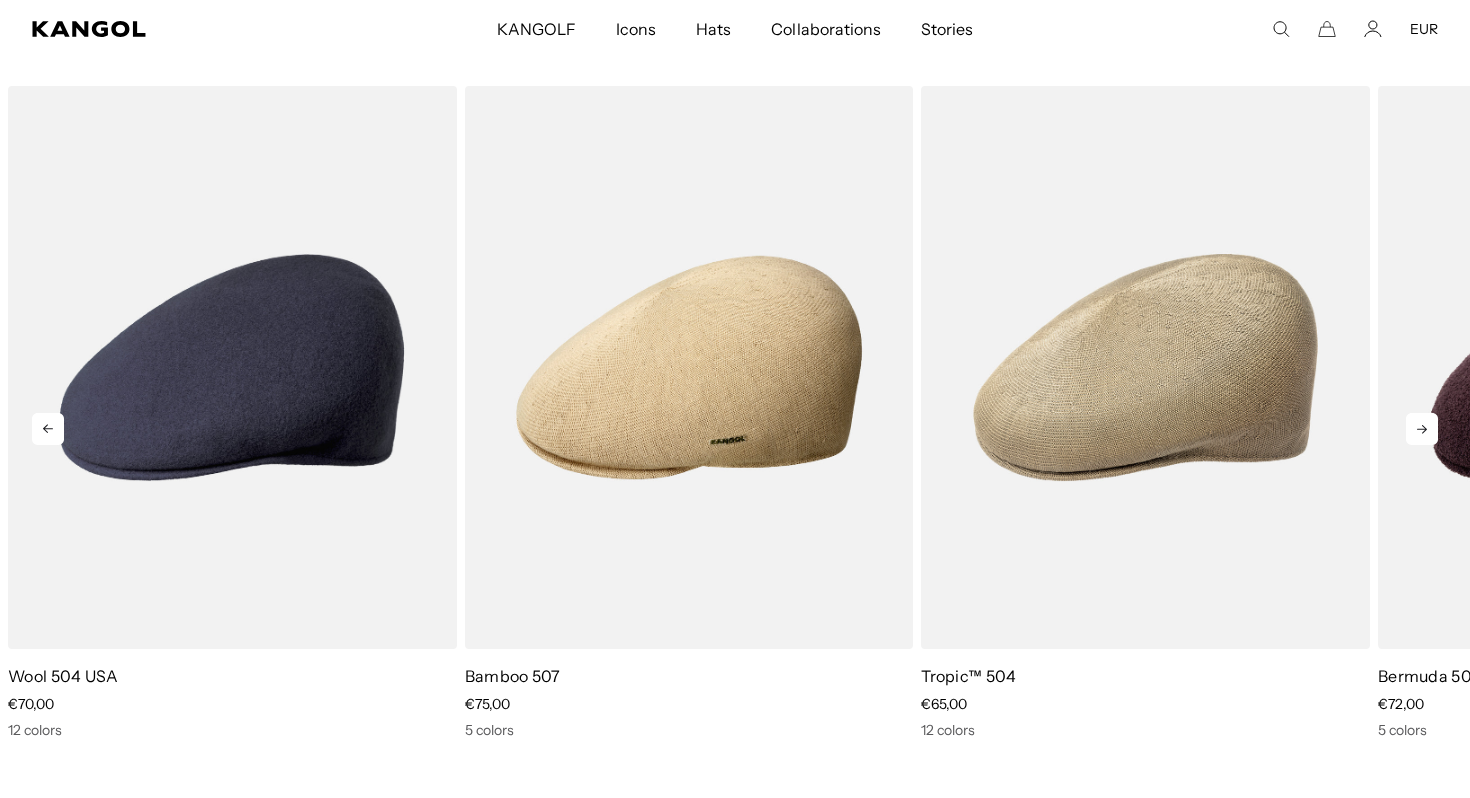 click 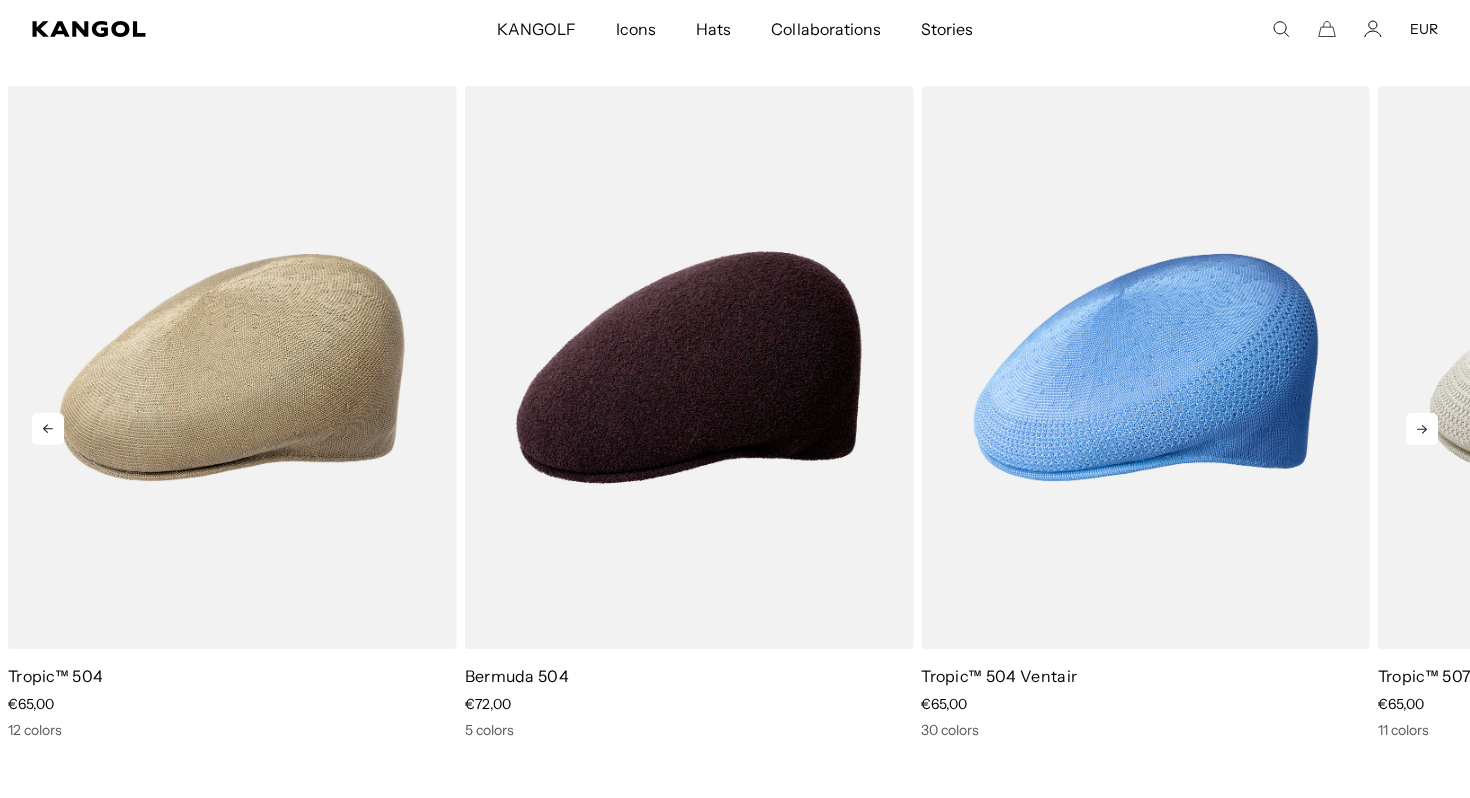 click 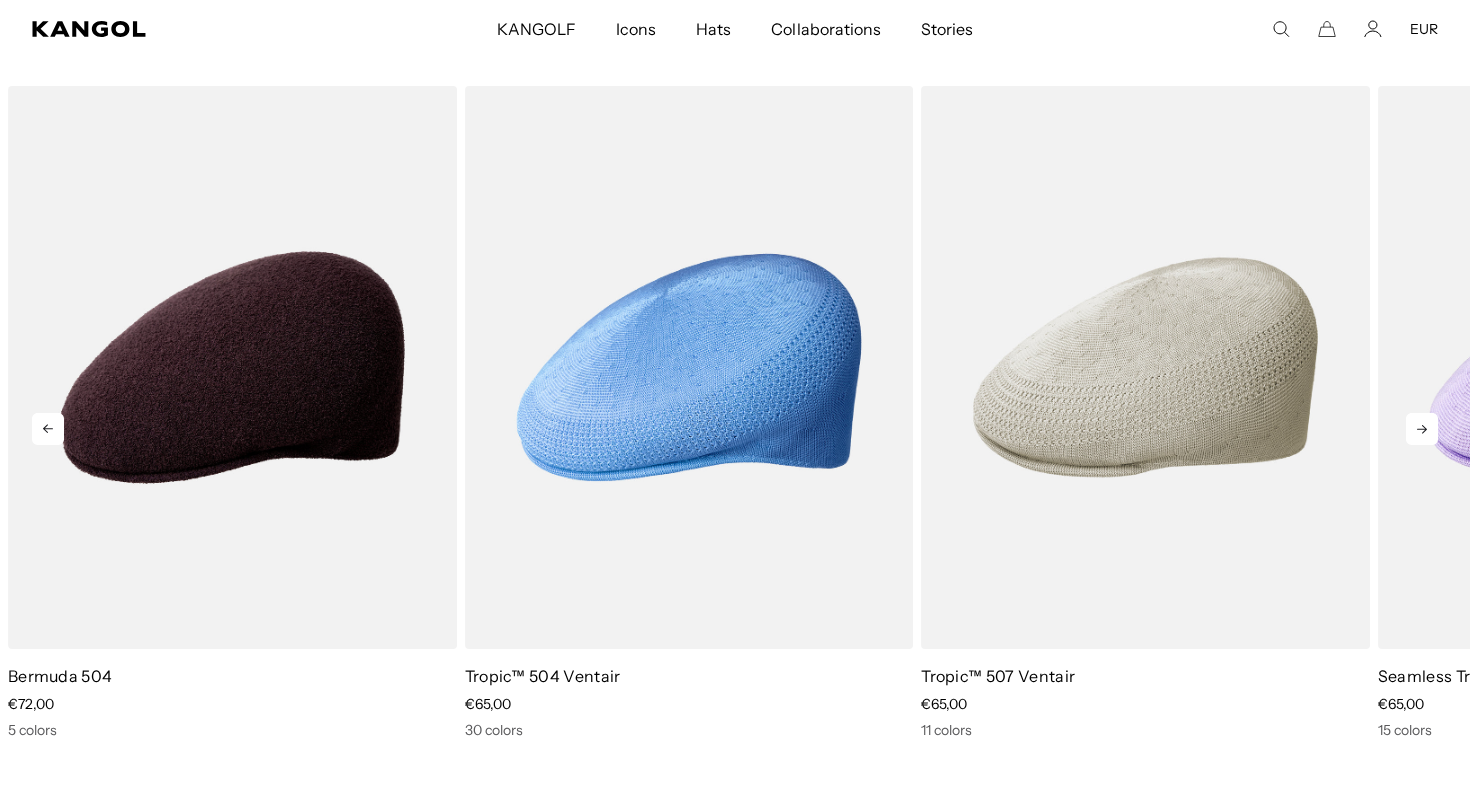 click 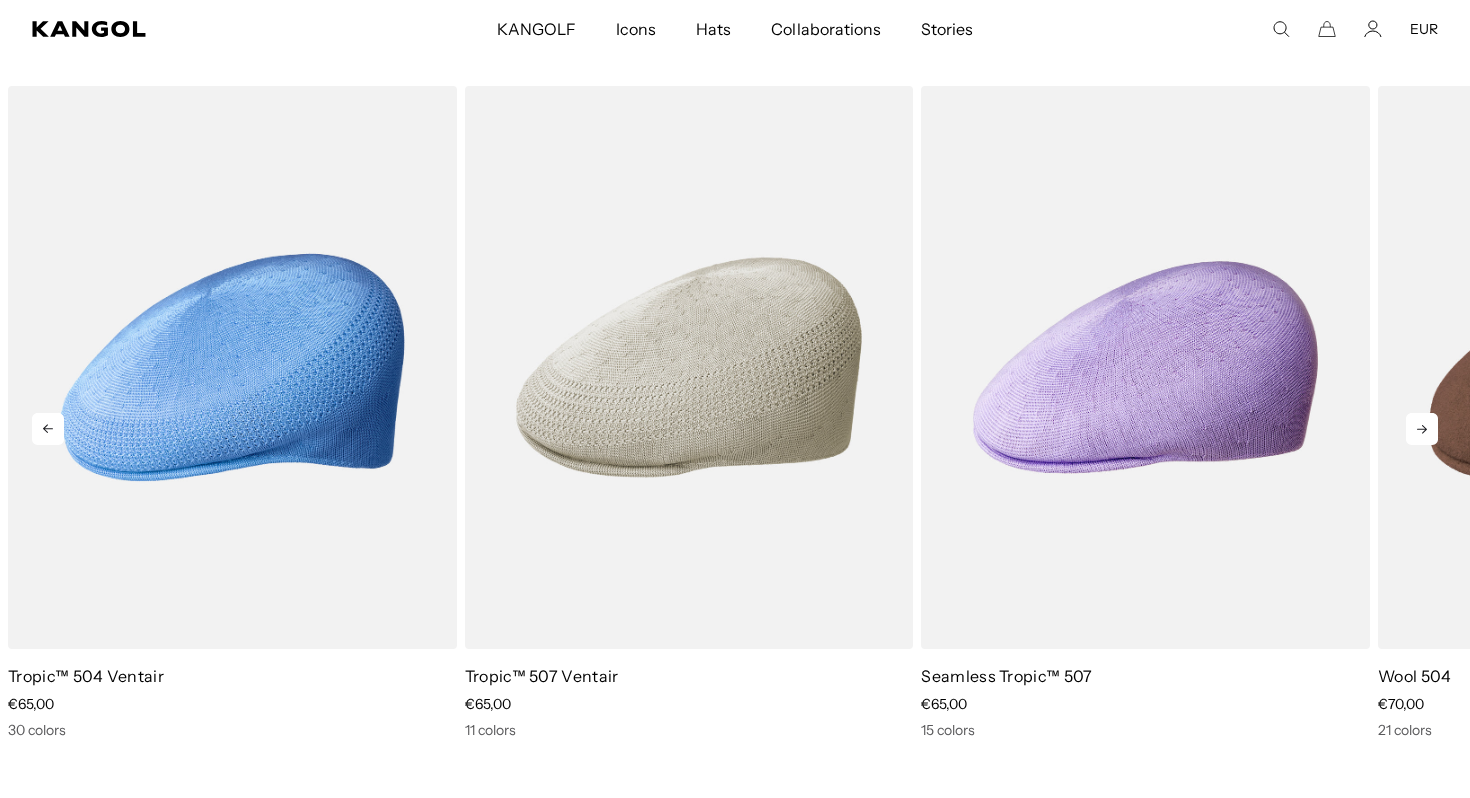 click 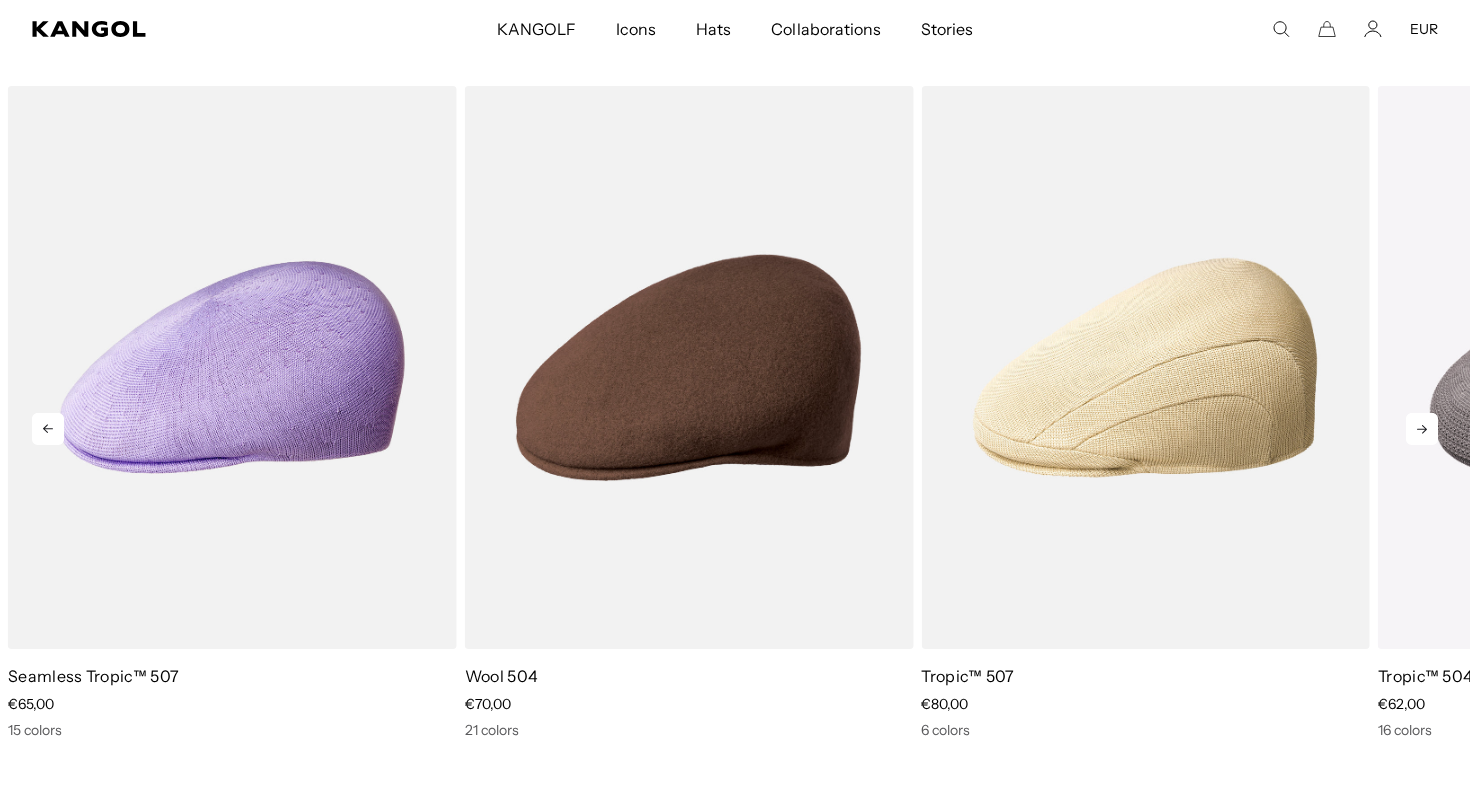 click 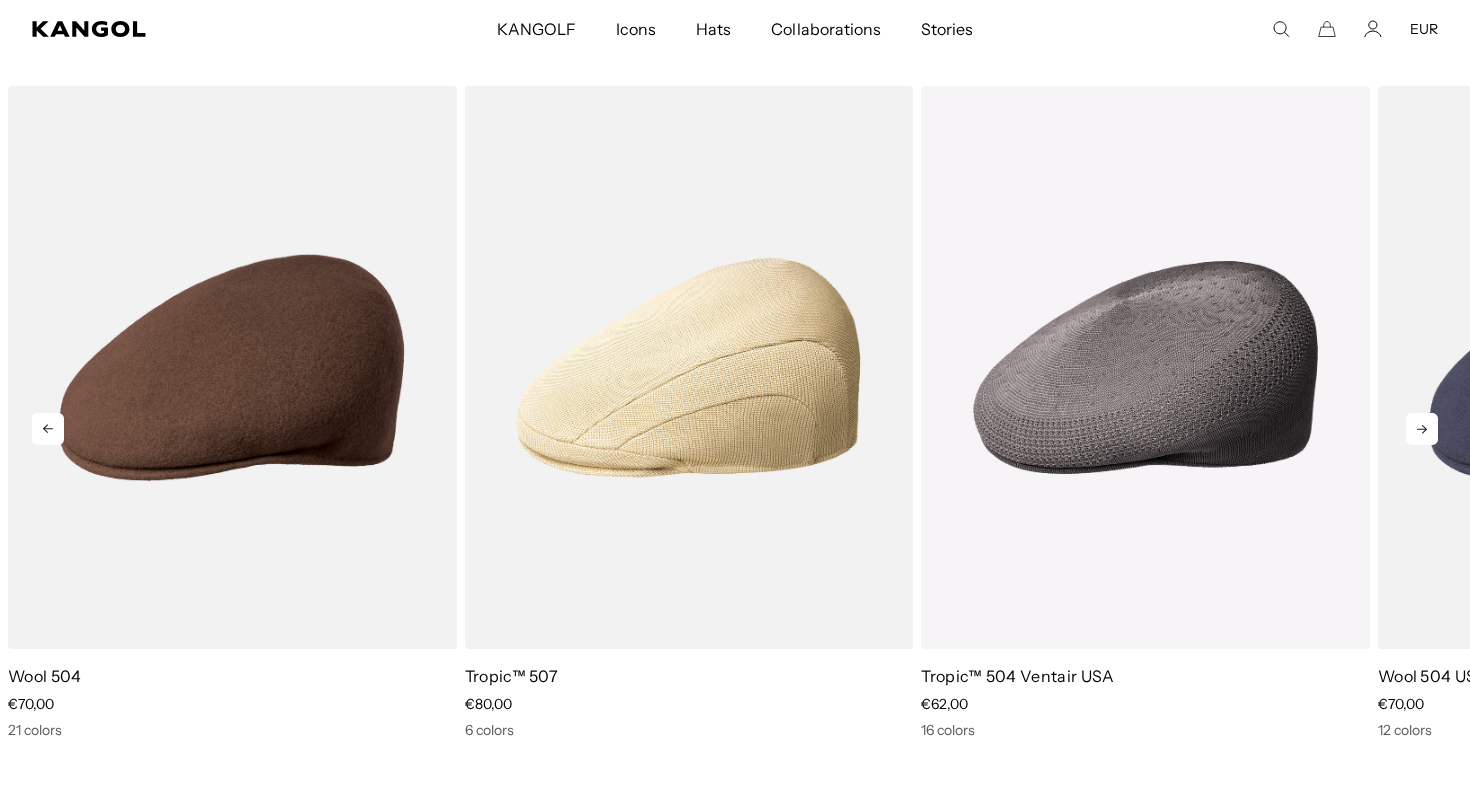 click 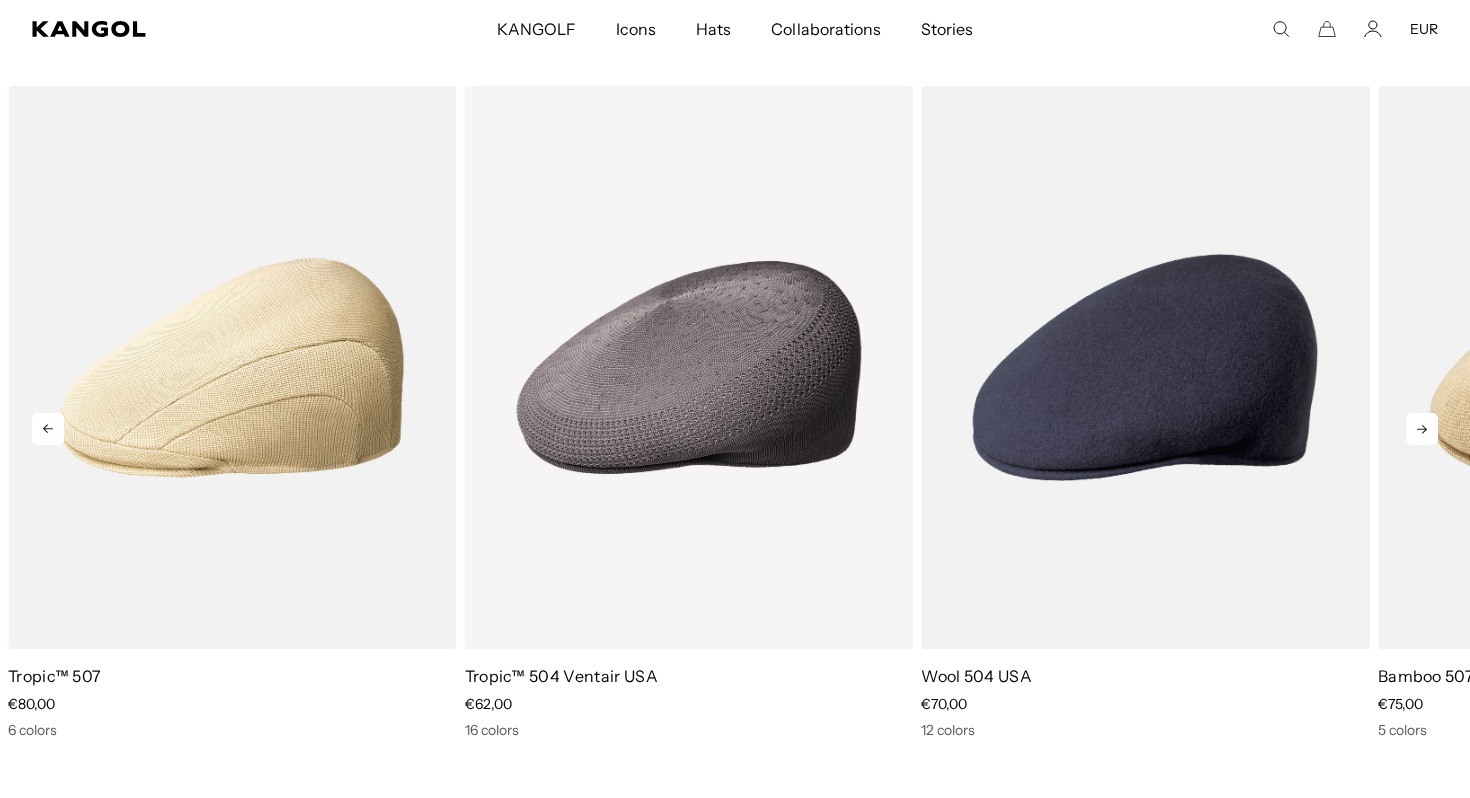 click 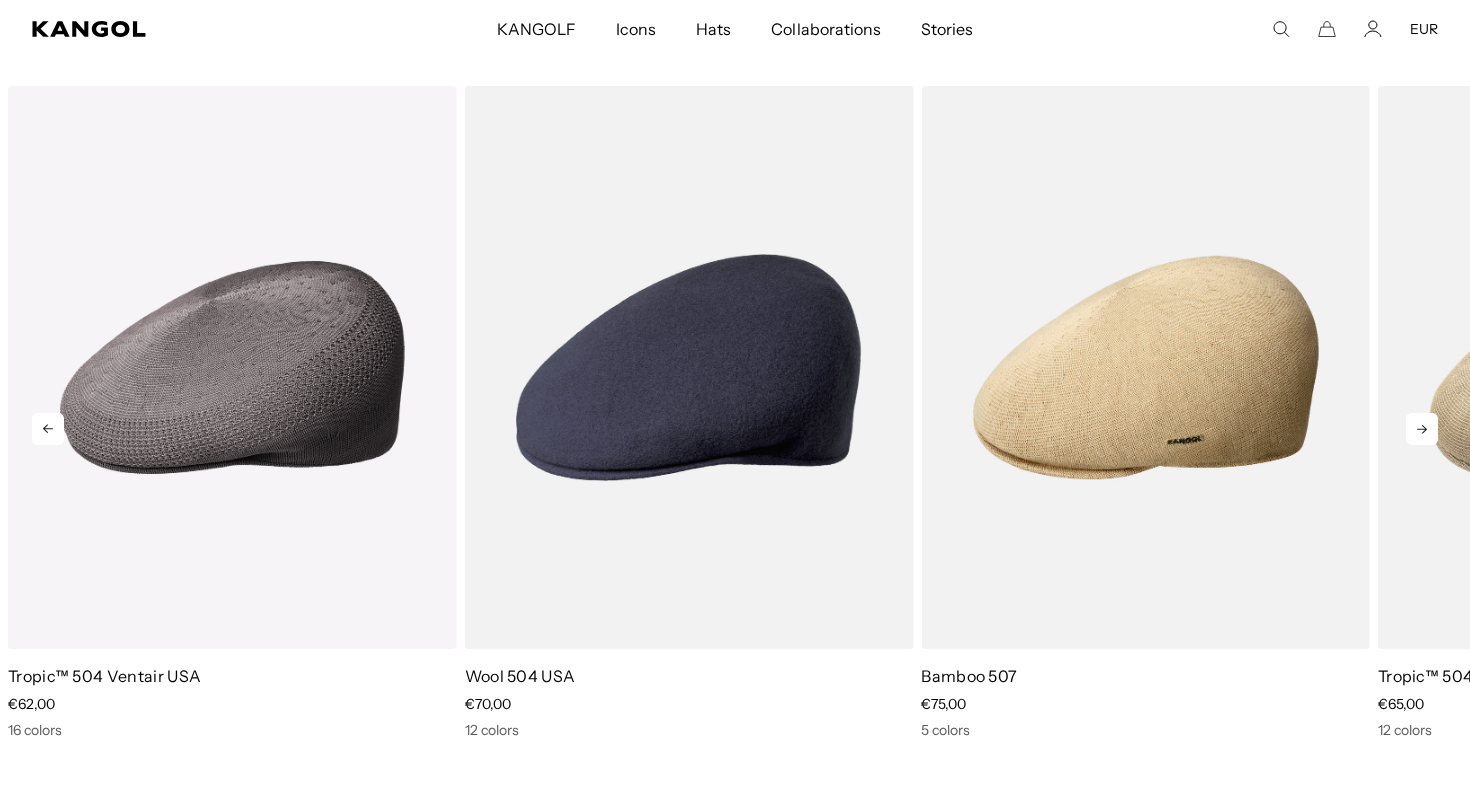 click 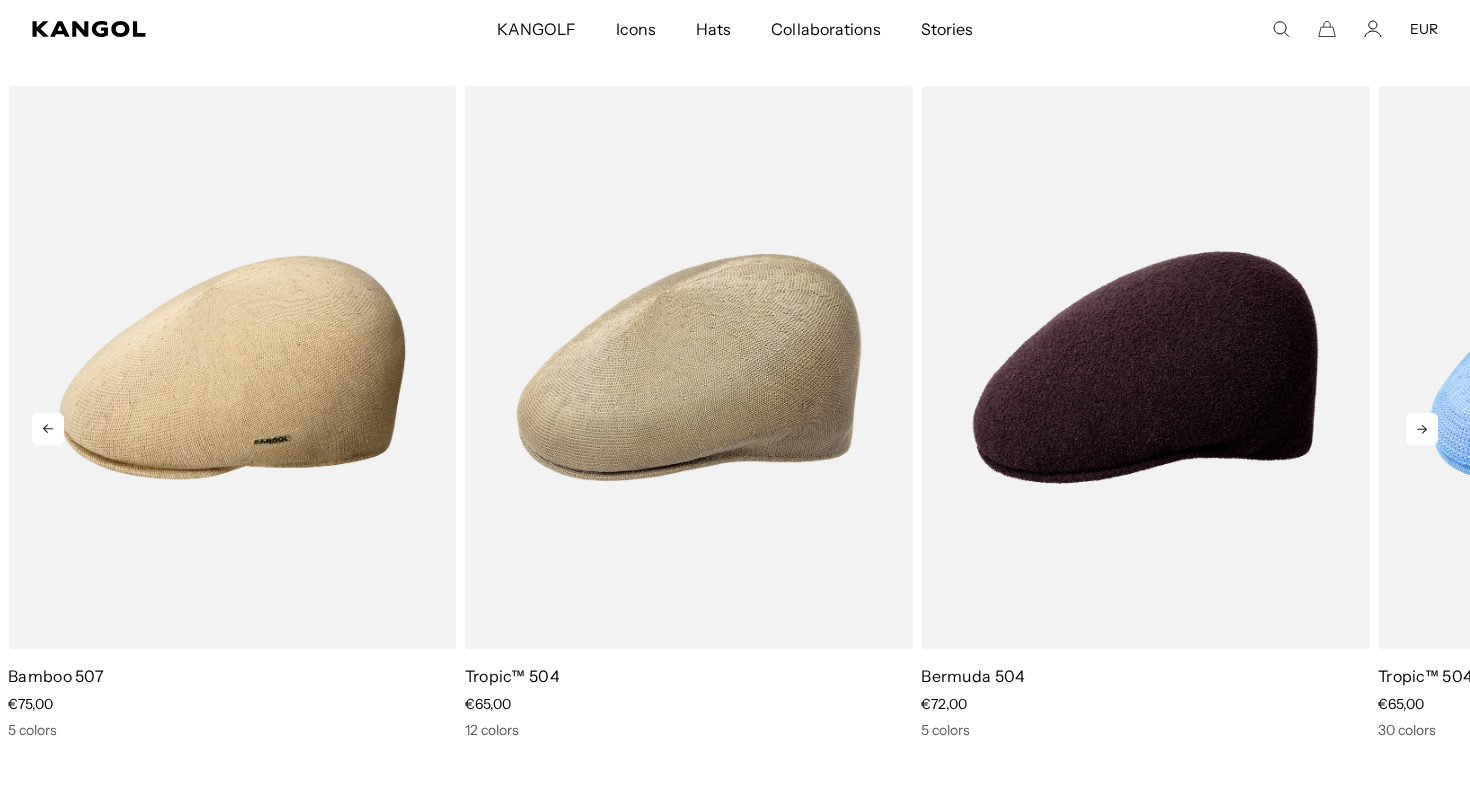click 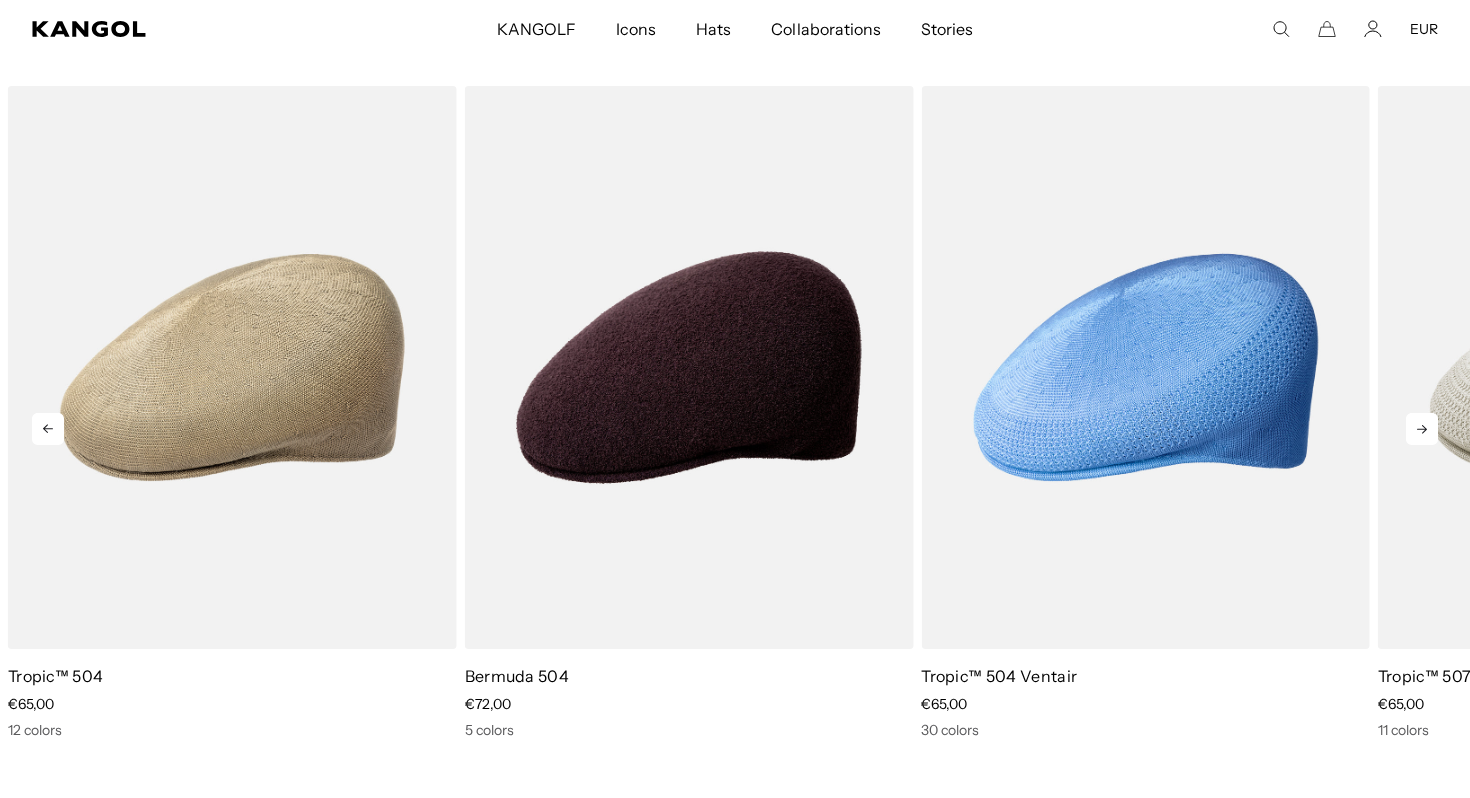 click 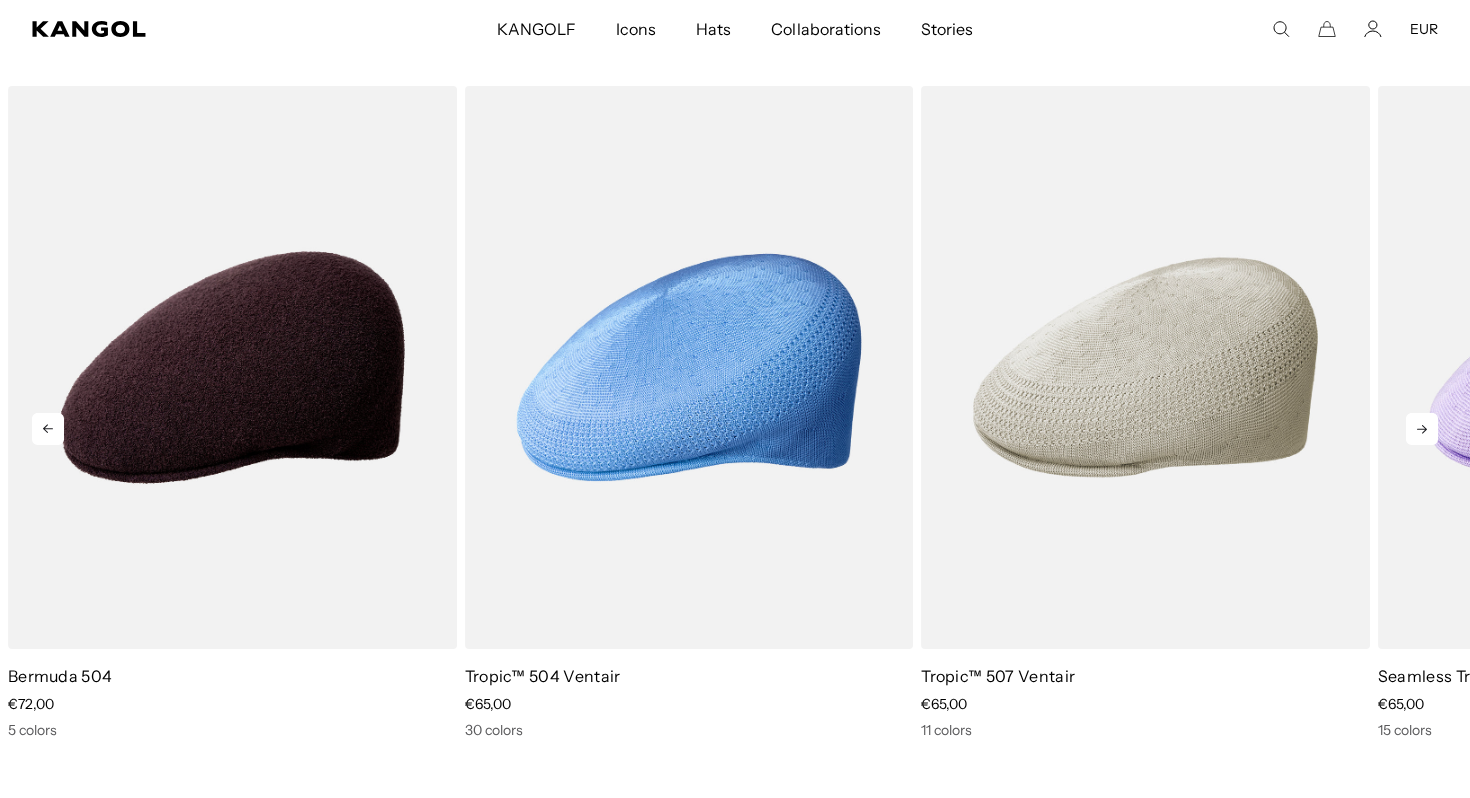 click 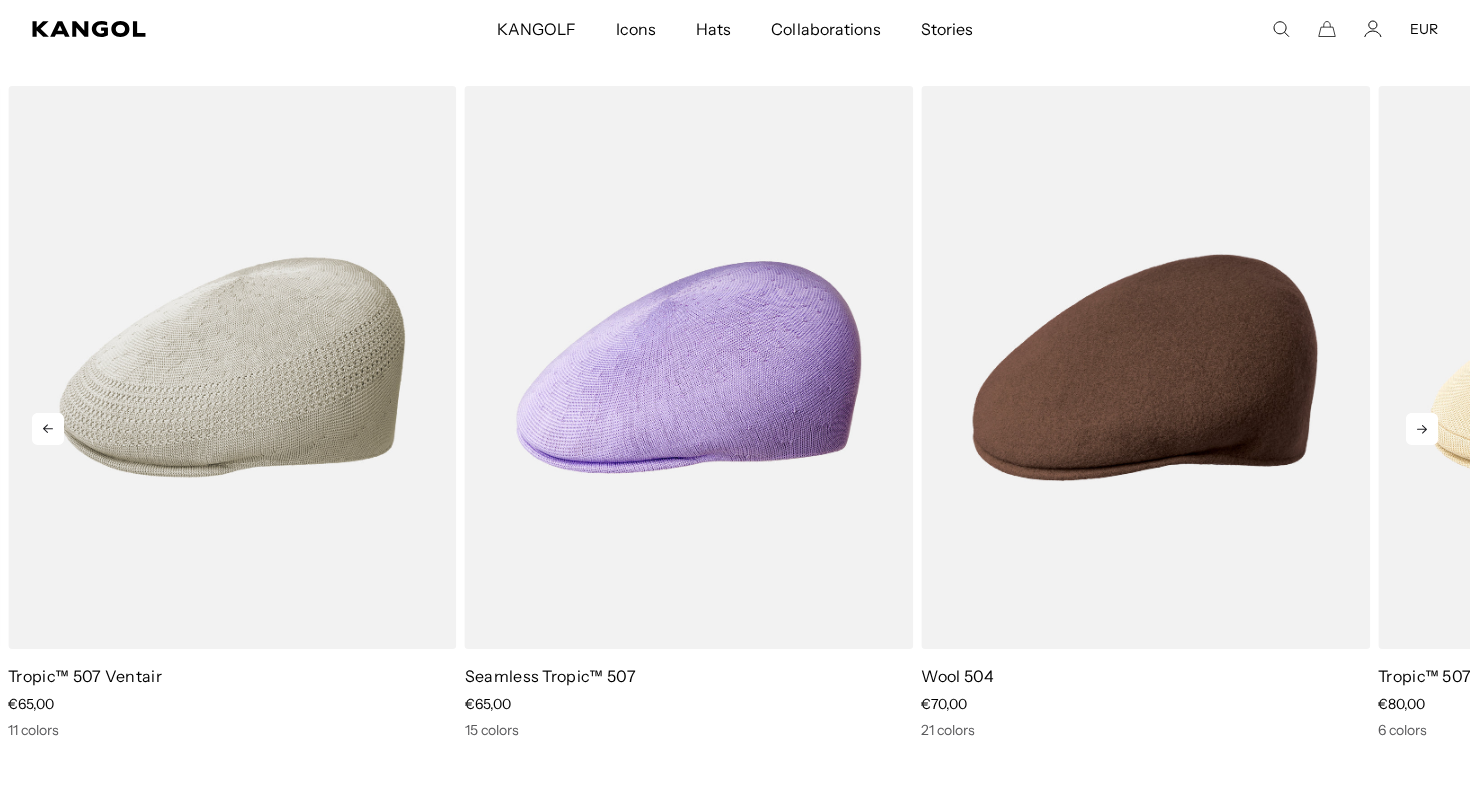 click 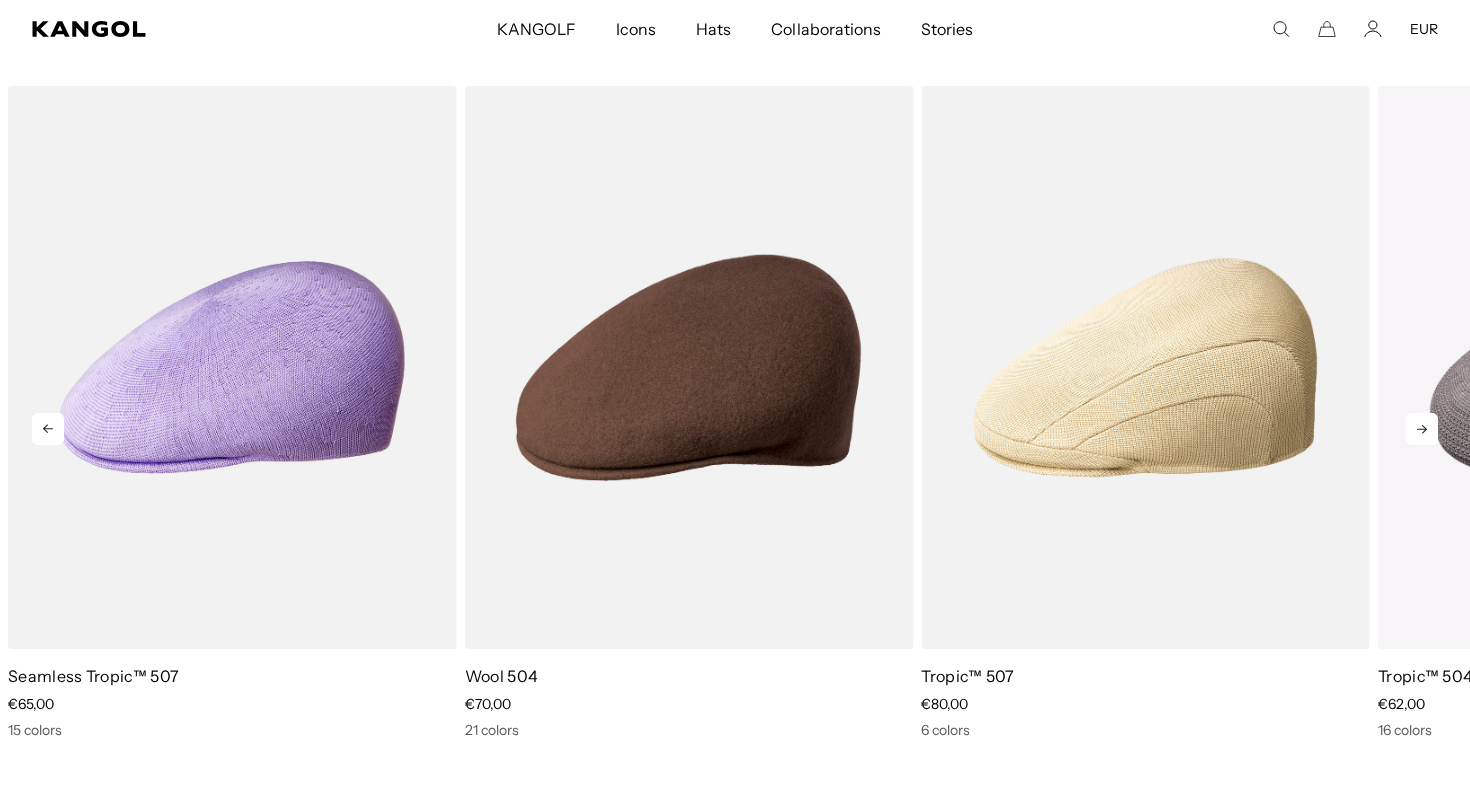 click 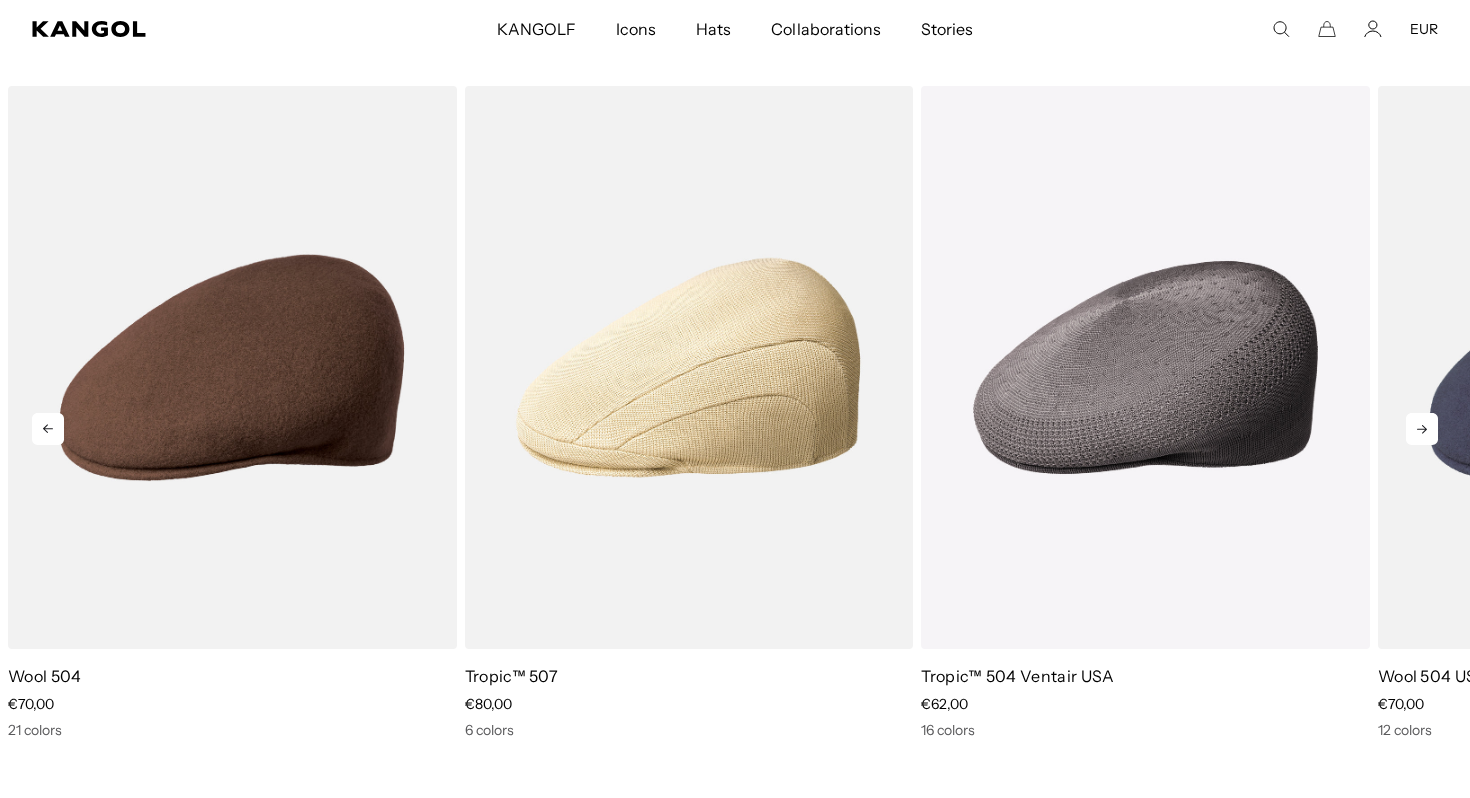 click 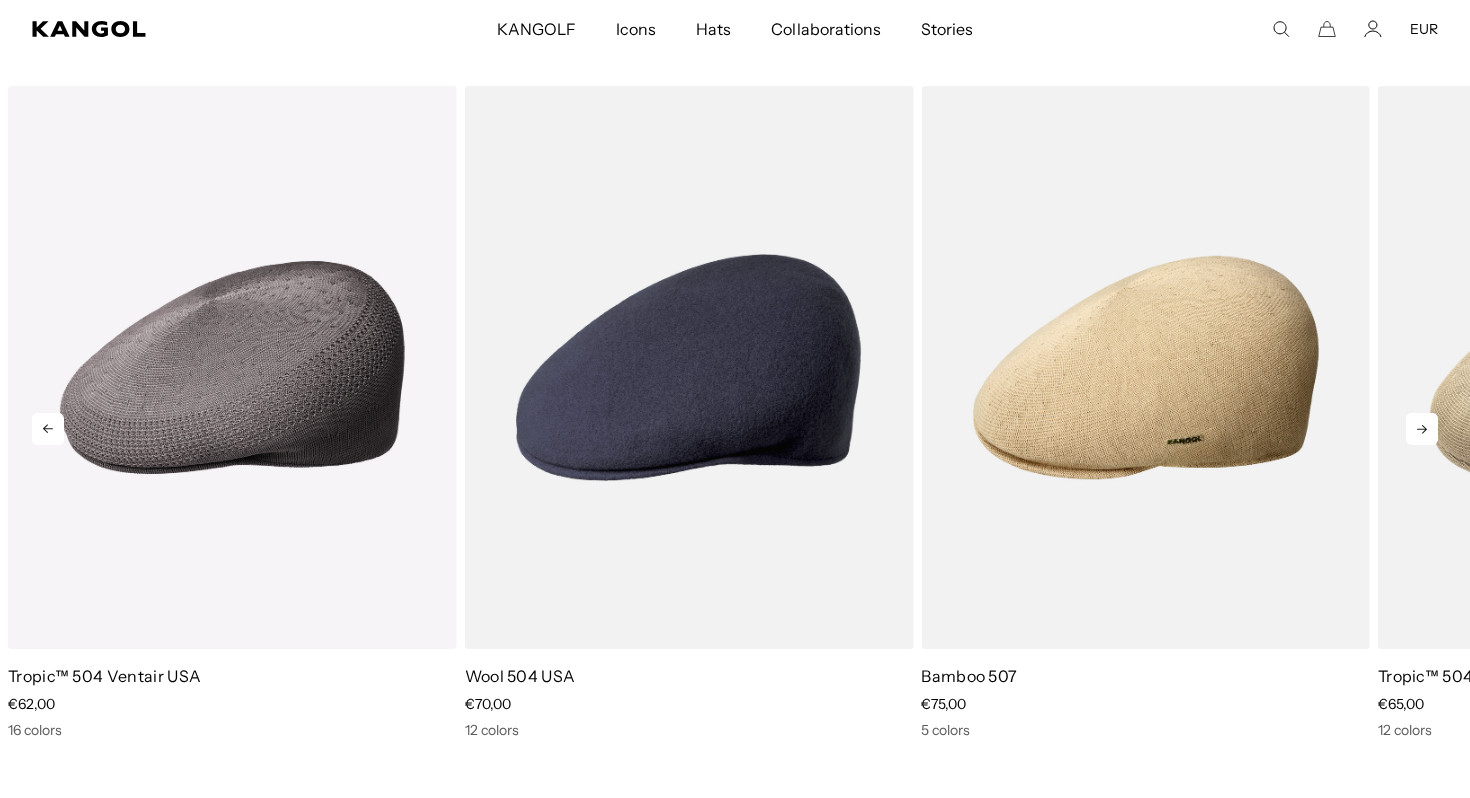 click 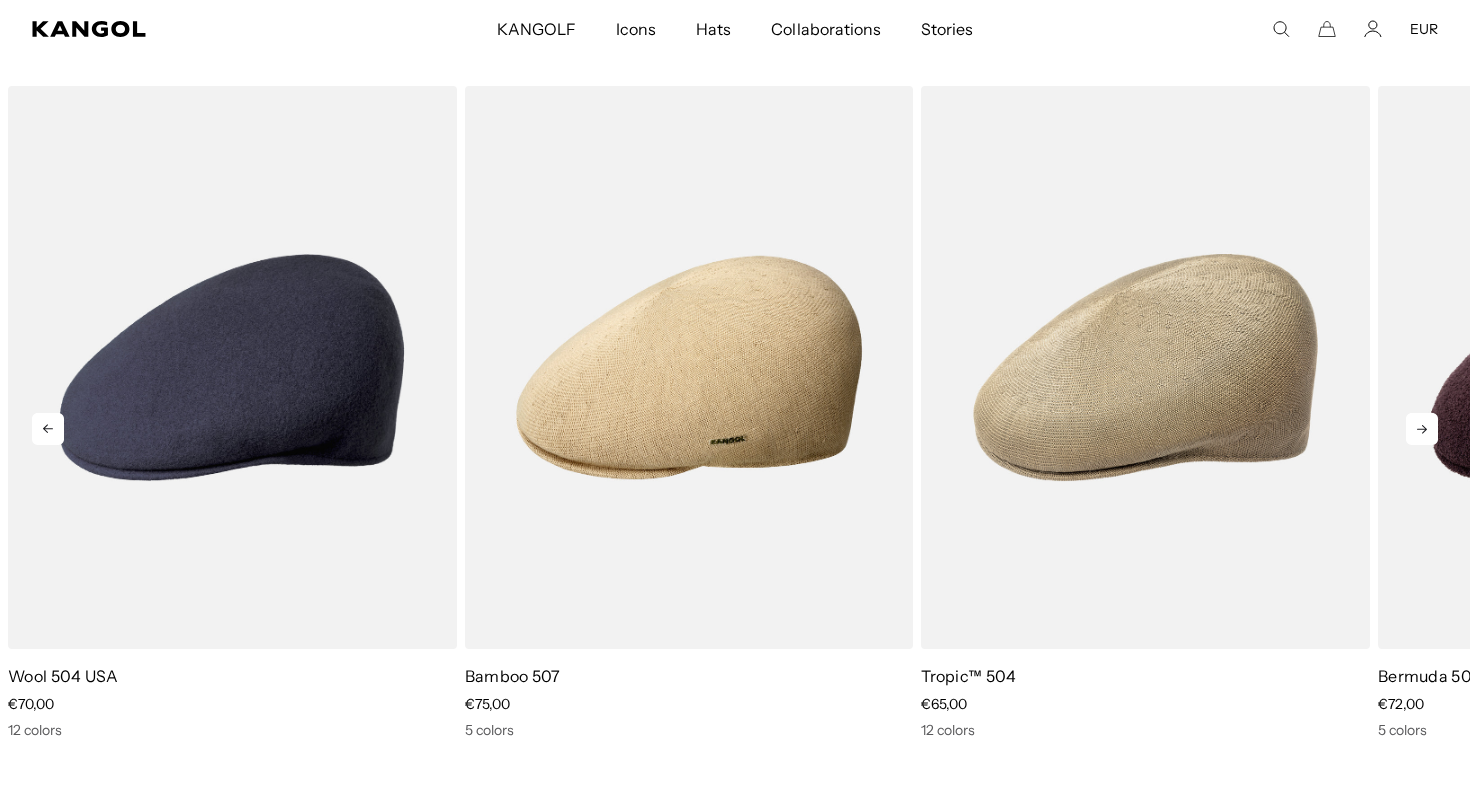 click 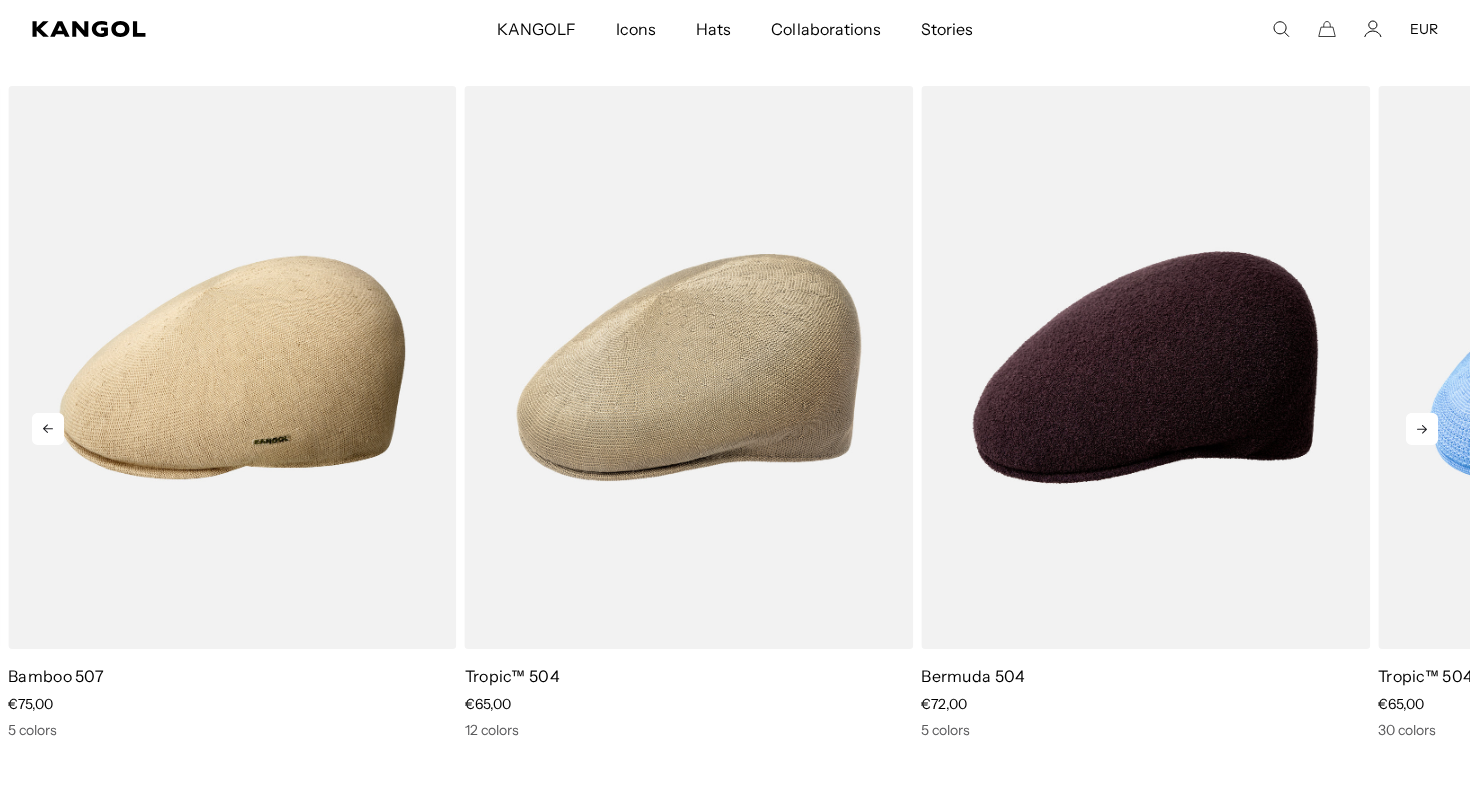 click 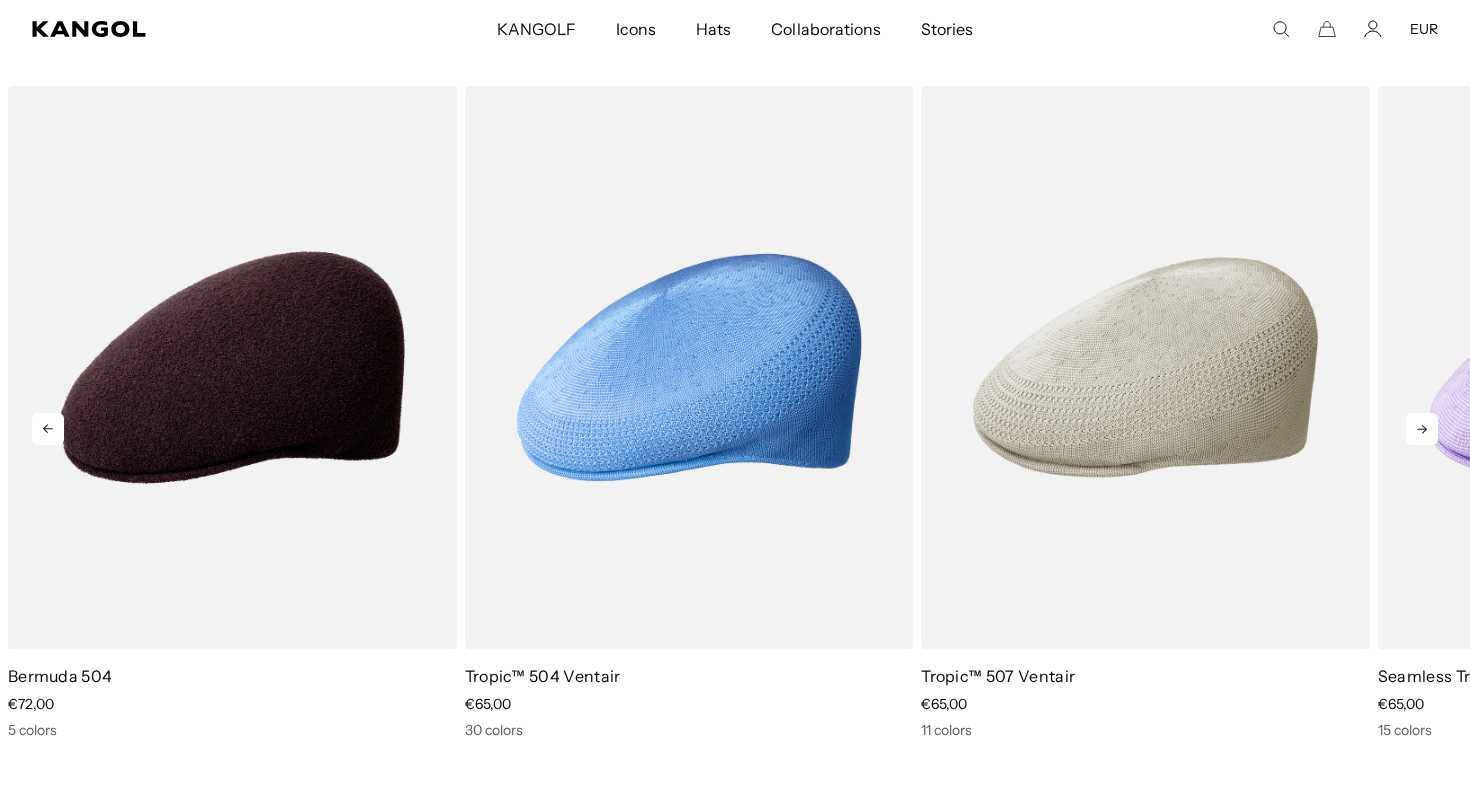 click 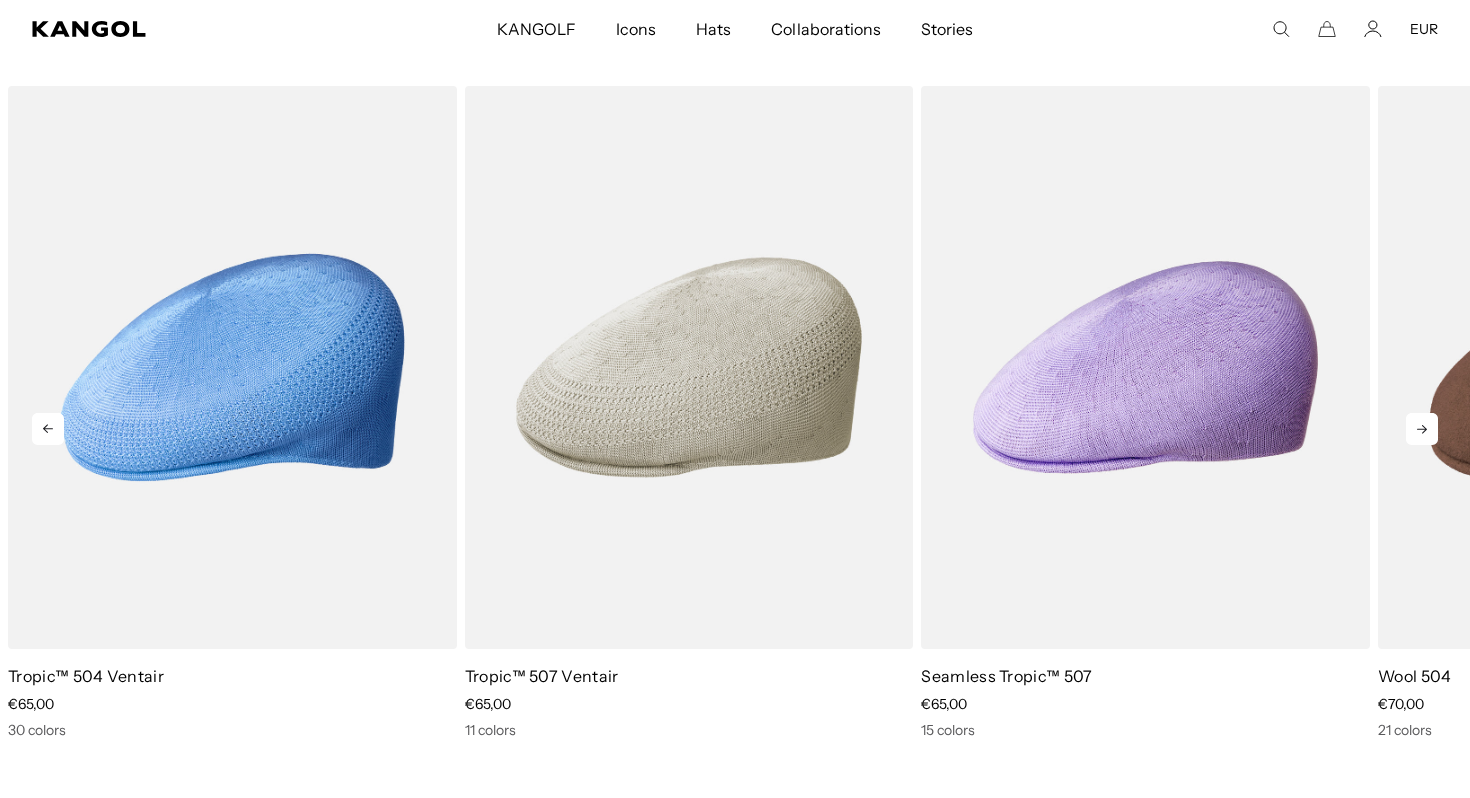 click 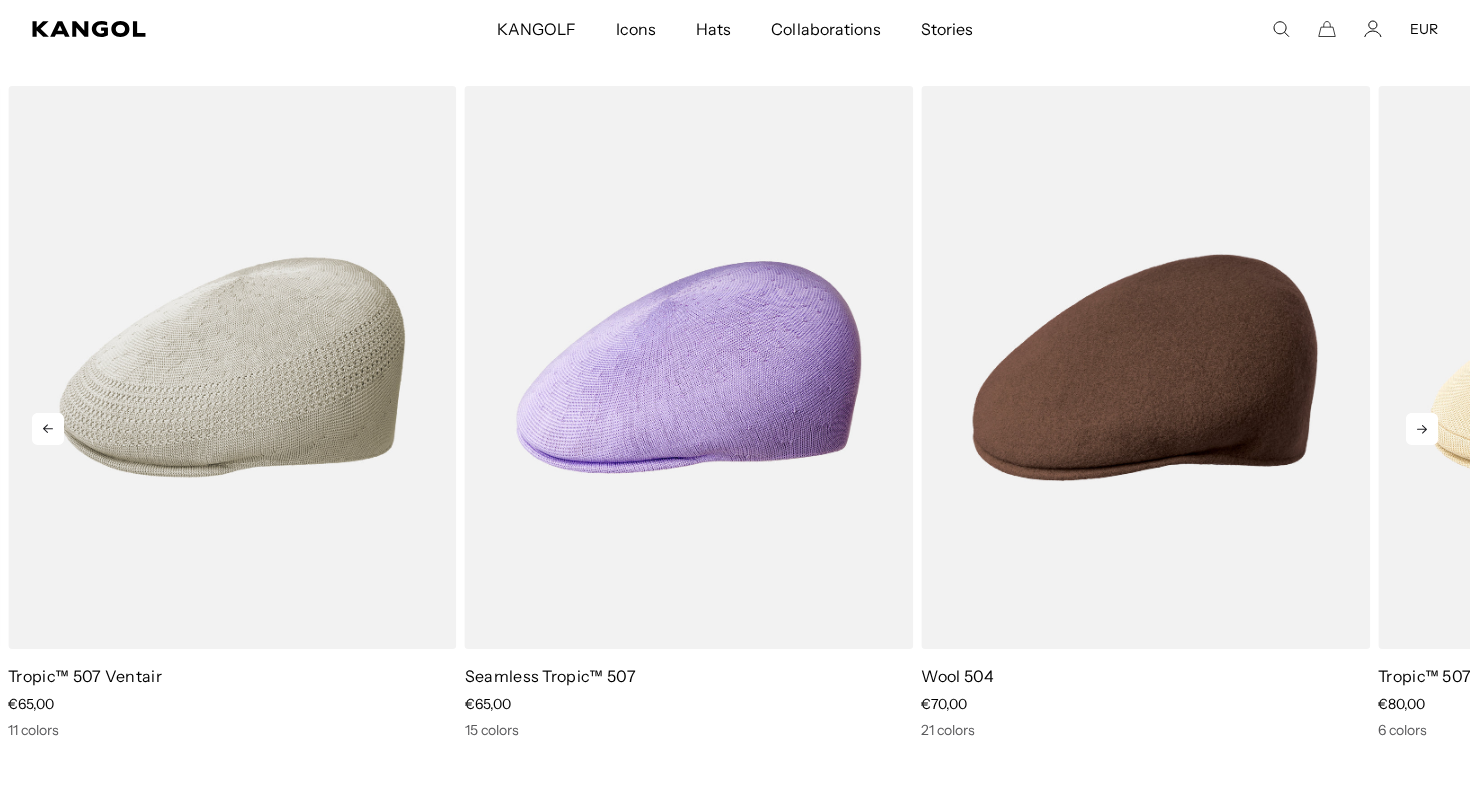 click 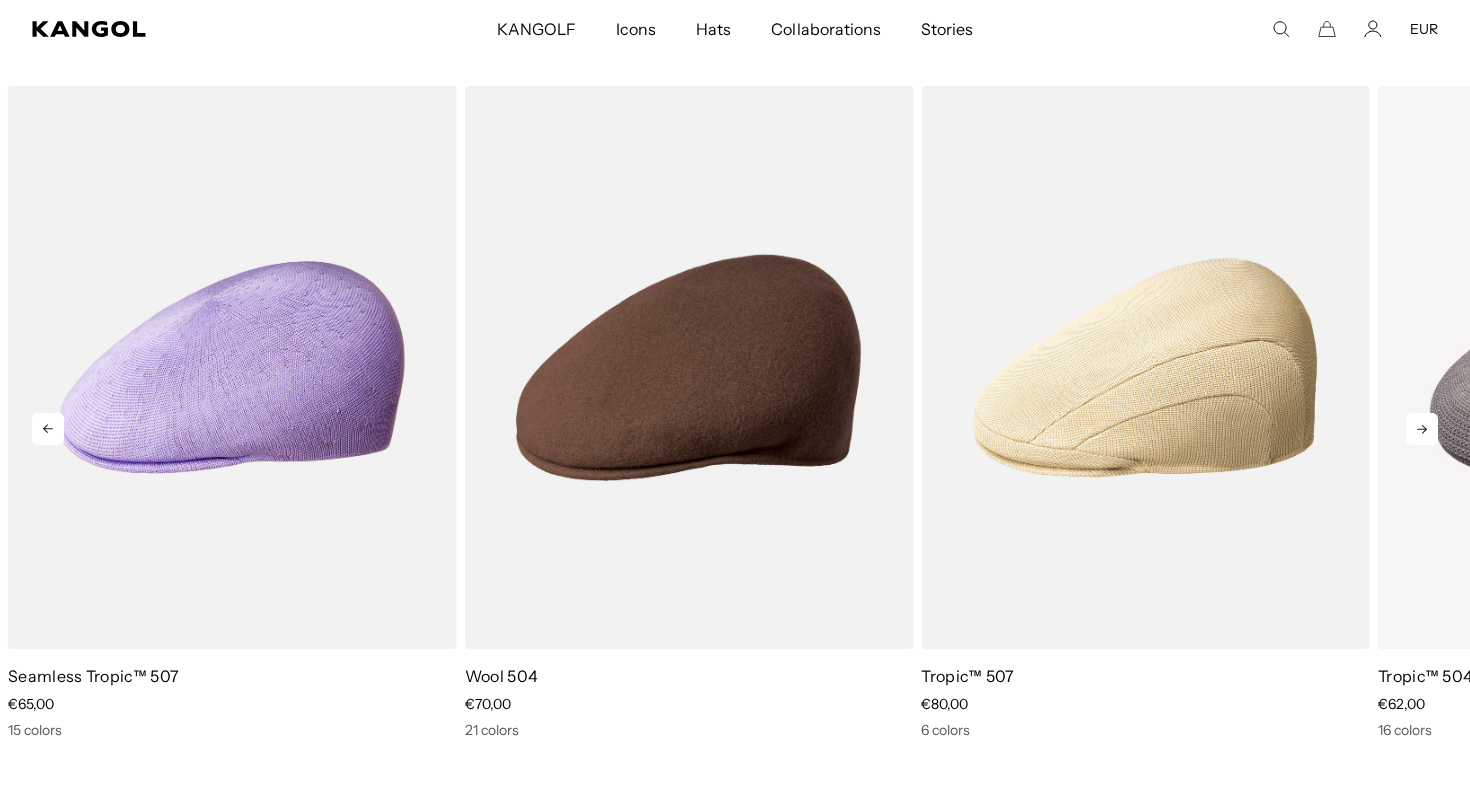 click 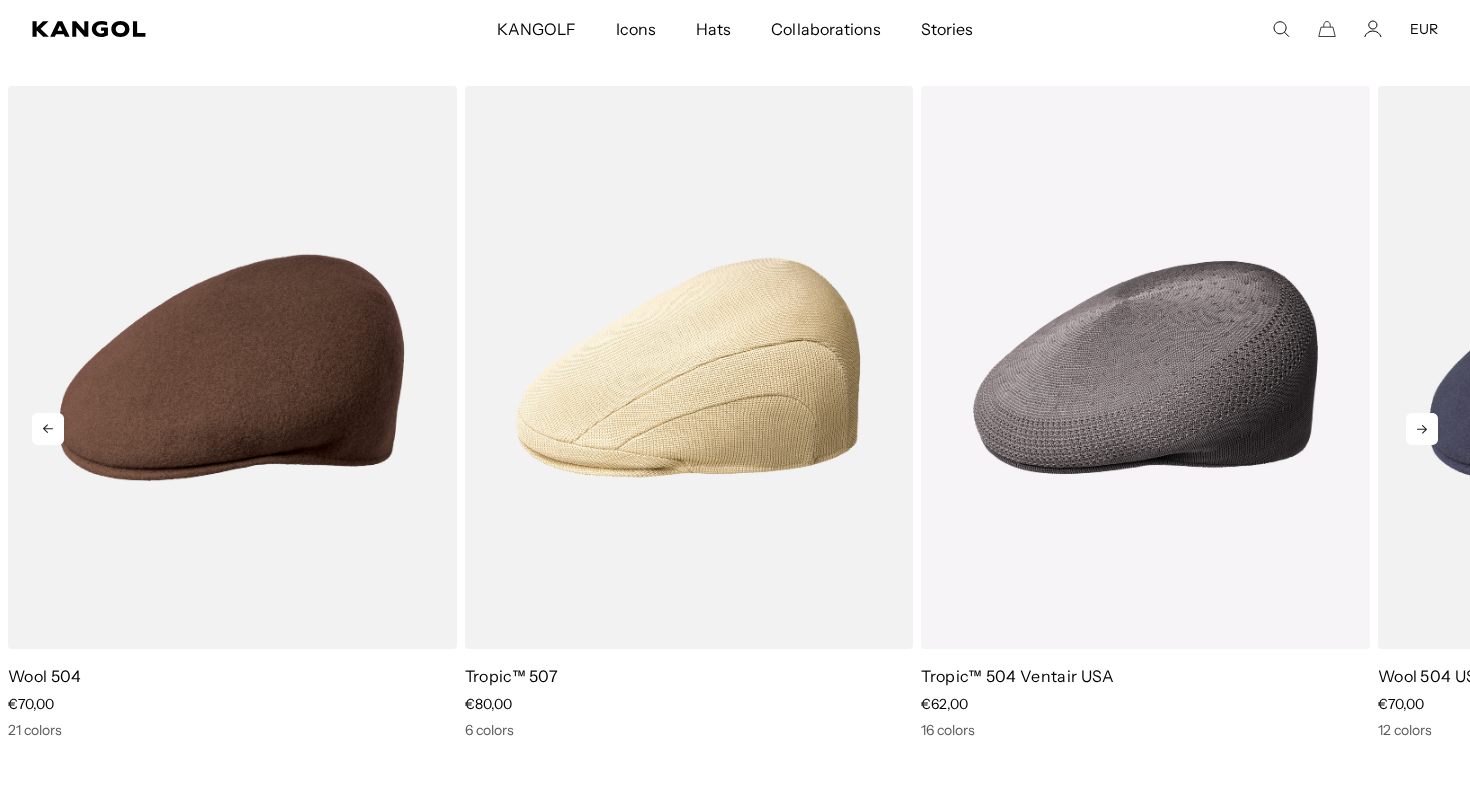 click 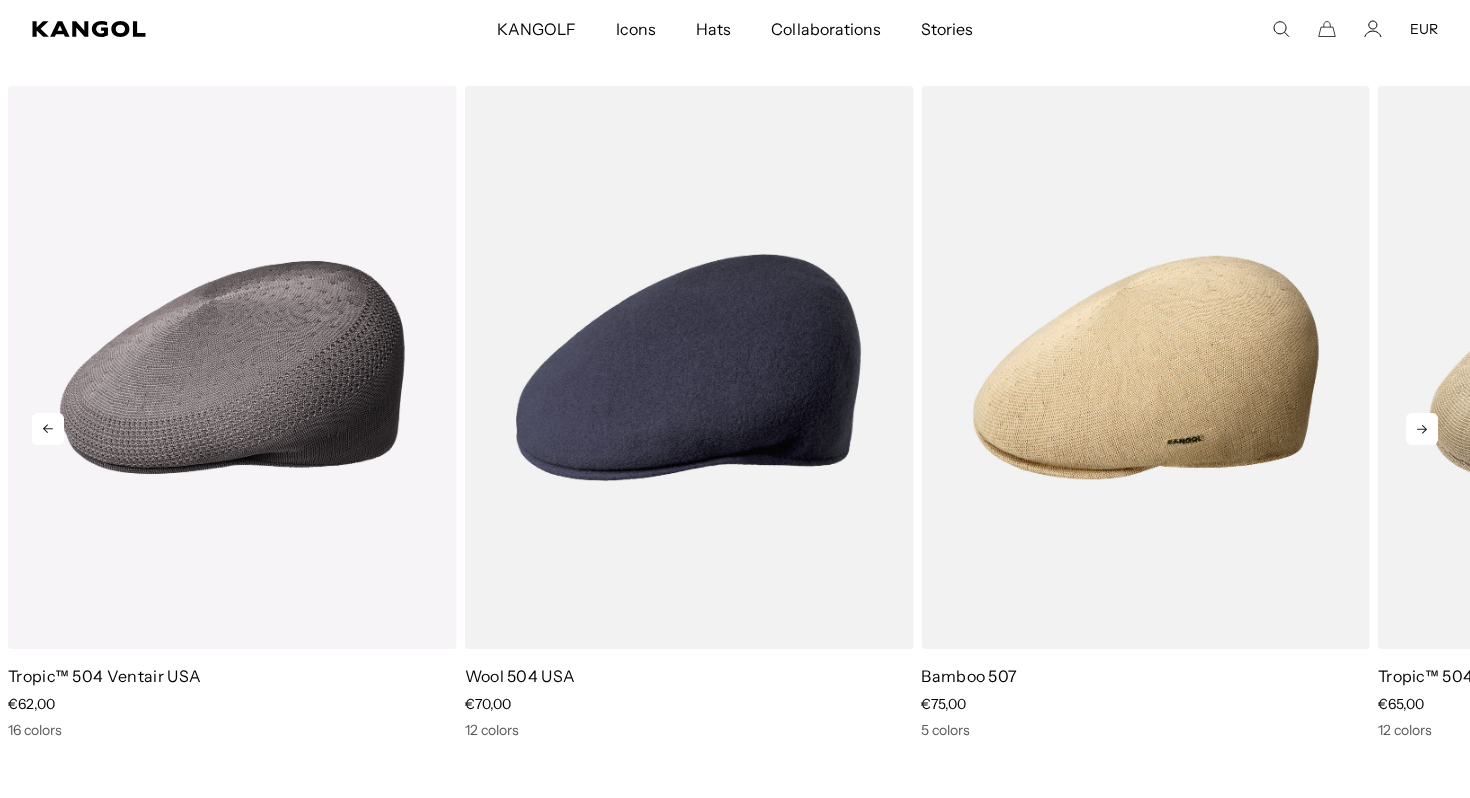 click 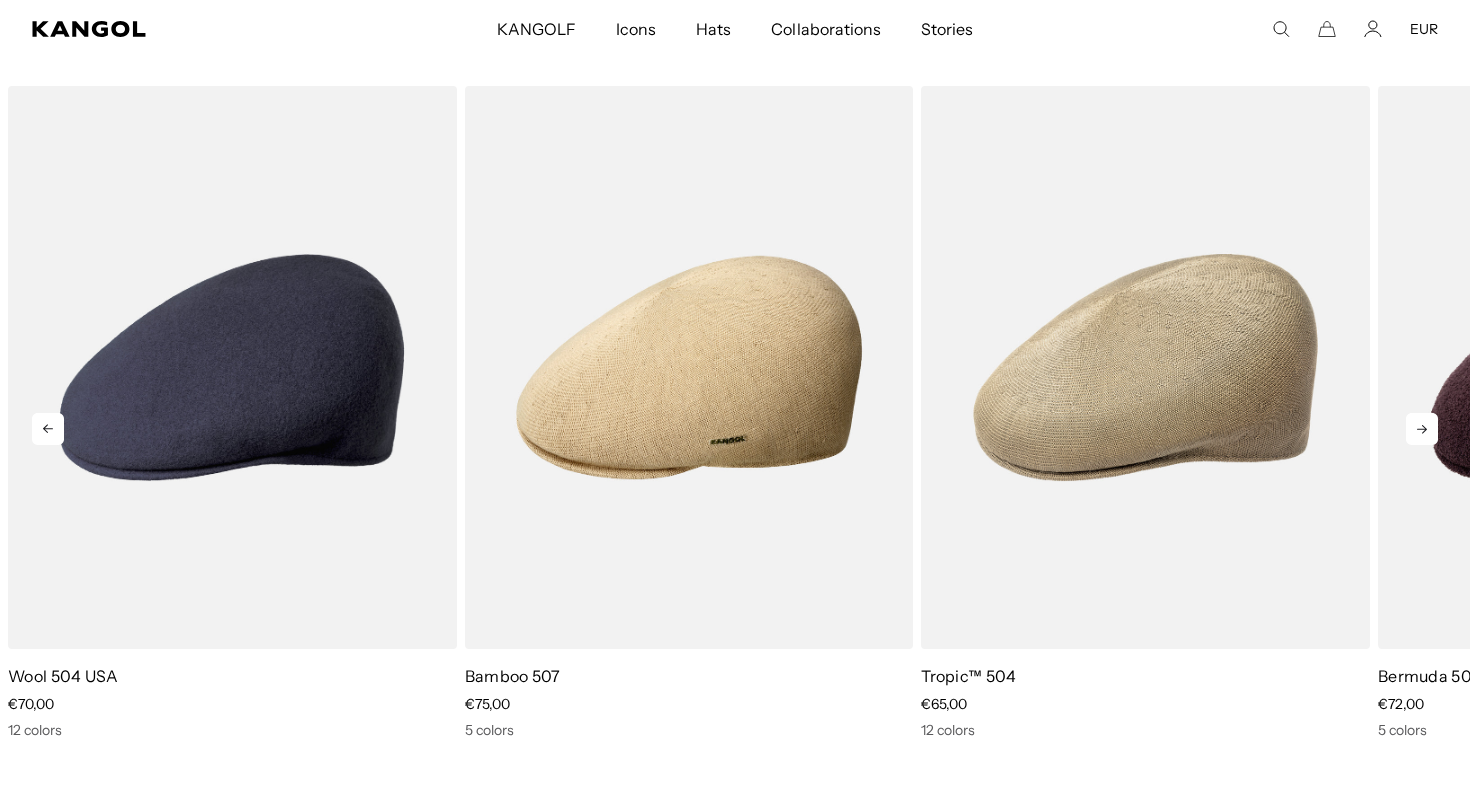click 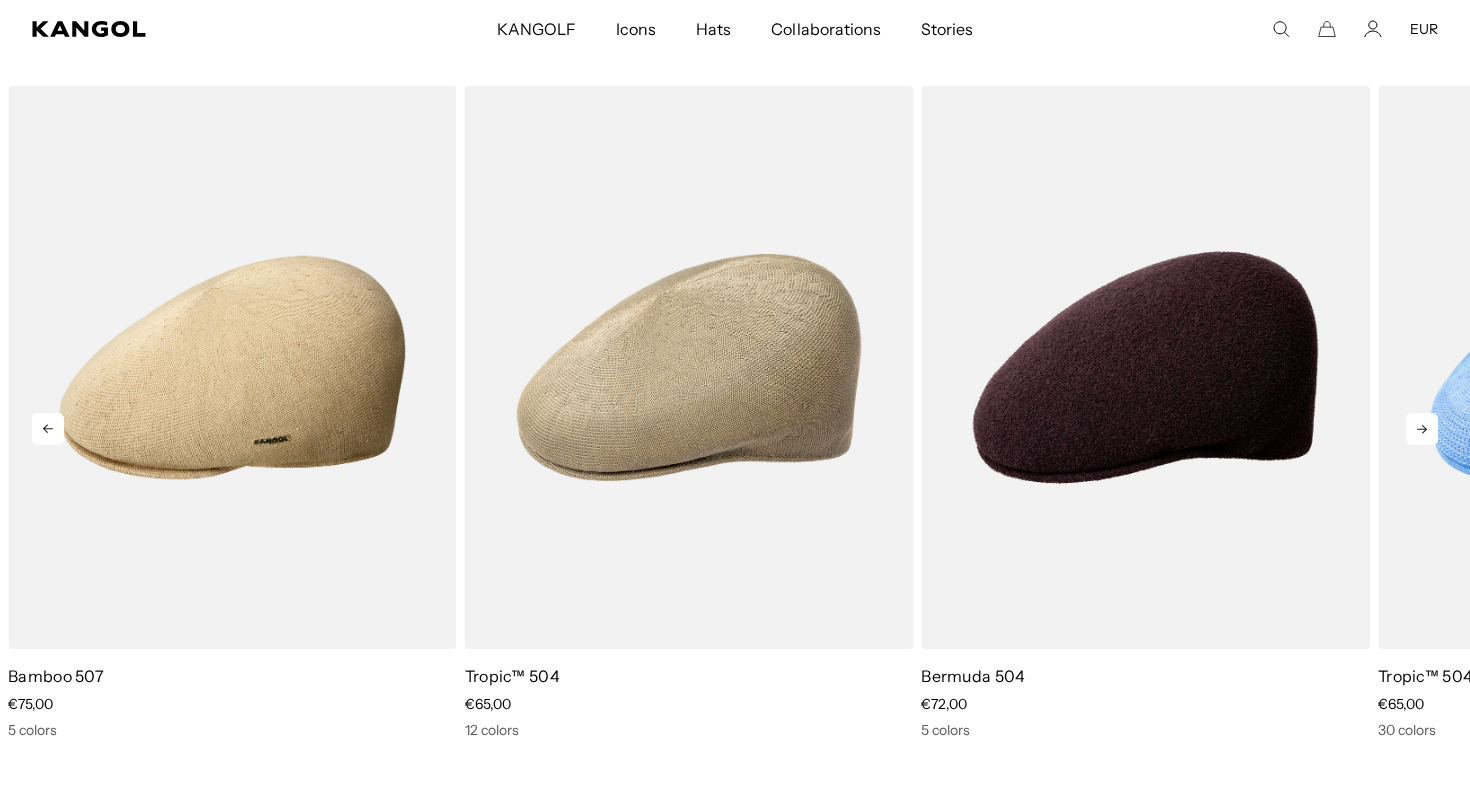 click 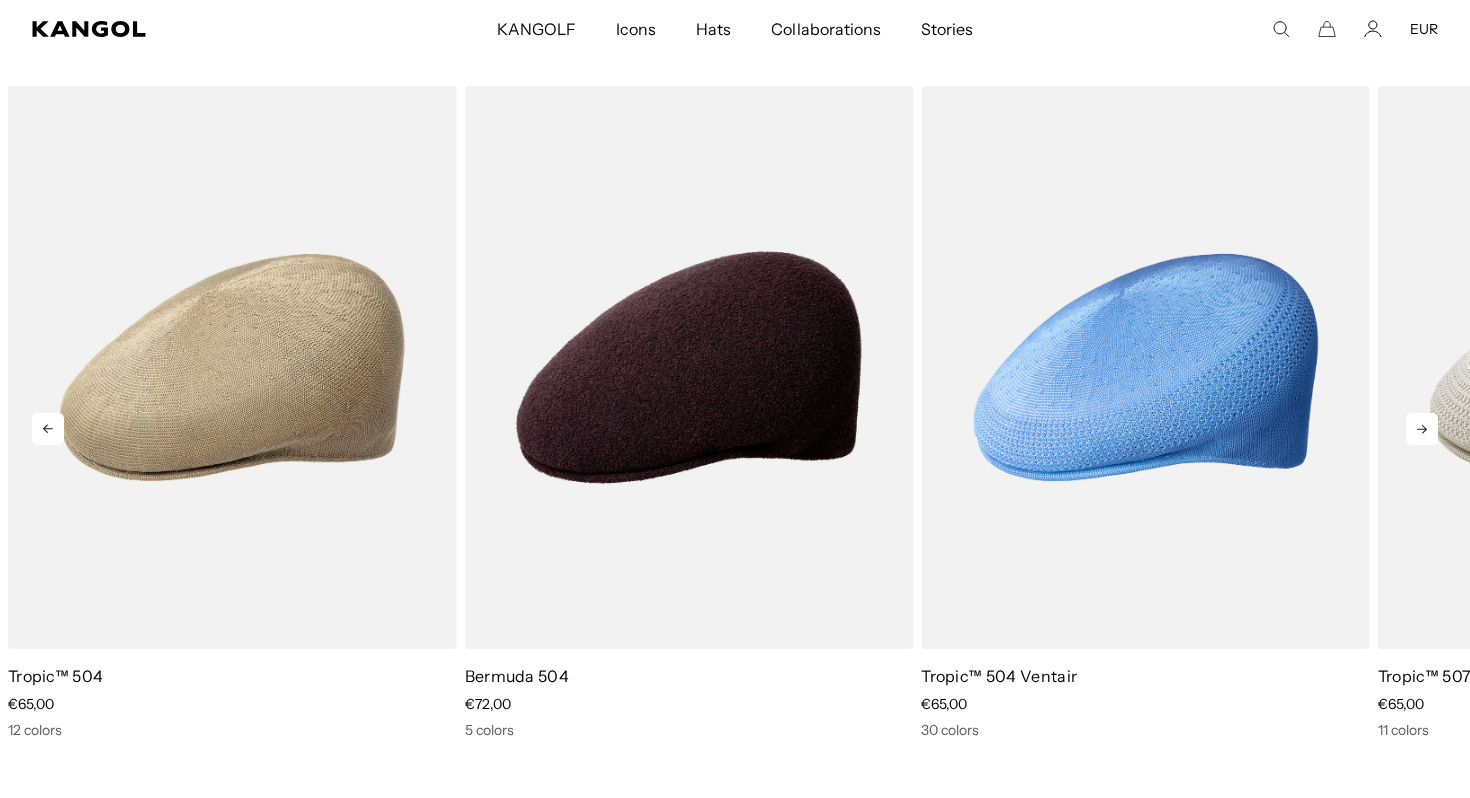 click 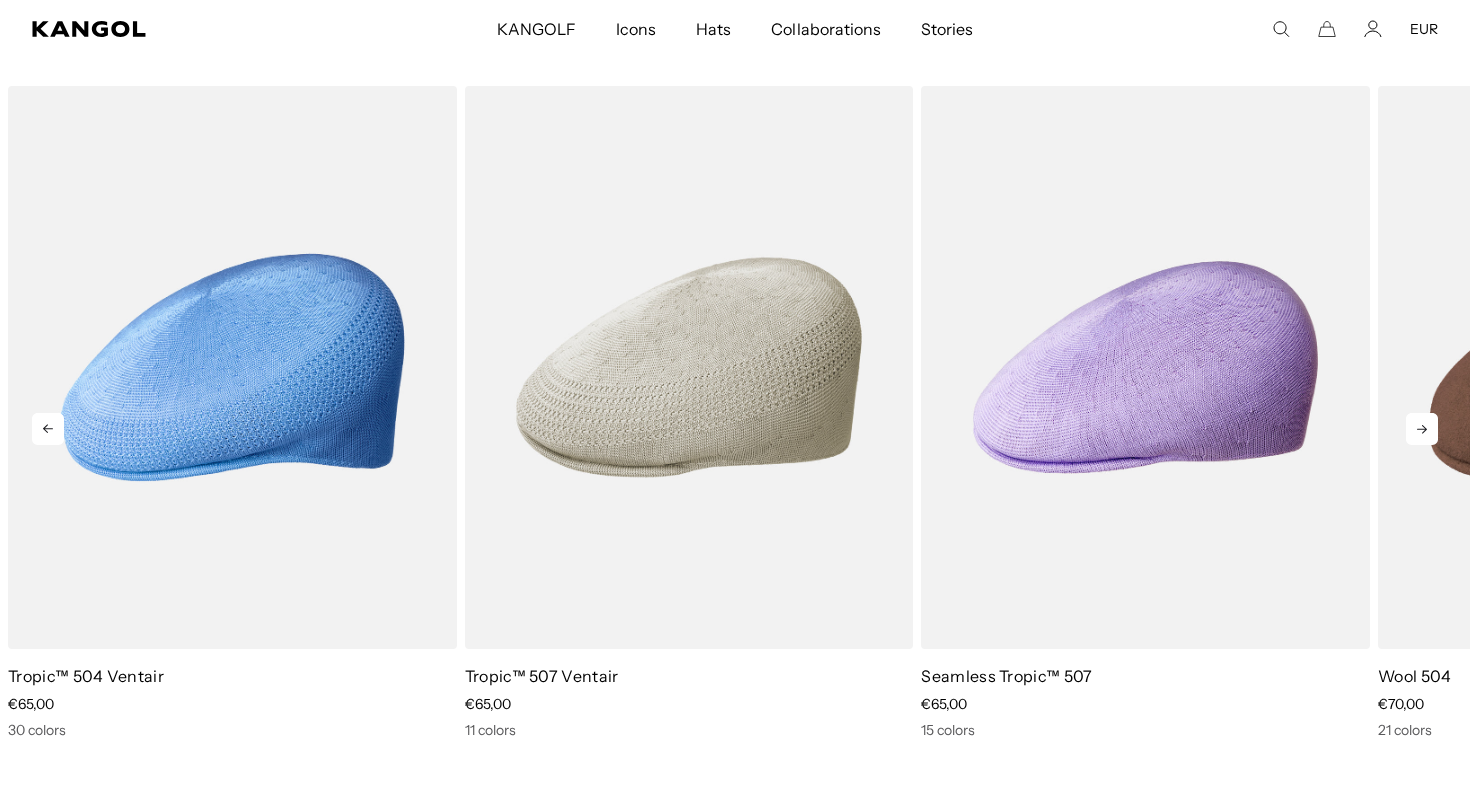 click 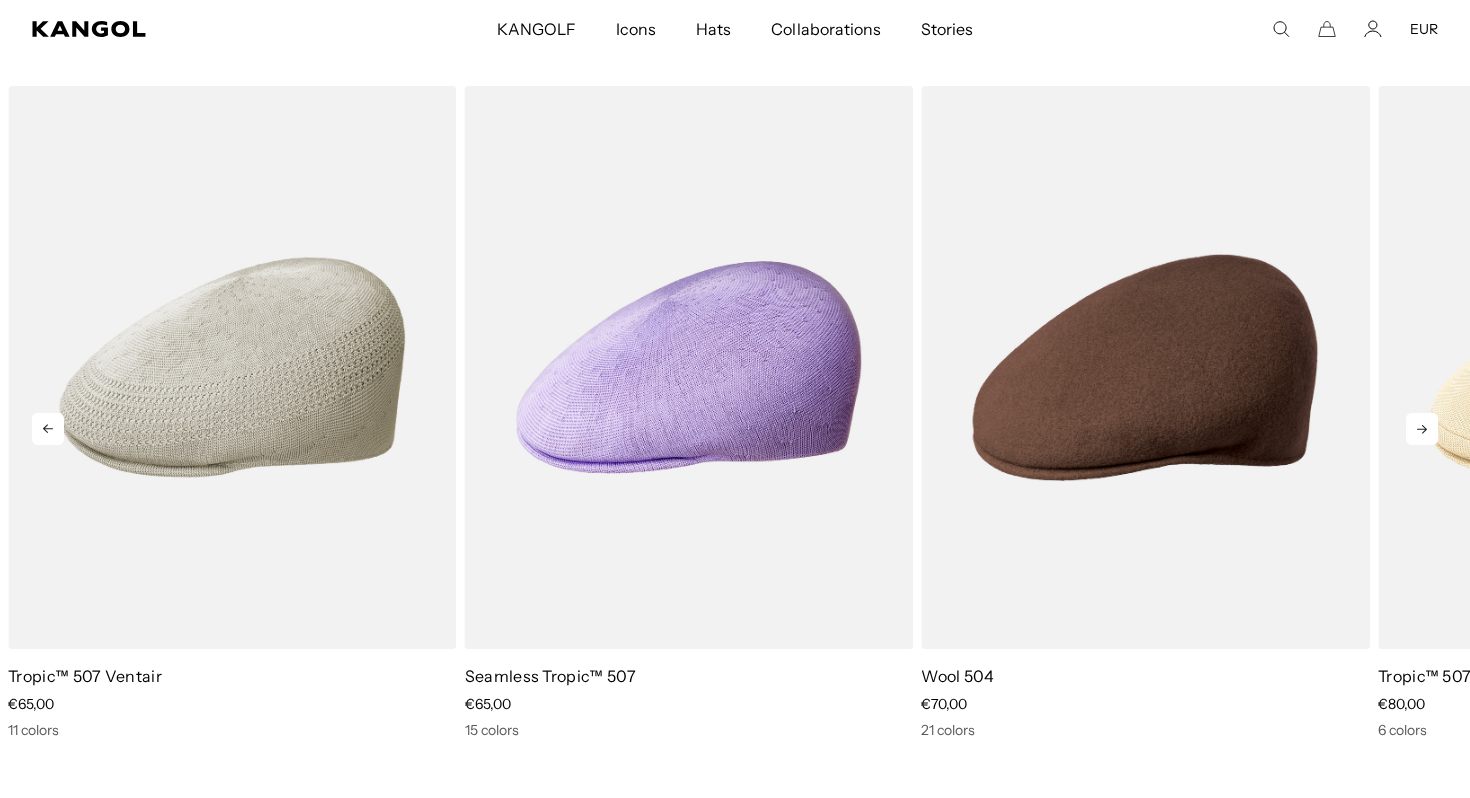 click 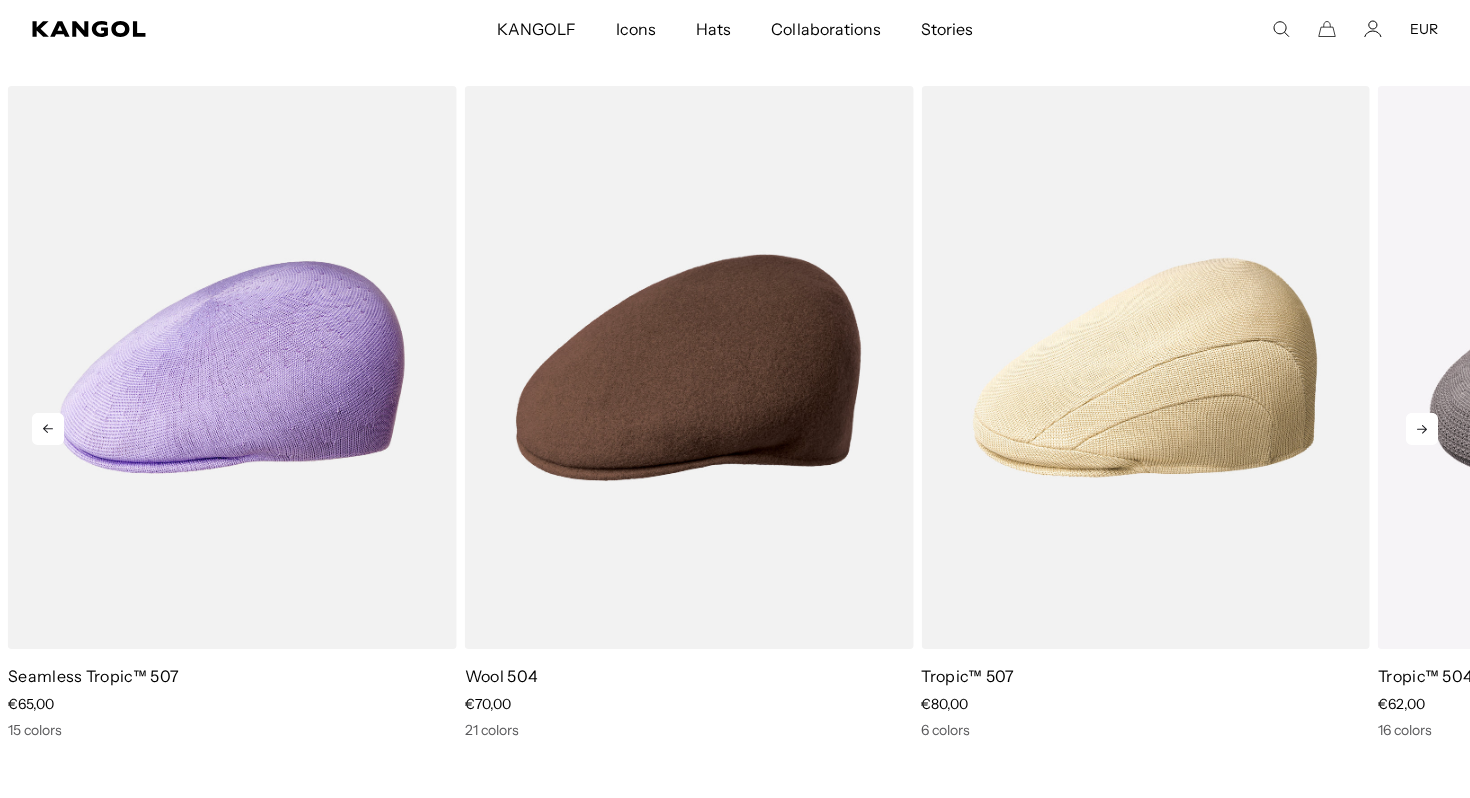 click 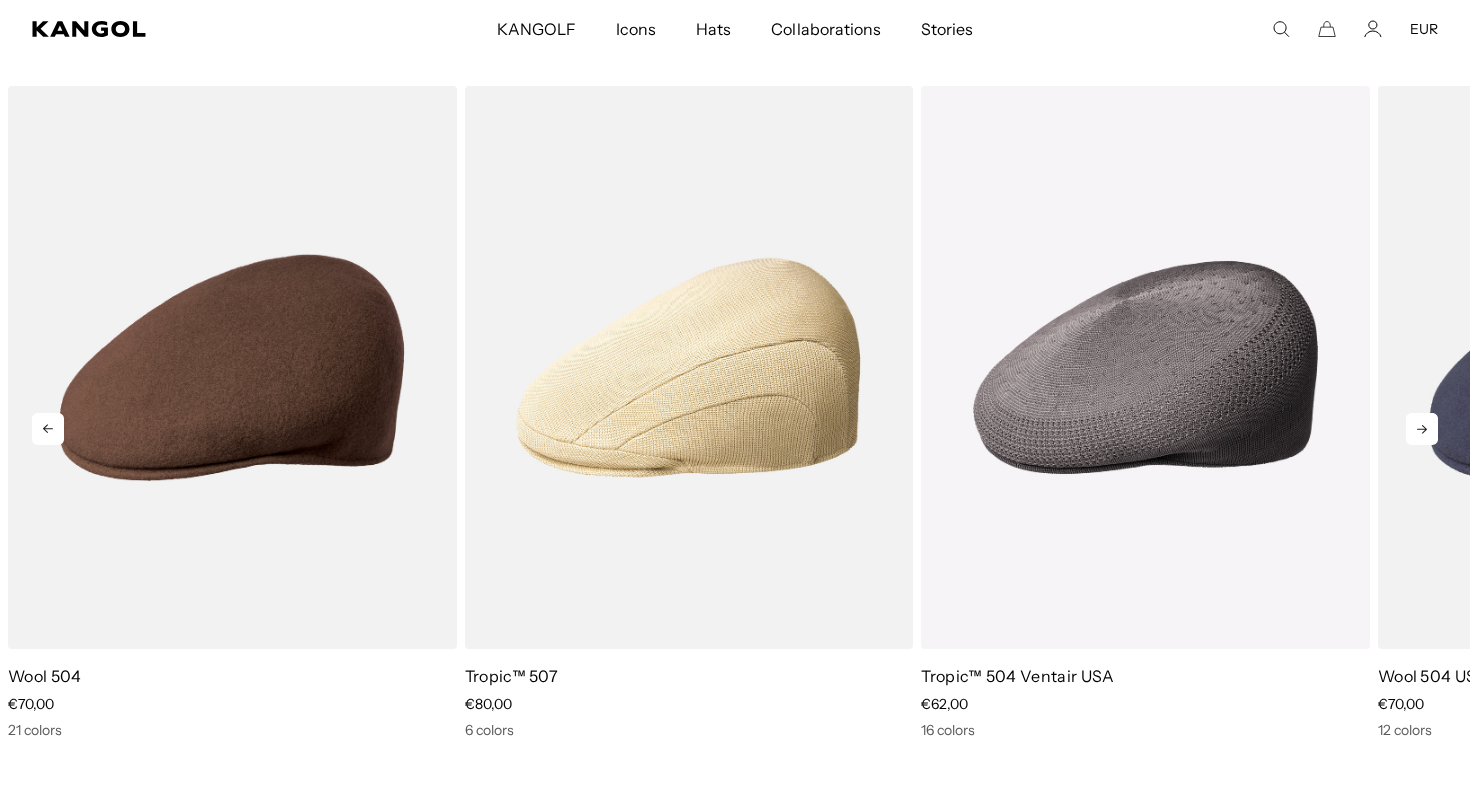 click 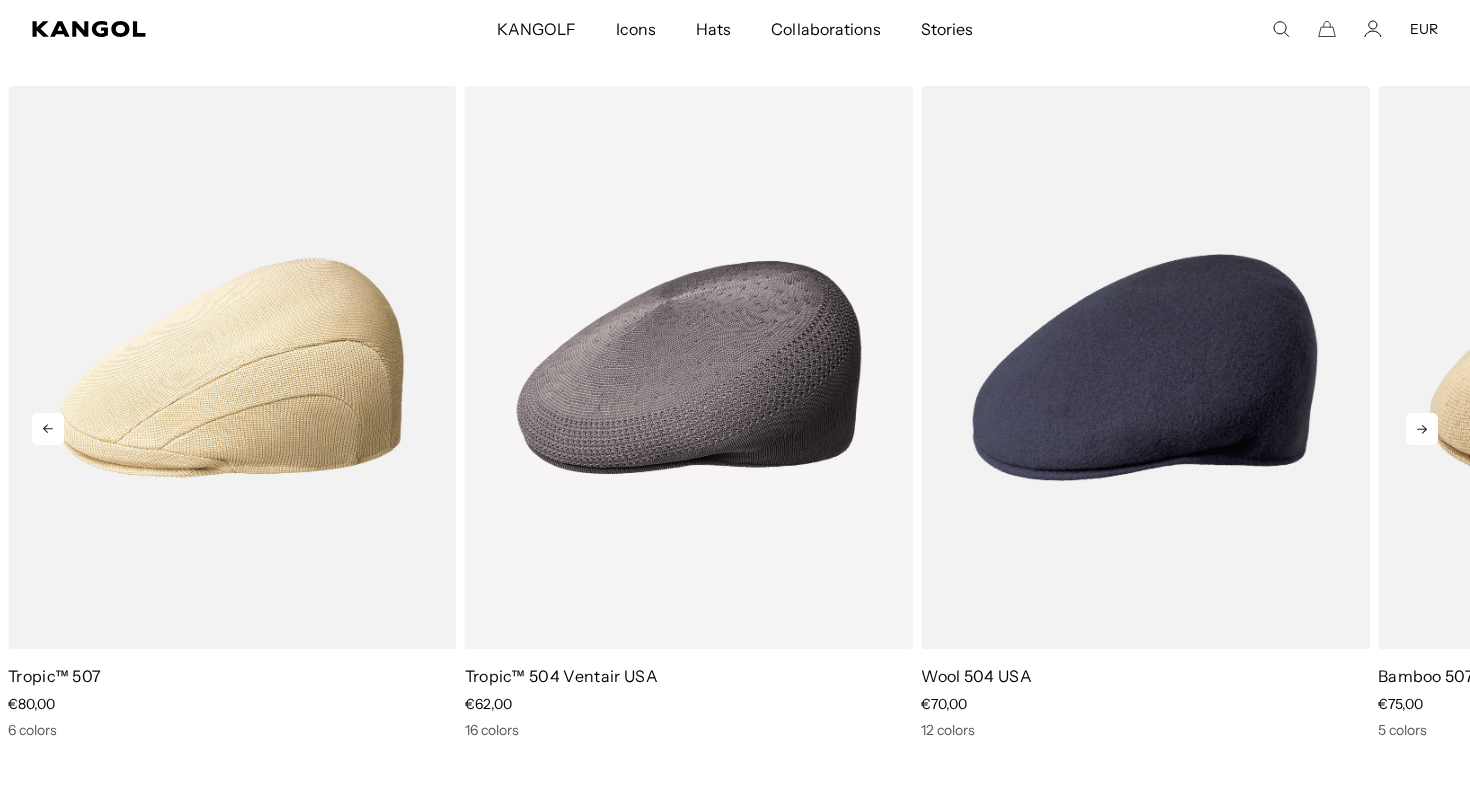 click 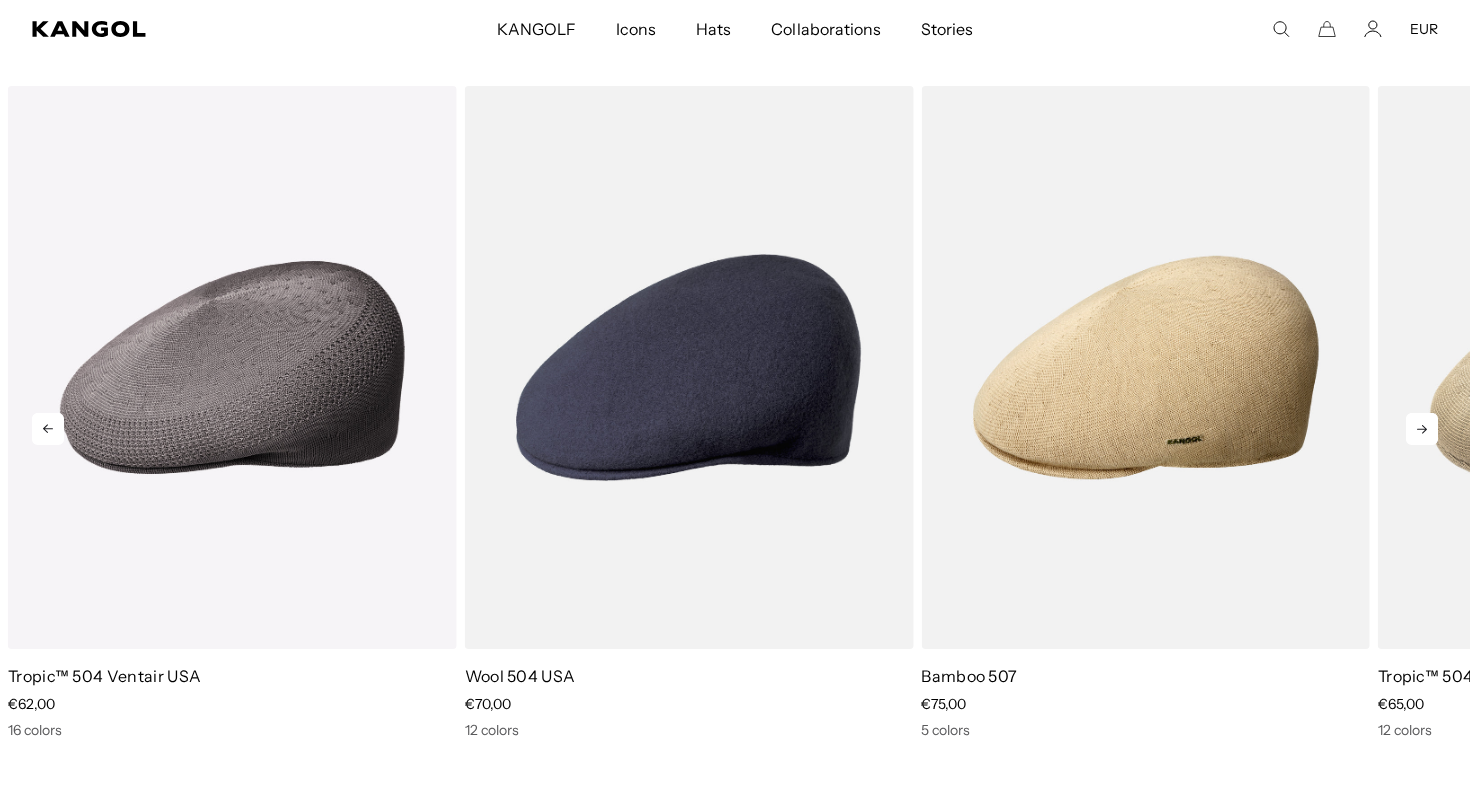 click 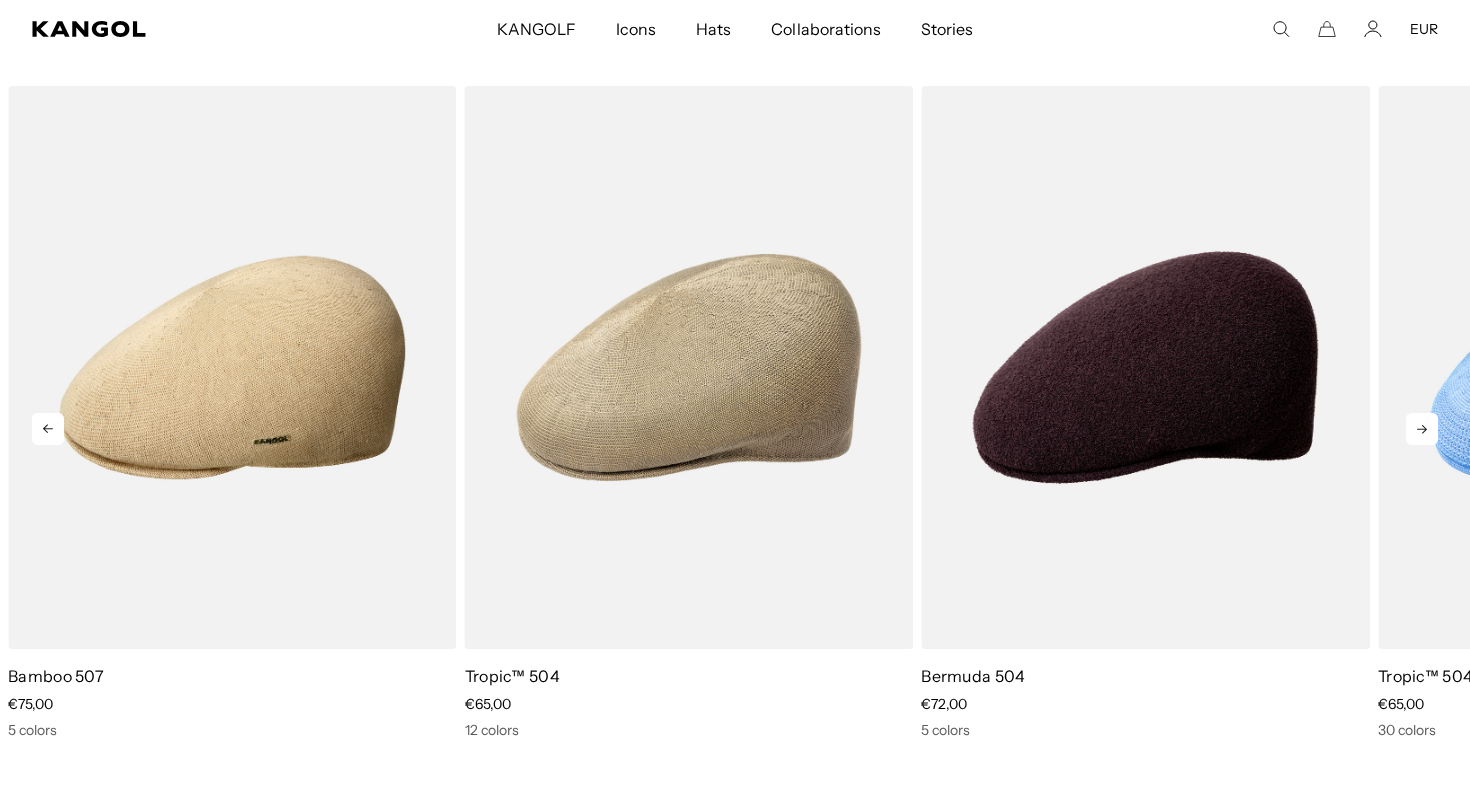 click 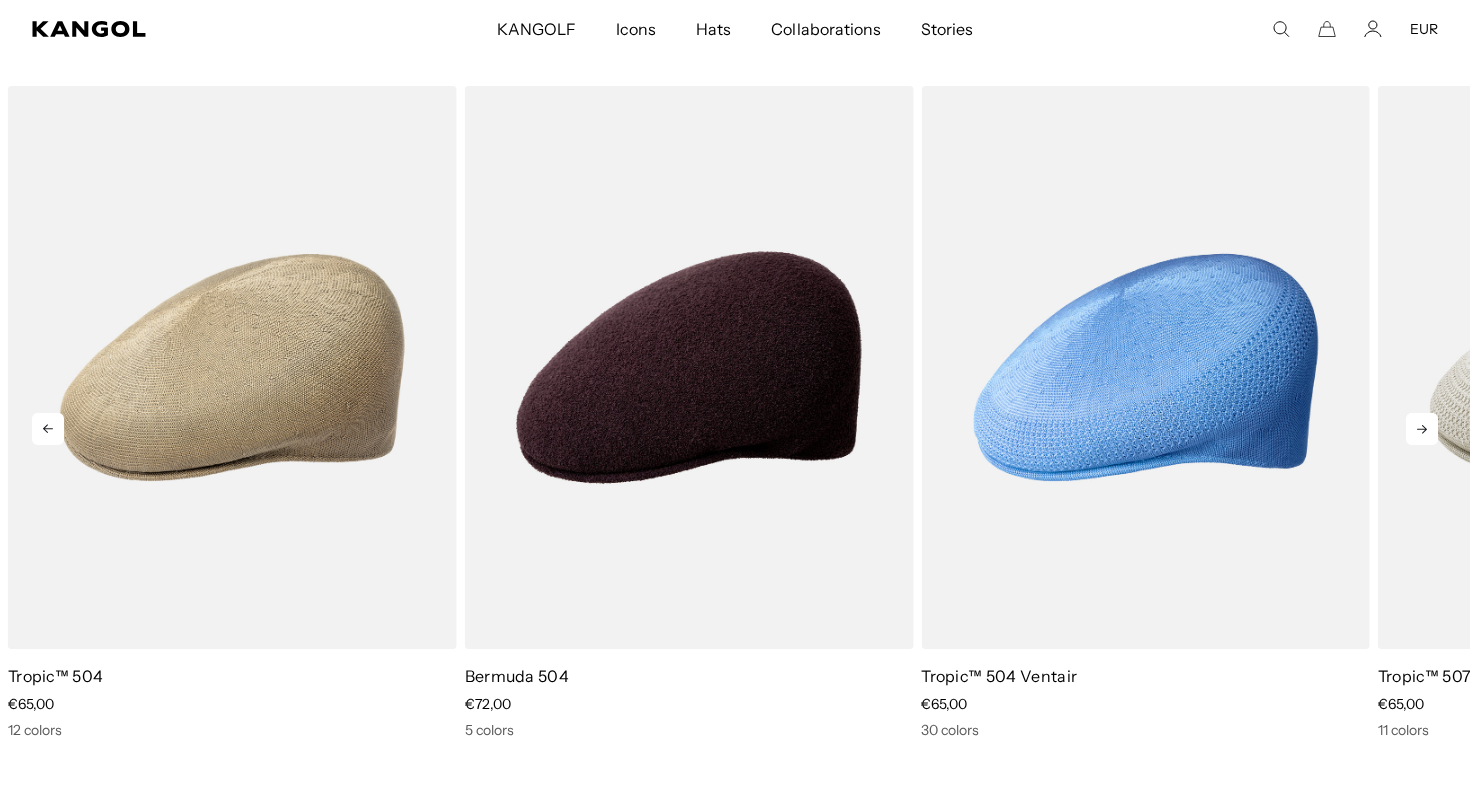 click 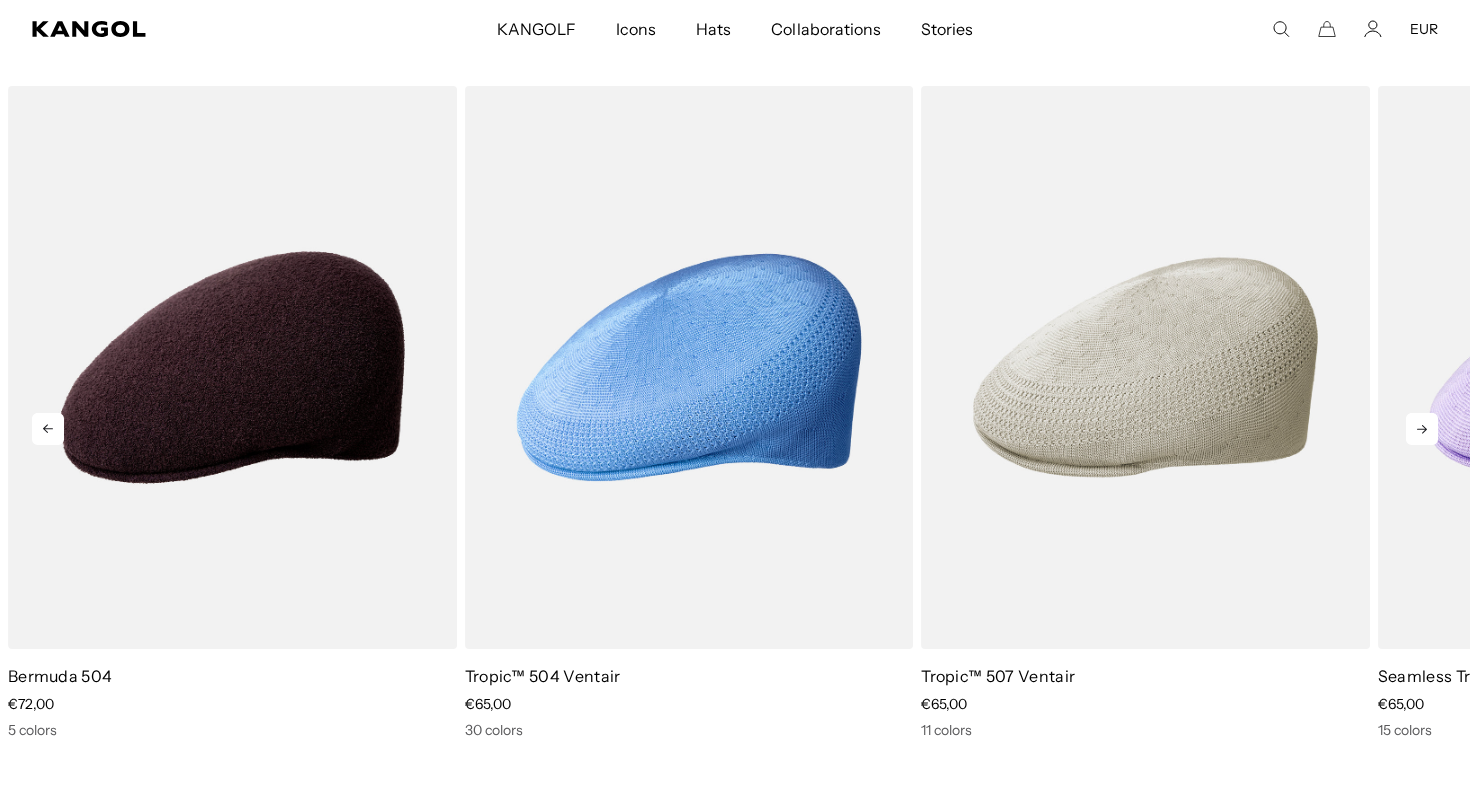 click 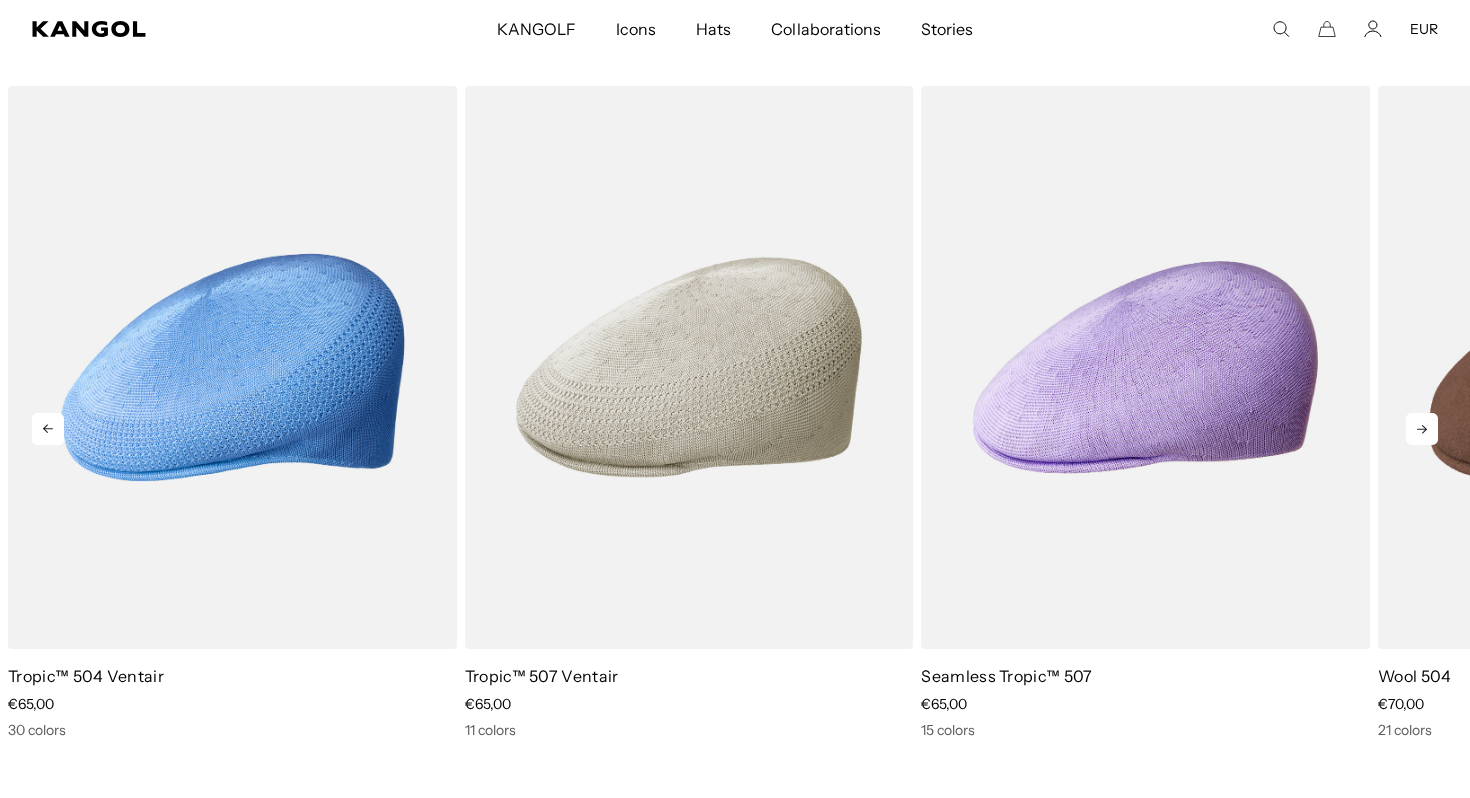 click 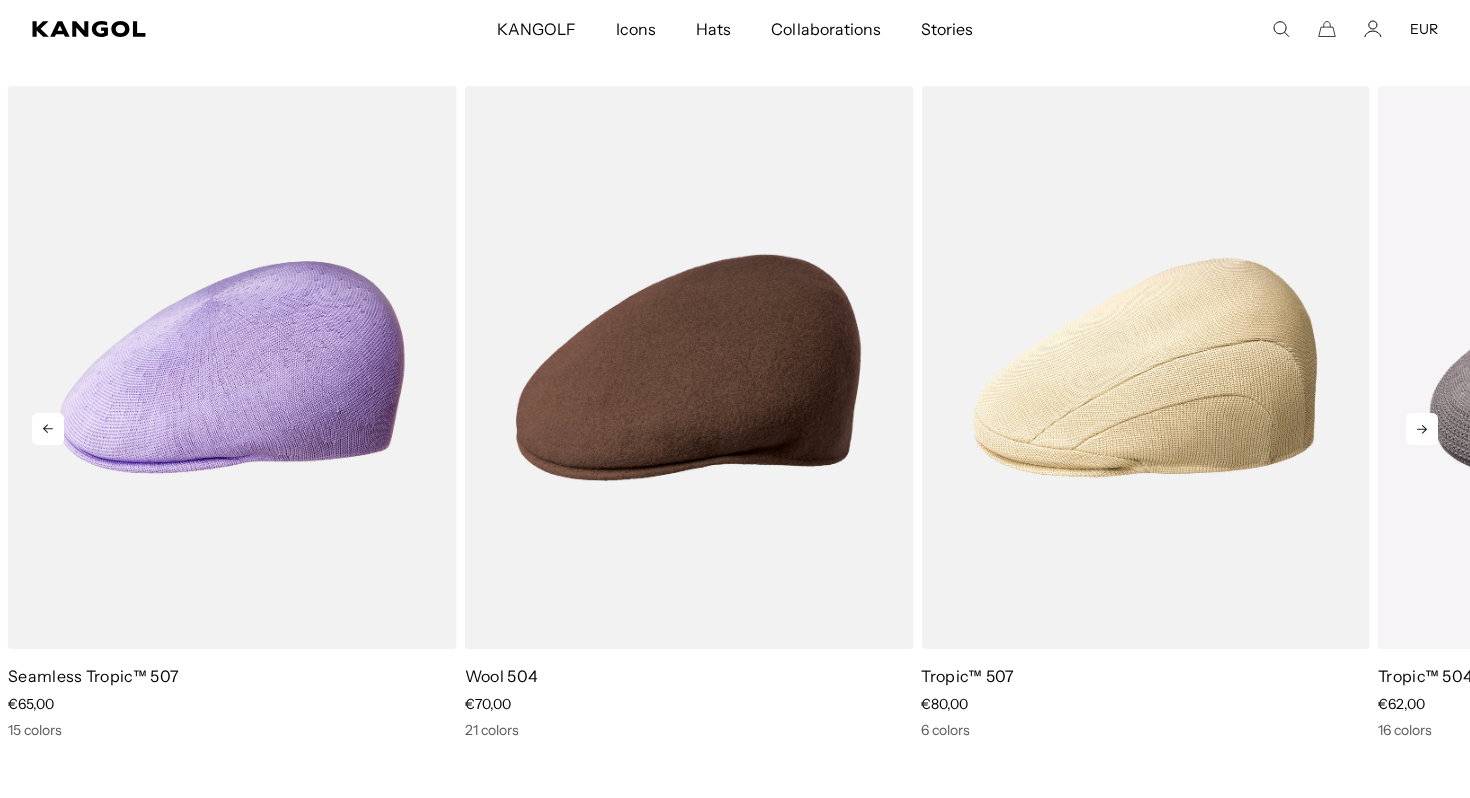 click 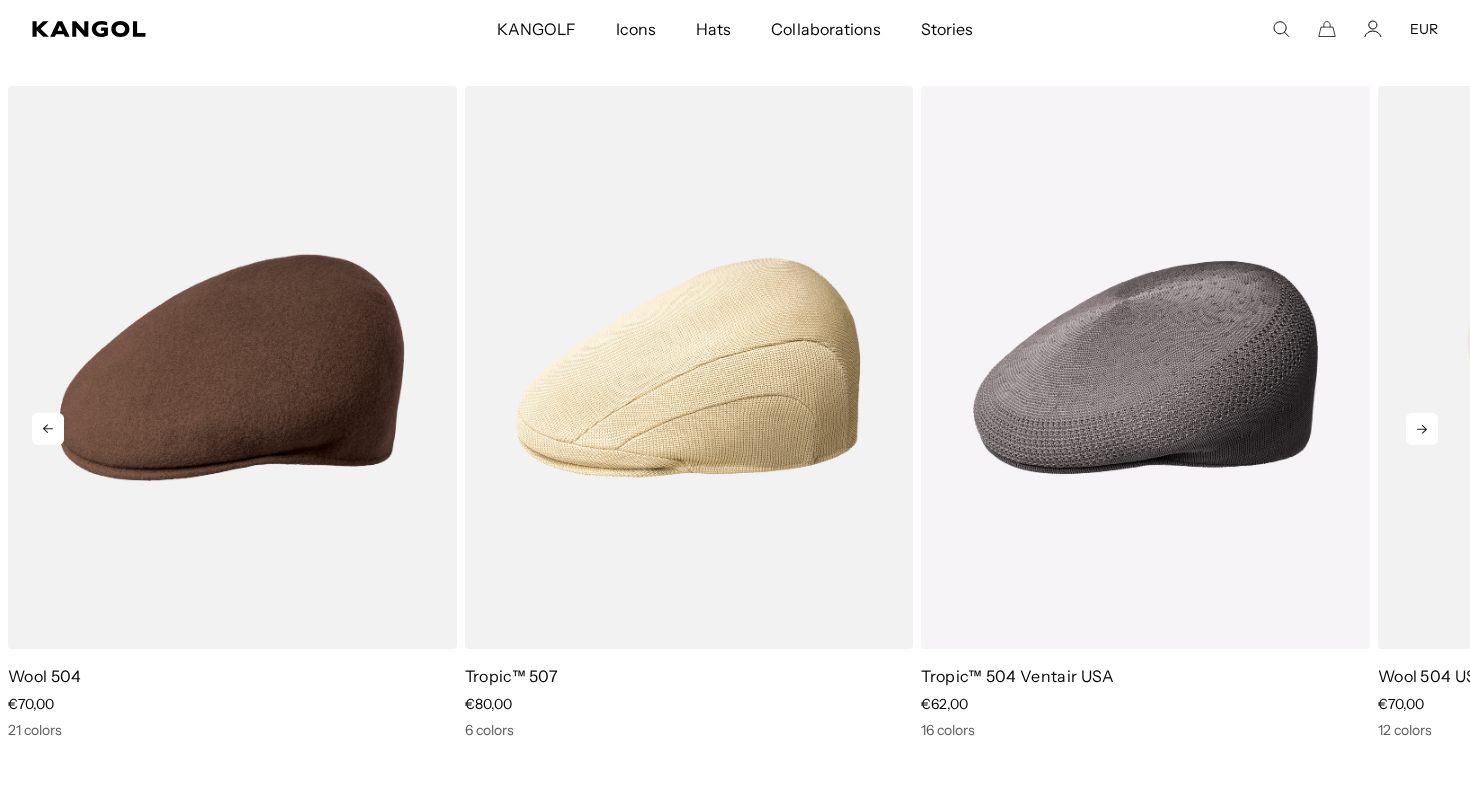 click on "Previous
Next
Sale Price €80,00 Sale Price" at bounding box center (735, 412) 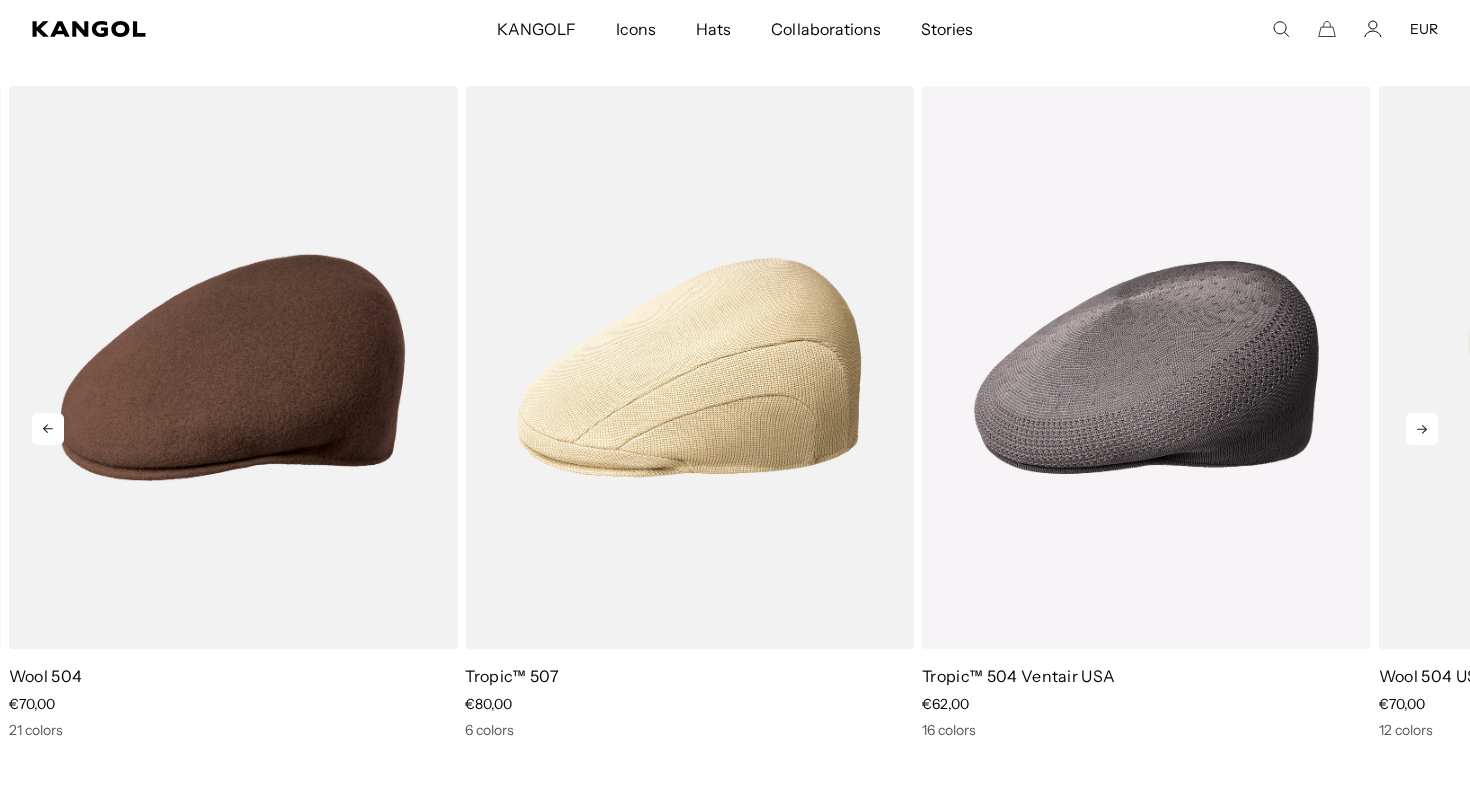 click at bounding box center [1603, 367] 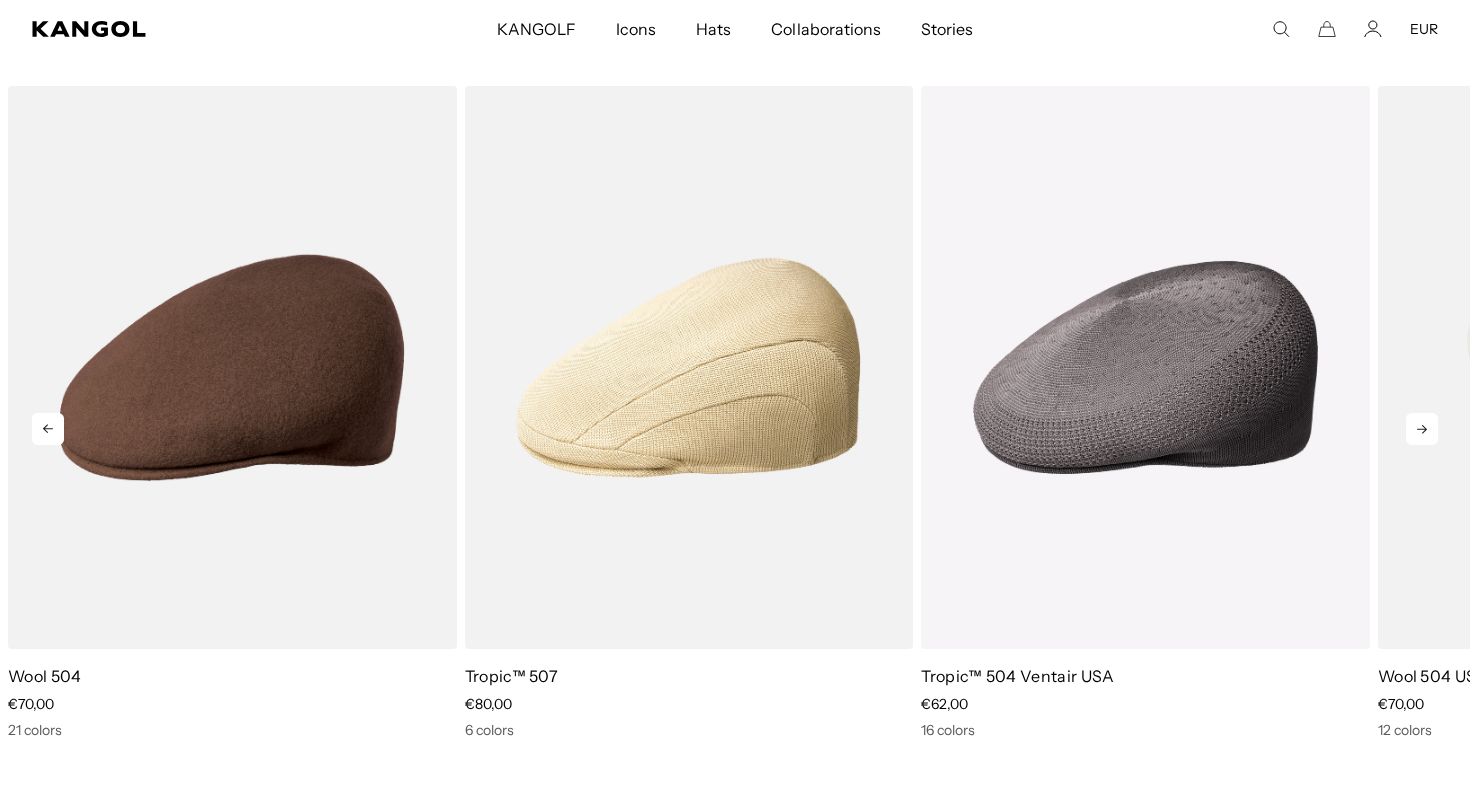 click at bounding box center [1602, 367] 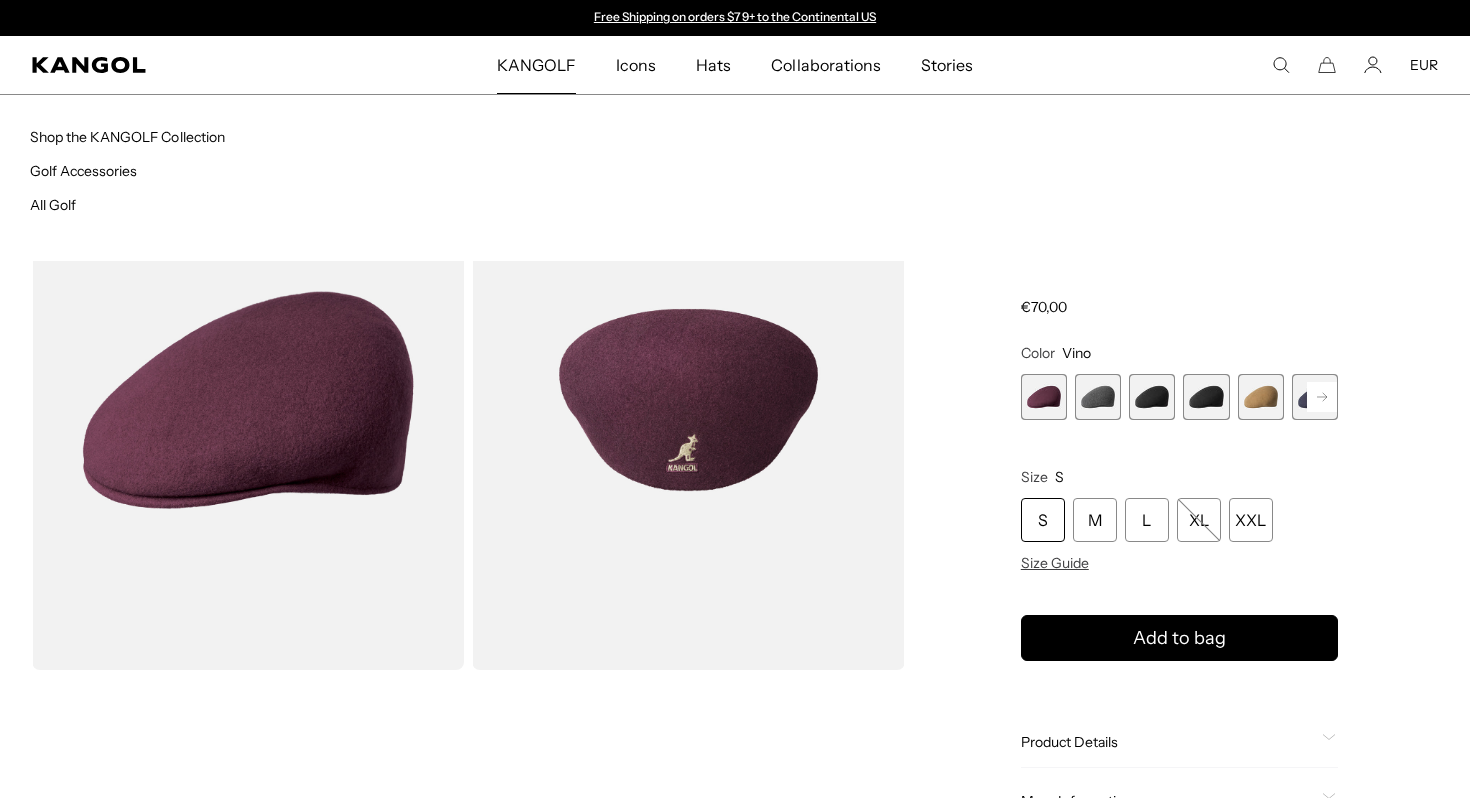 scroll, scrollTop: 0, scrollLeft: 0, axis: both 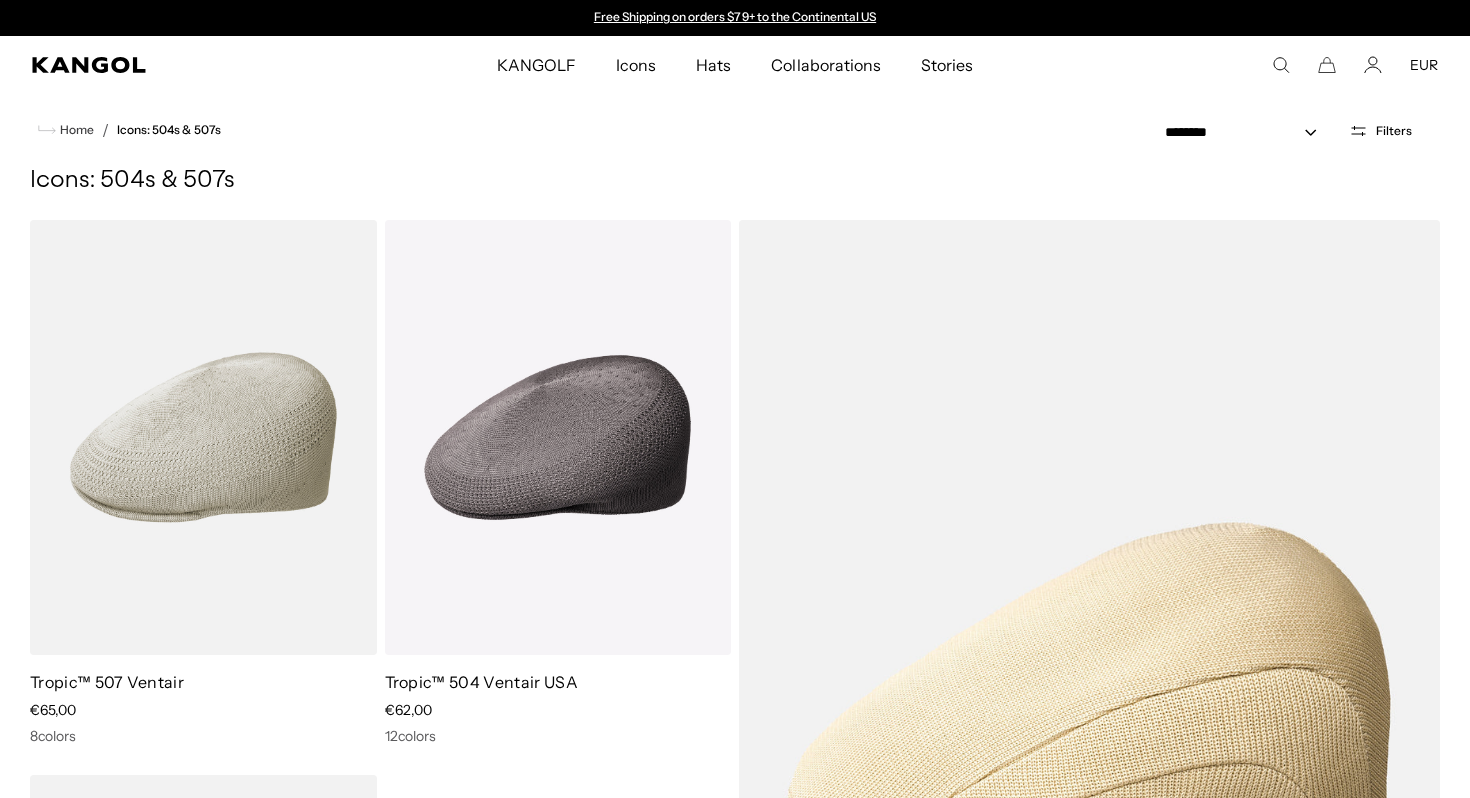click 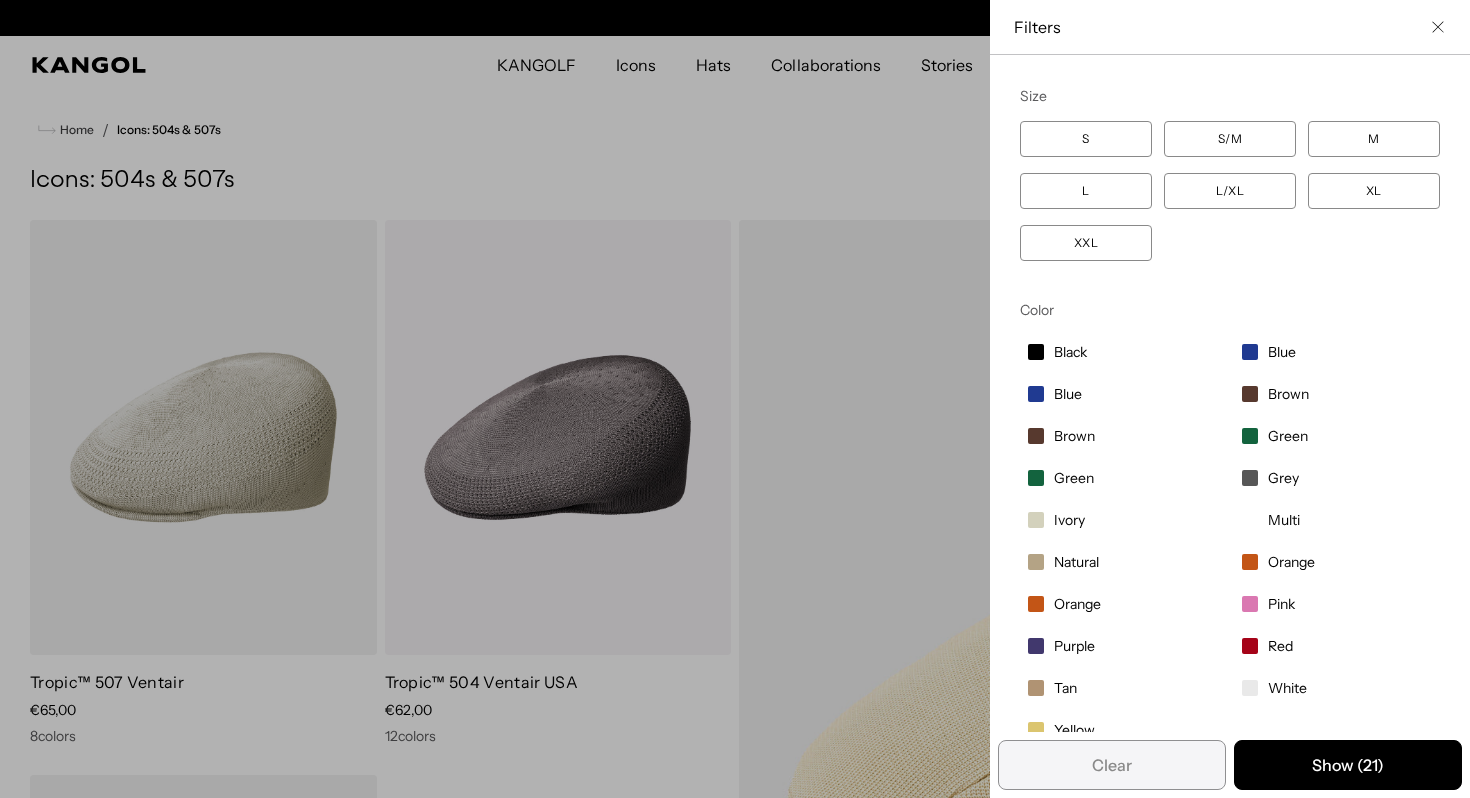 scroll, scrollTop: 0, scrollLeft: 412, axis: horizontal 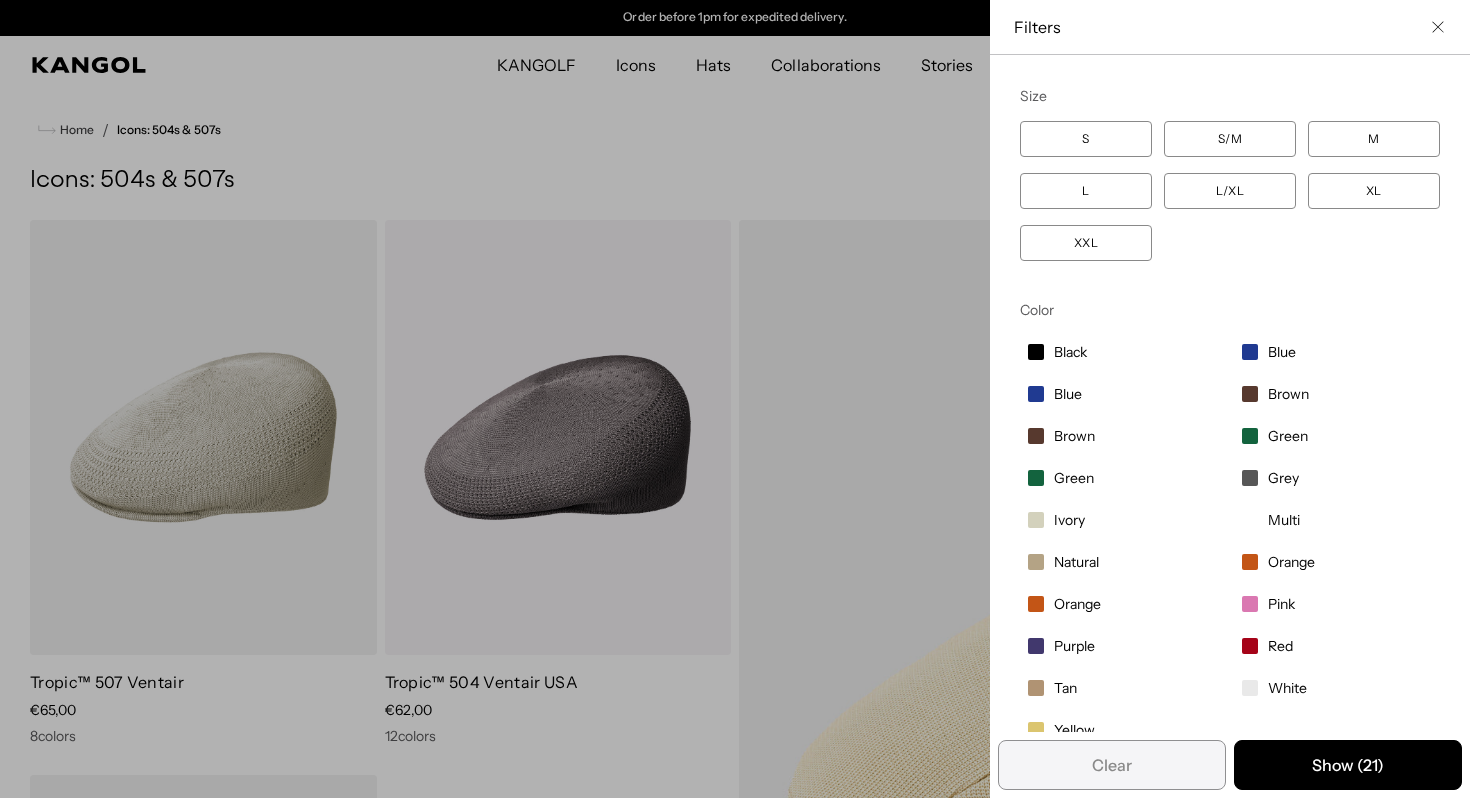 click on "Green" at bounding box center [1074, 478] 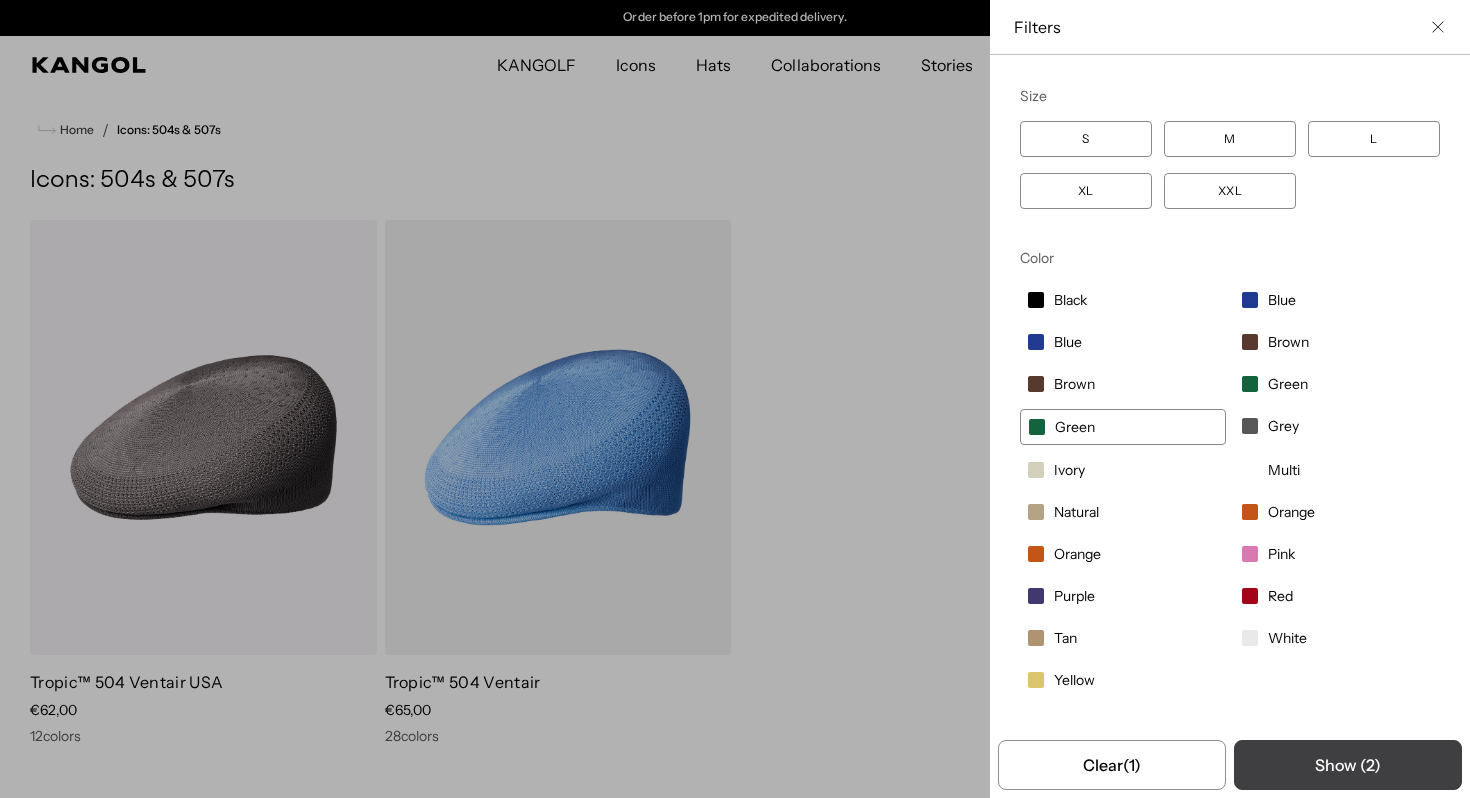 click on "Show ( 2 )" at bounding box center [1348, 765] 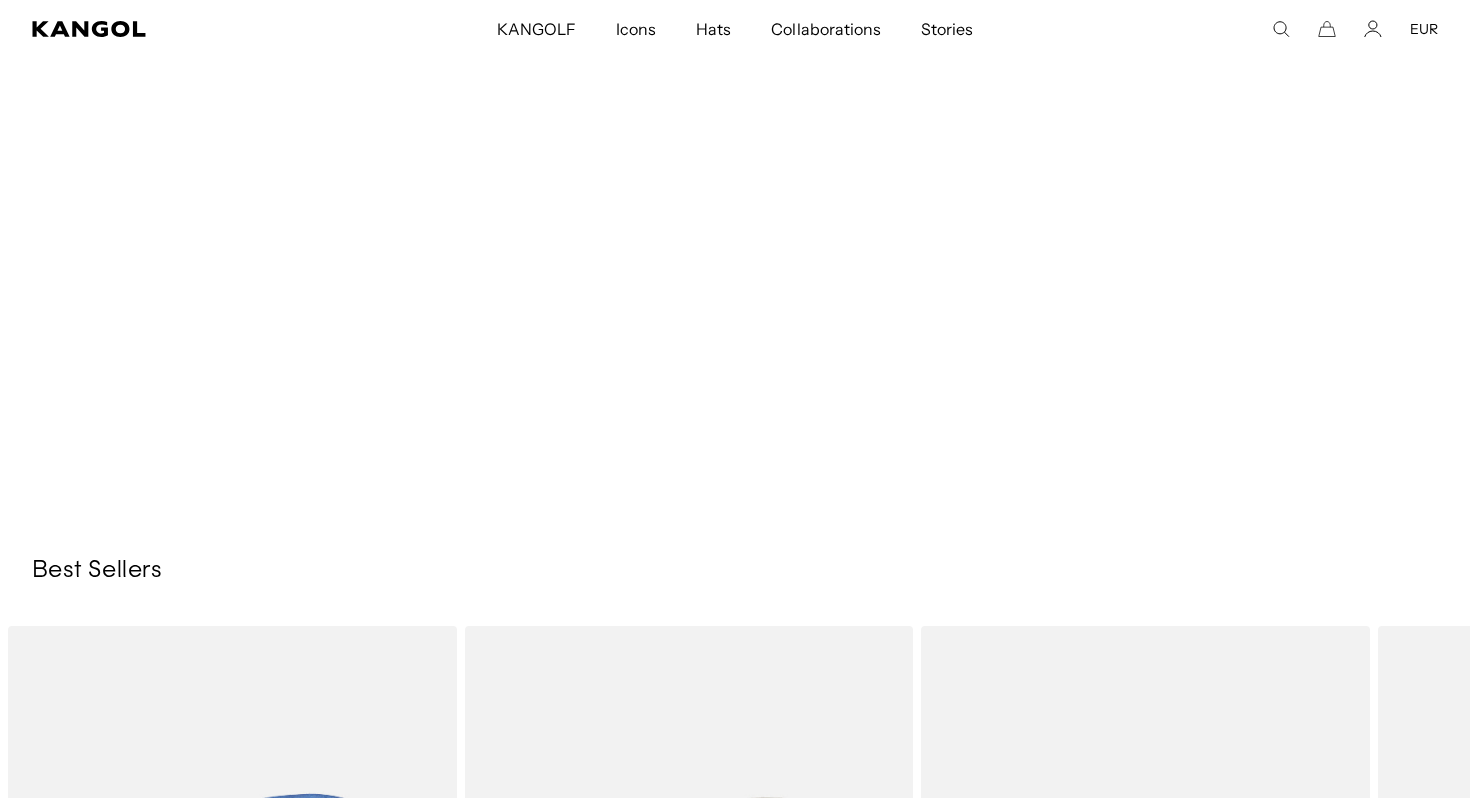 scroll, scrollTop: 1240, scrollLeft: 0, axis: vertical 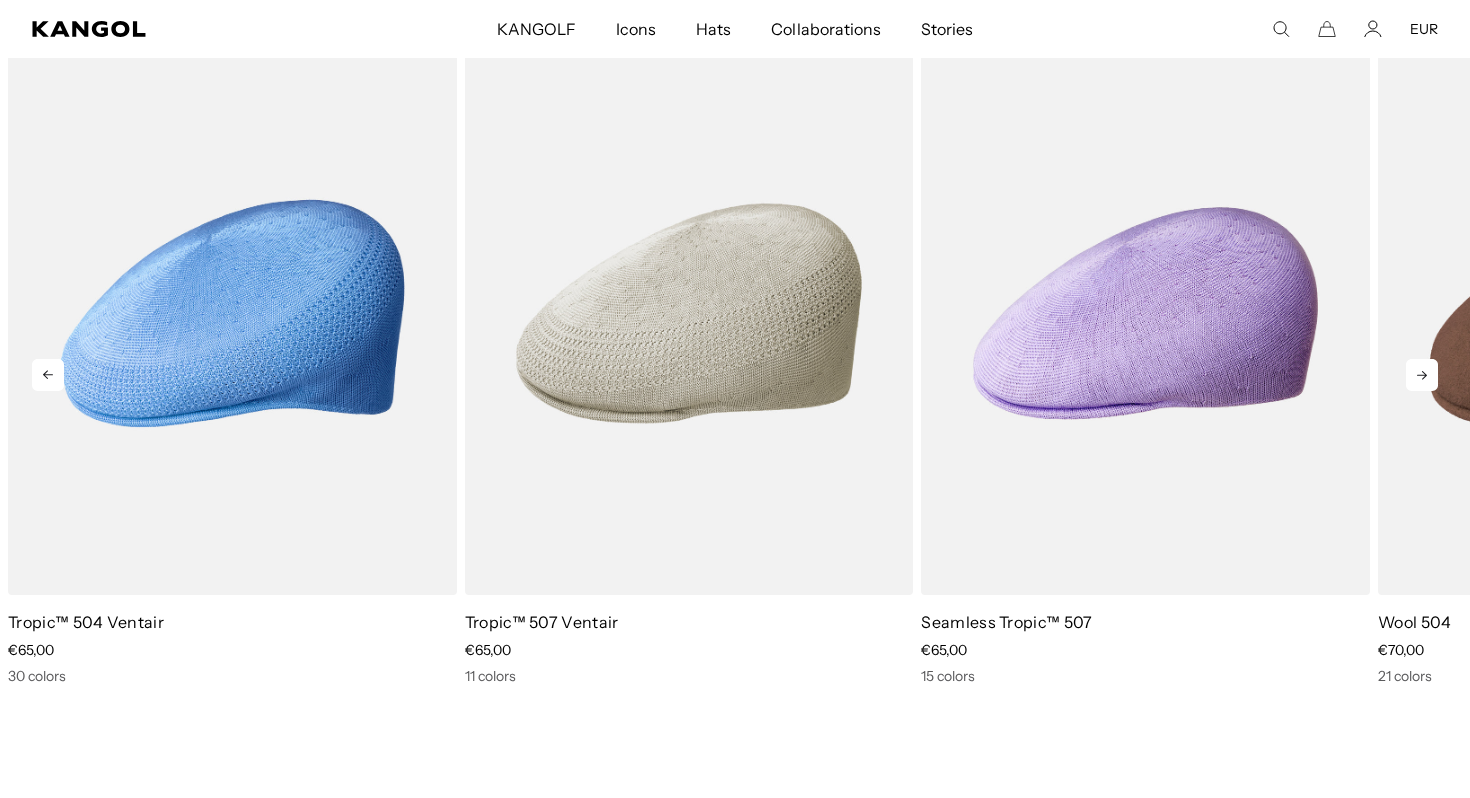 click 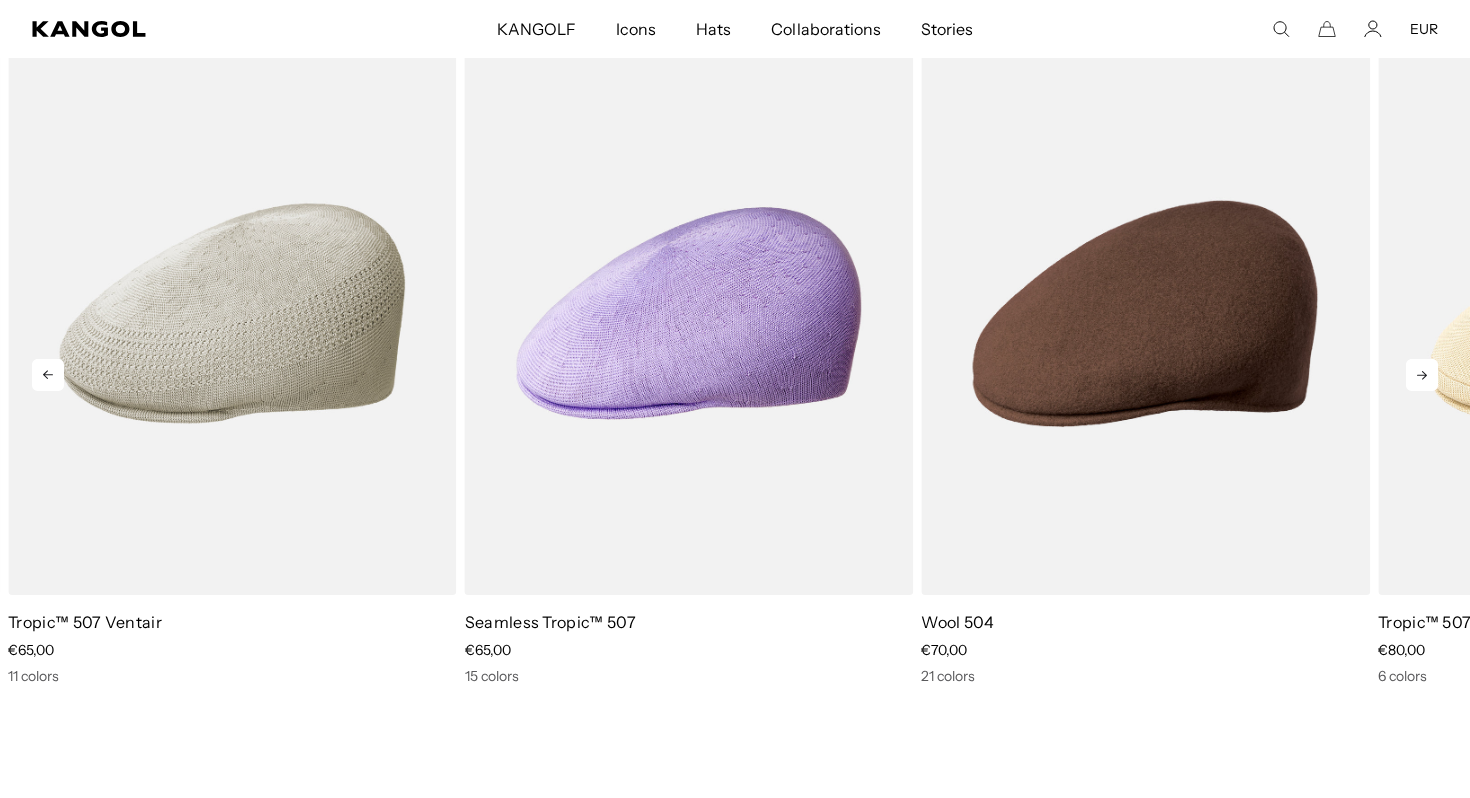 click 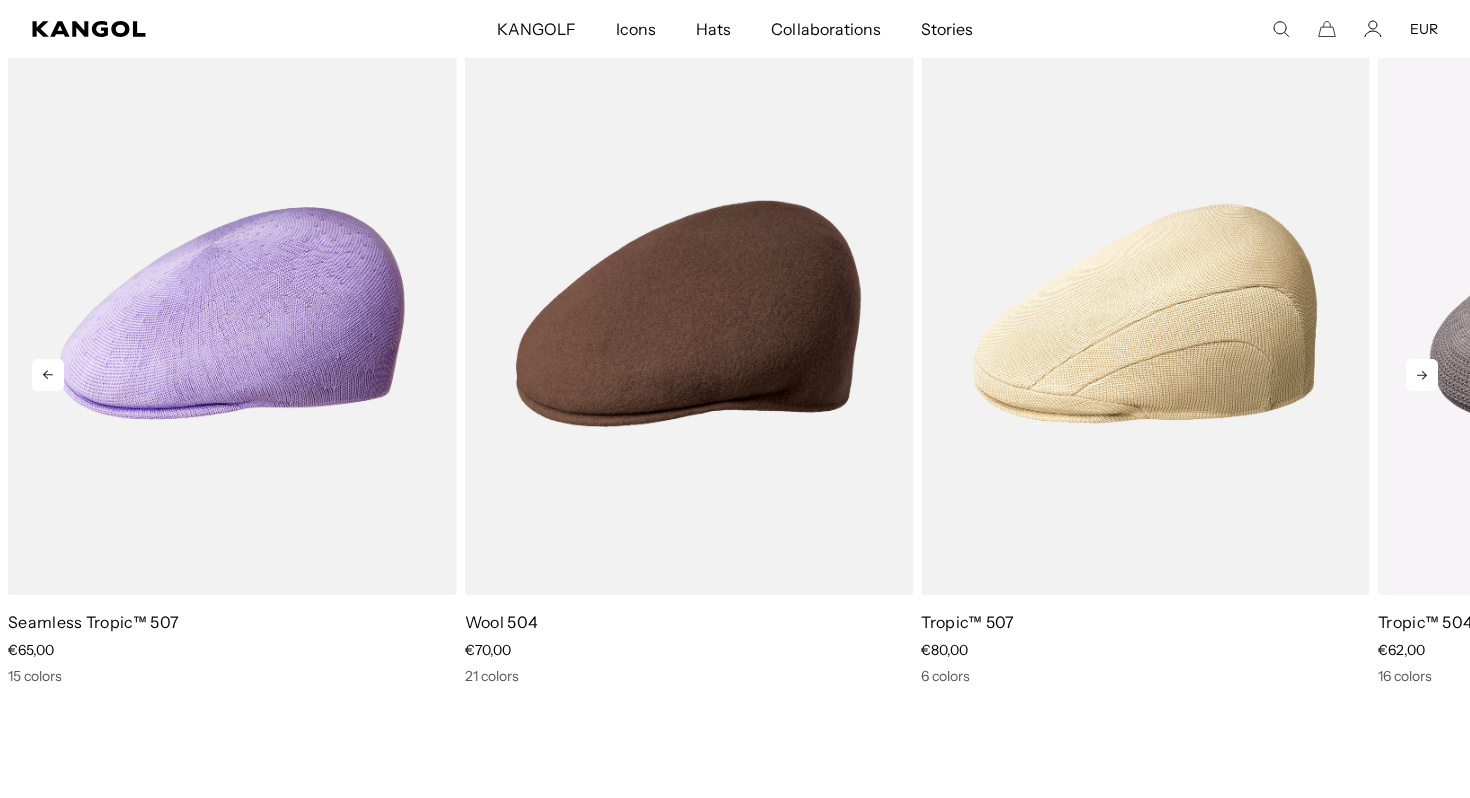 click 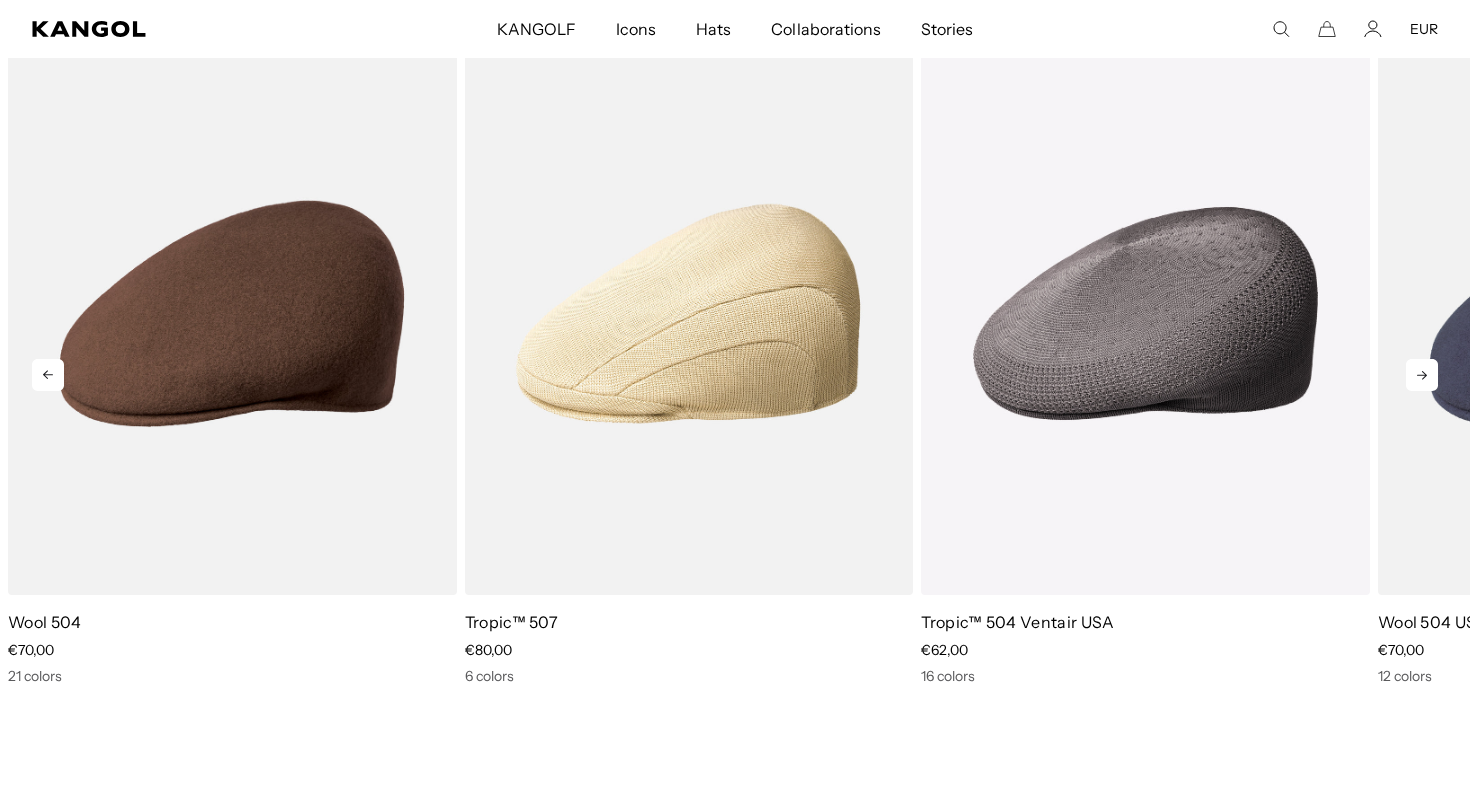 click 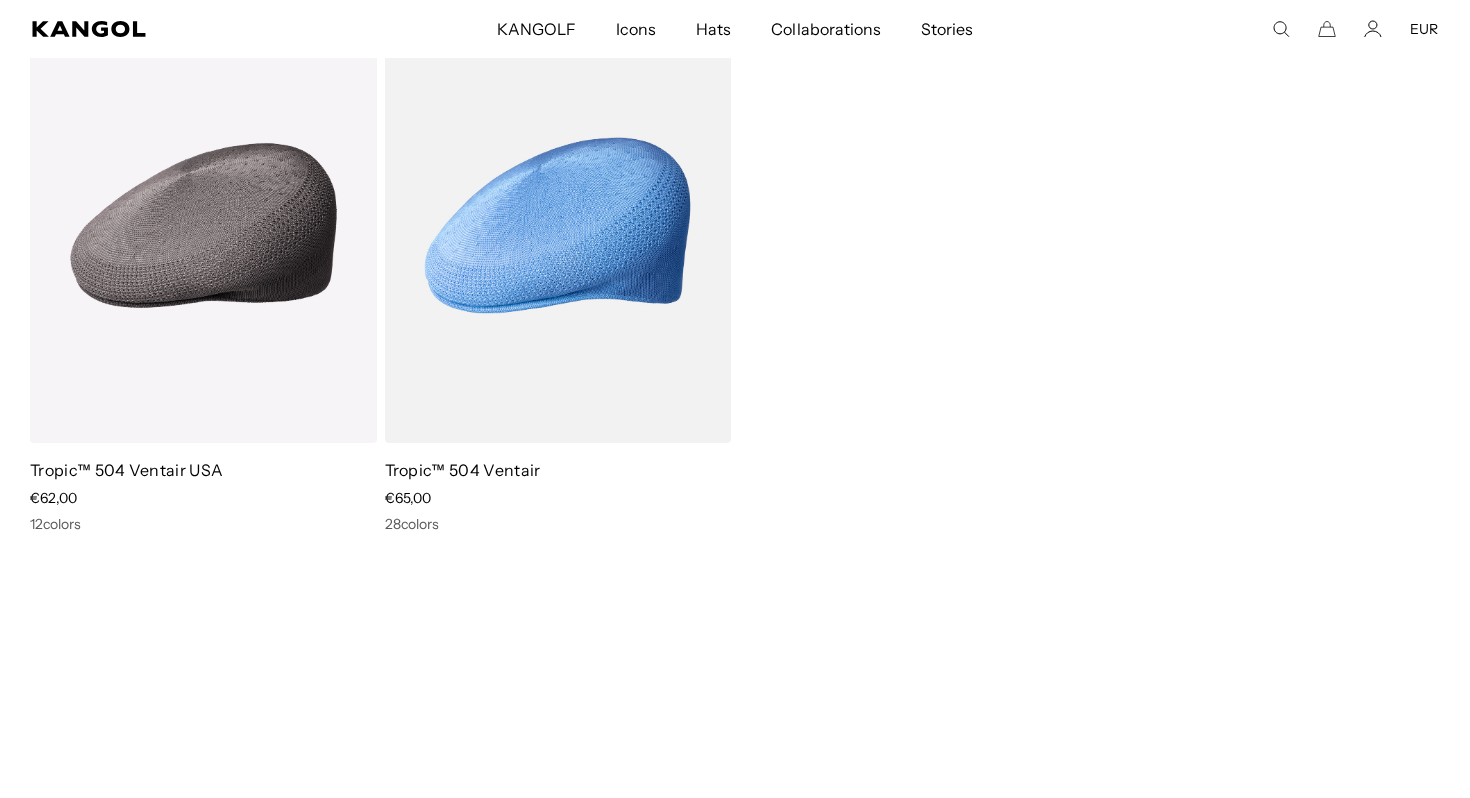 scroll, scrollTop: 0, scrollLeft: 0, axis: both 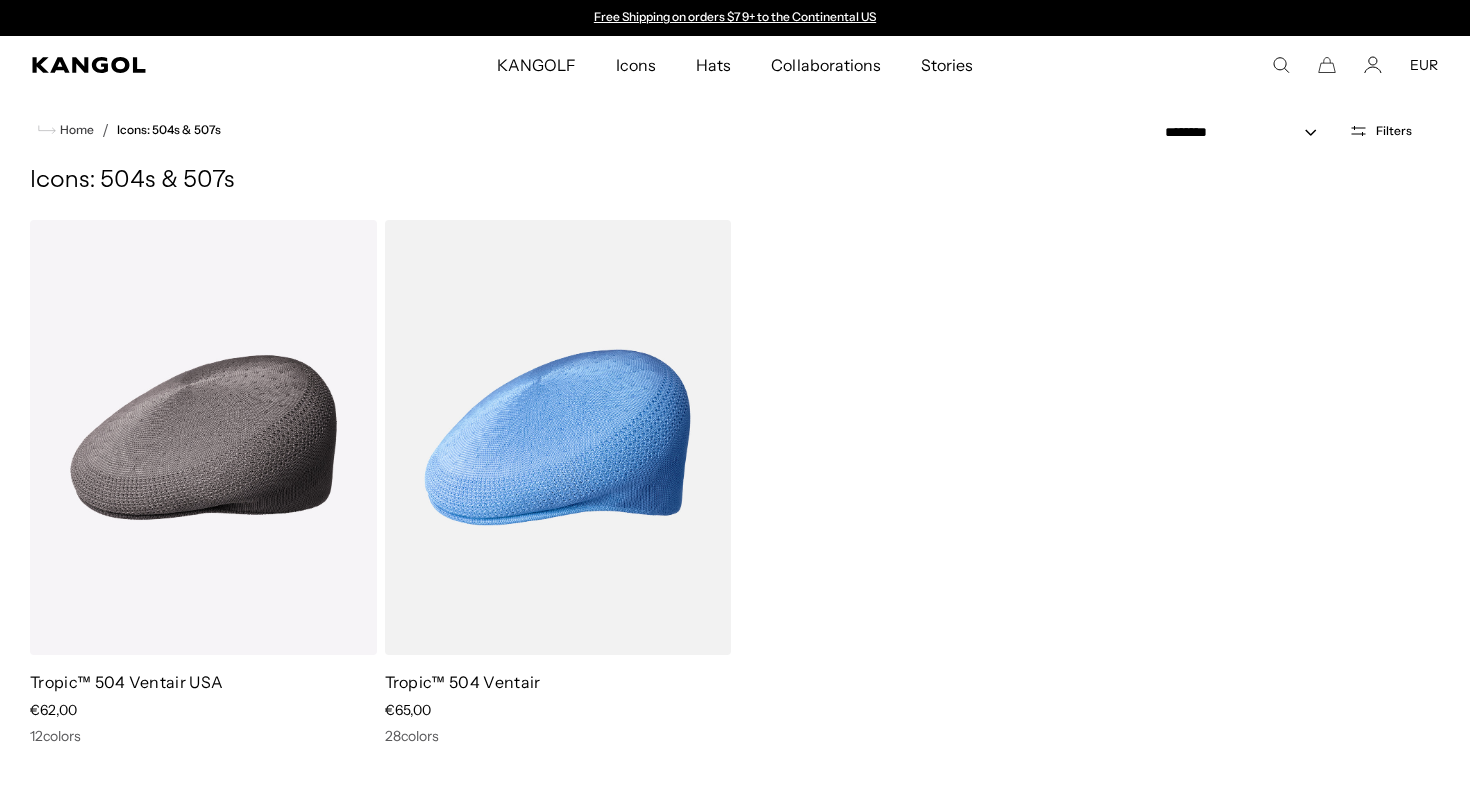 click on "Filters" at bounding box center (1394, 131) 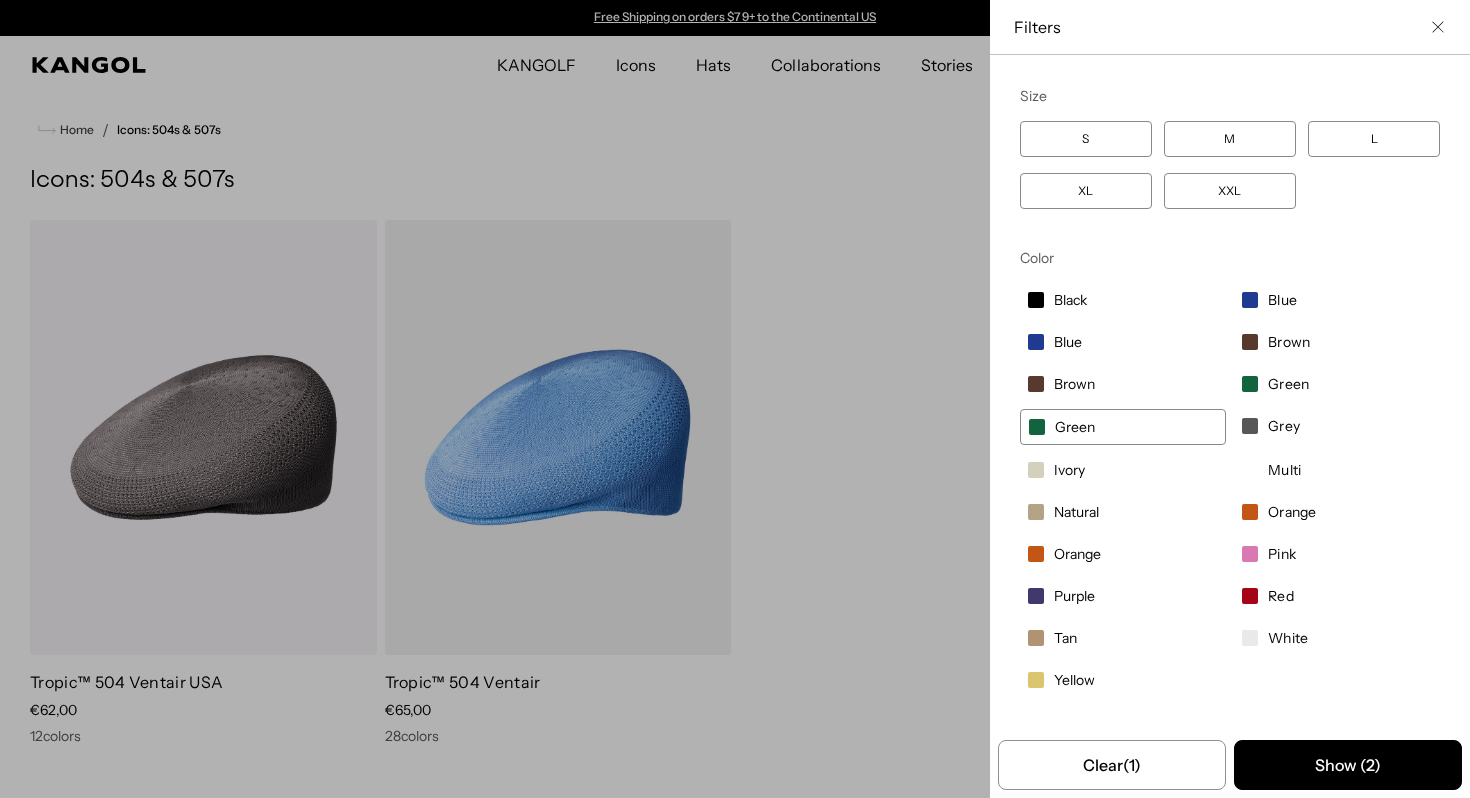 click on "Green" at bounding box center (1288, 384) 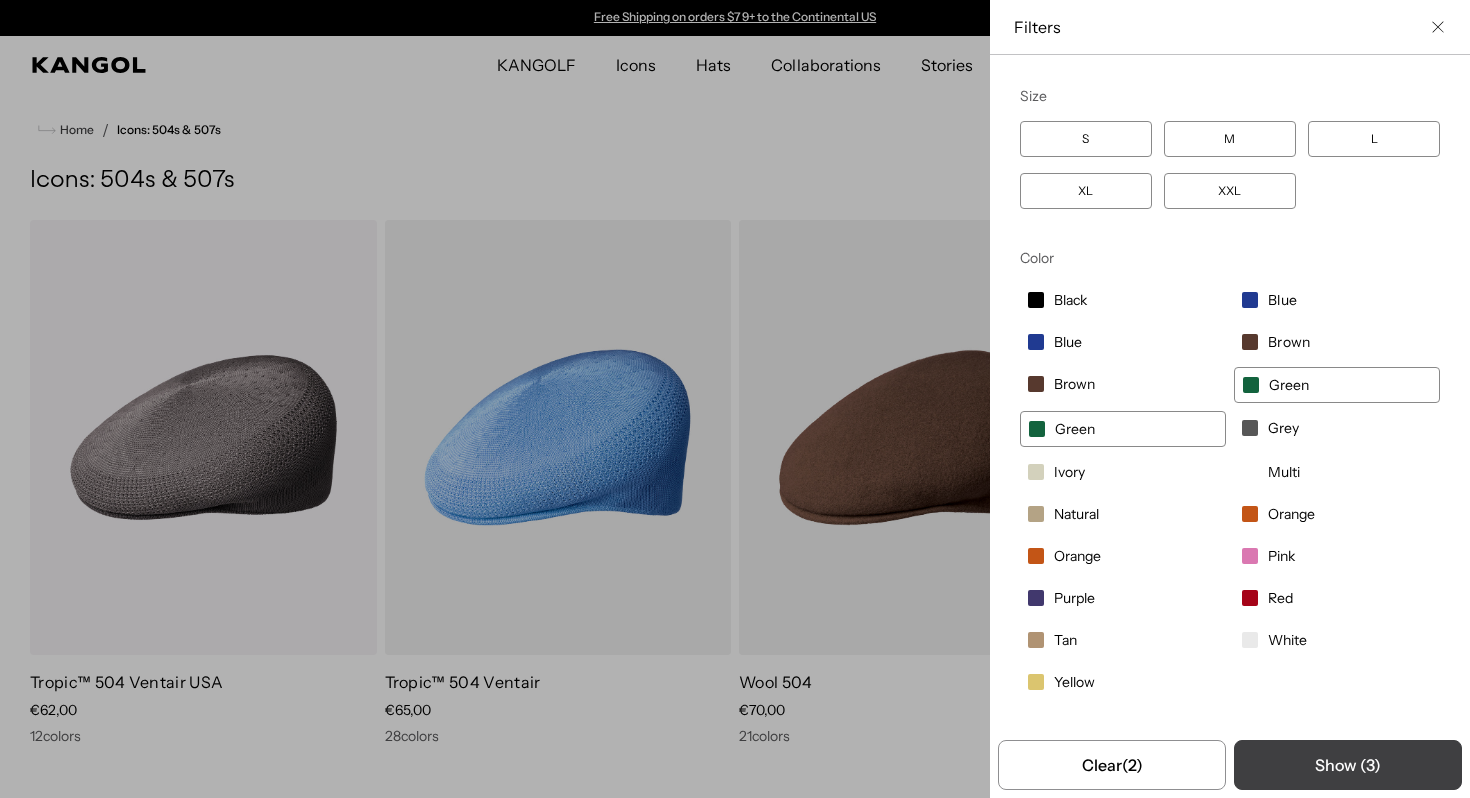 click on "Show ( 3 )" at bounding box center (1348, 765) 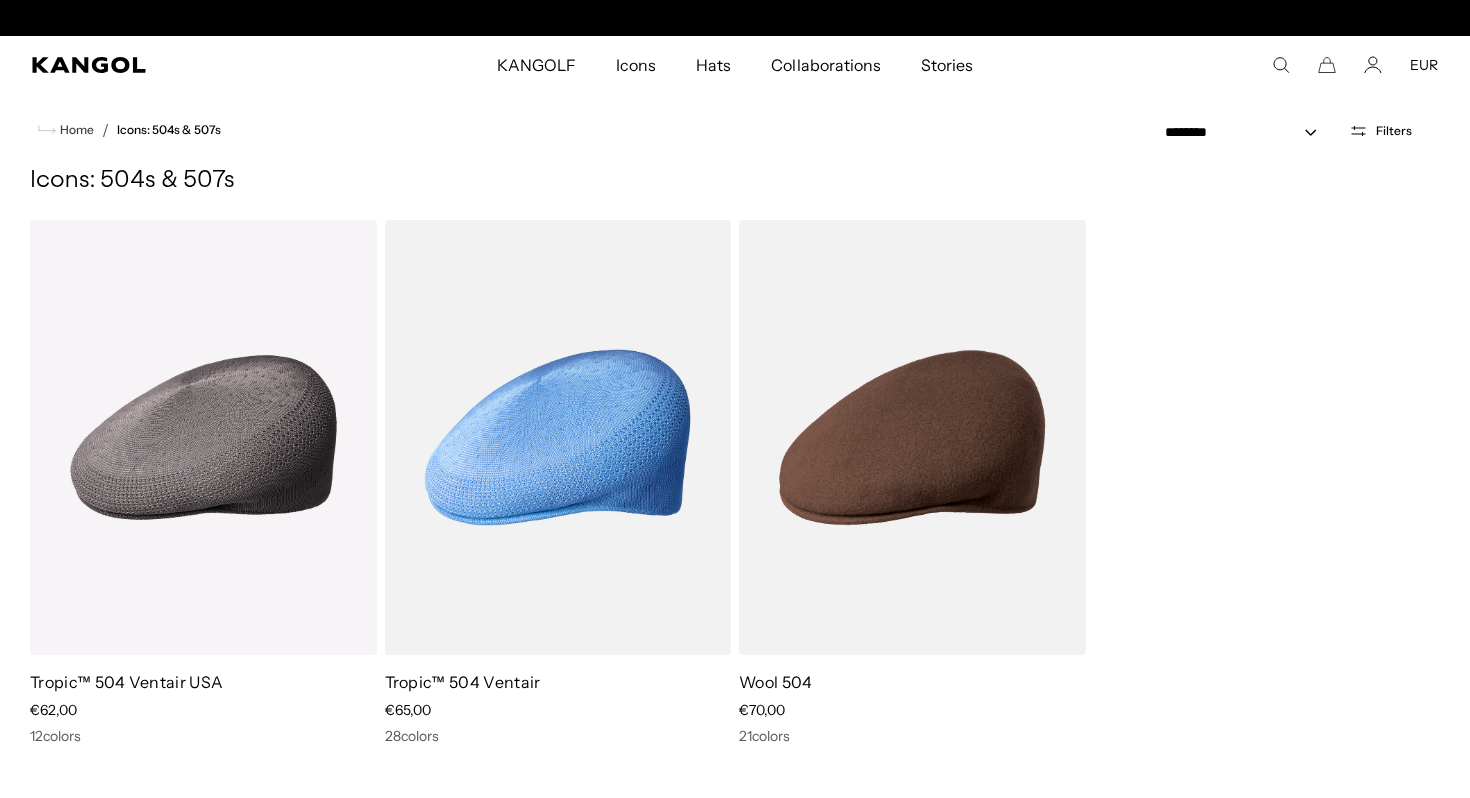 scroll, scrollTop: 828, scrollLeft: 0, axis: vertical 